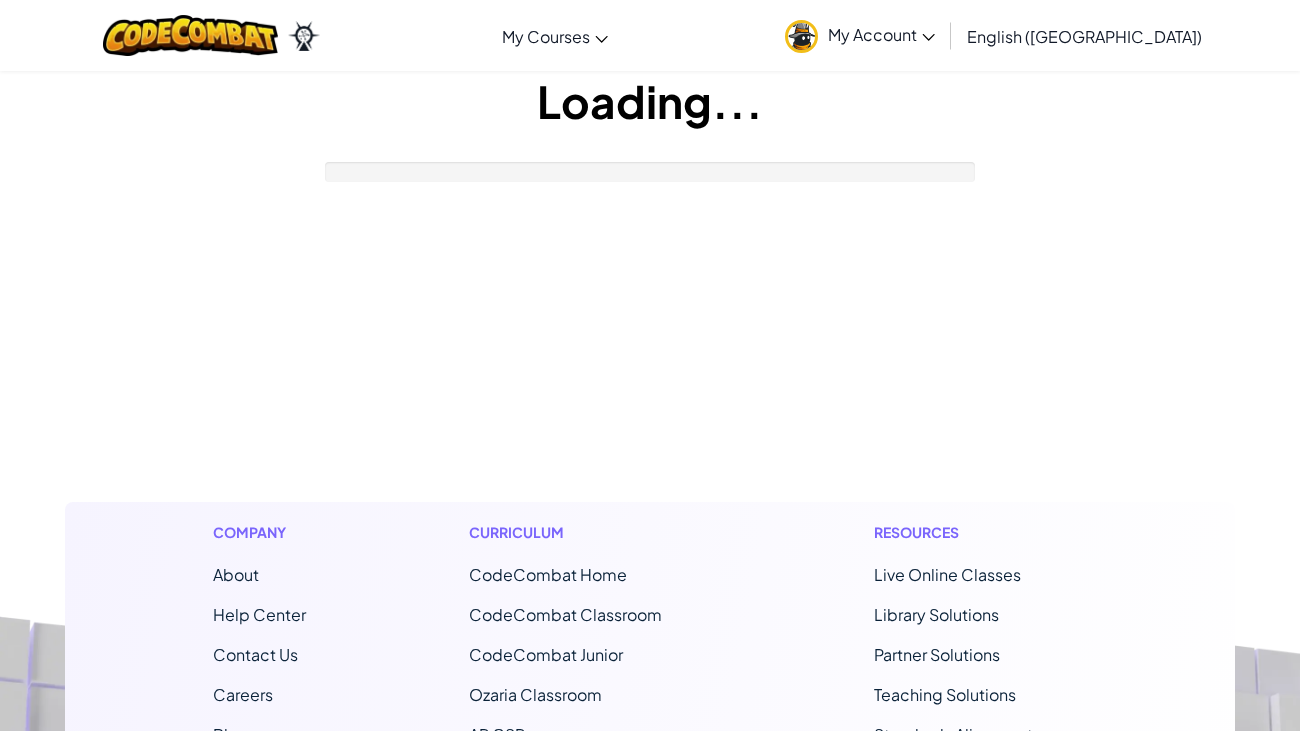 scroll, scrollTop: 0, scrollLeft: 0, axis: both 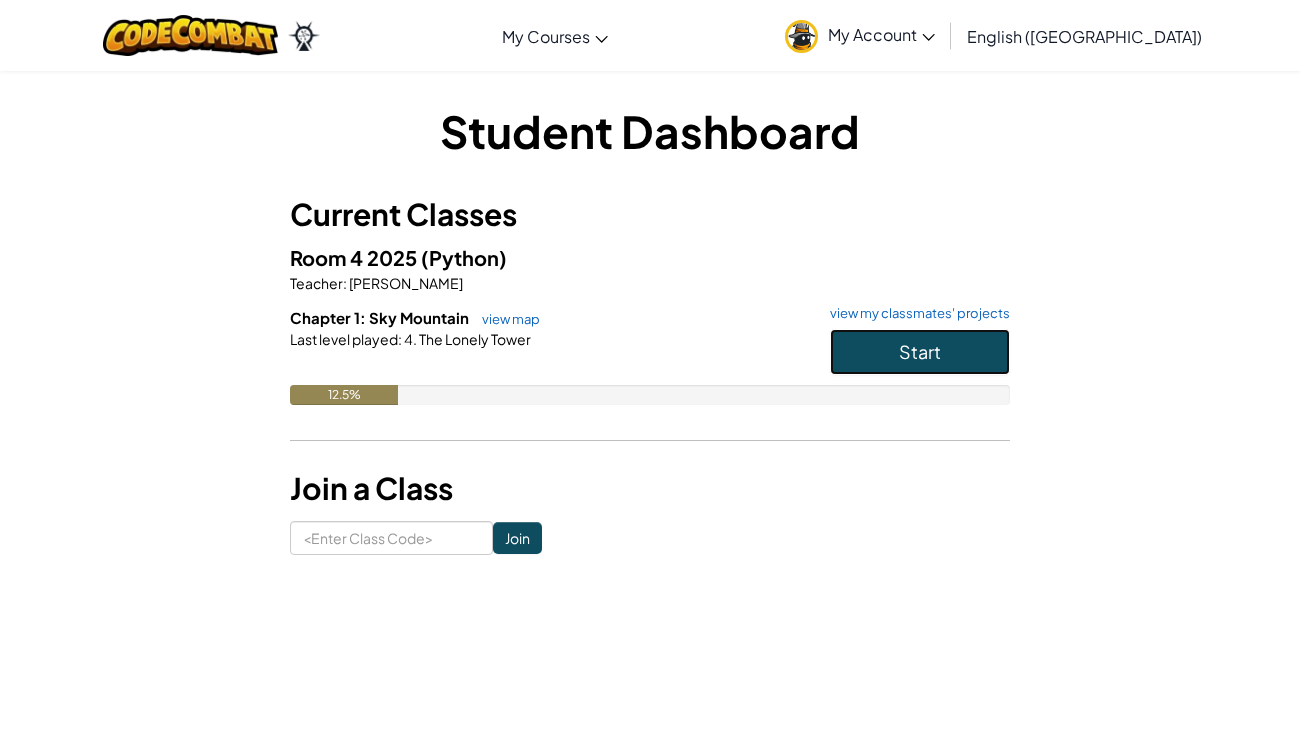 click on "Start" at bounding box center (920, 352) 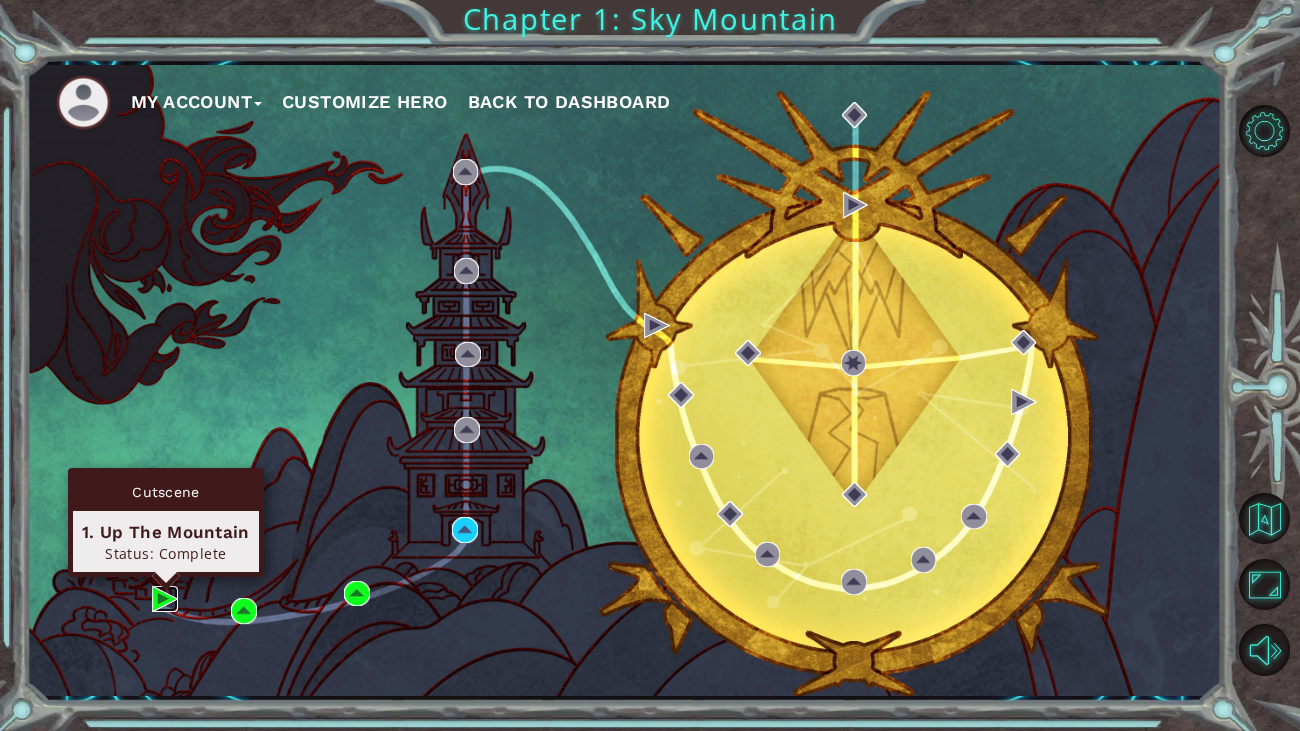 click at bounding box center (165, 599) 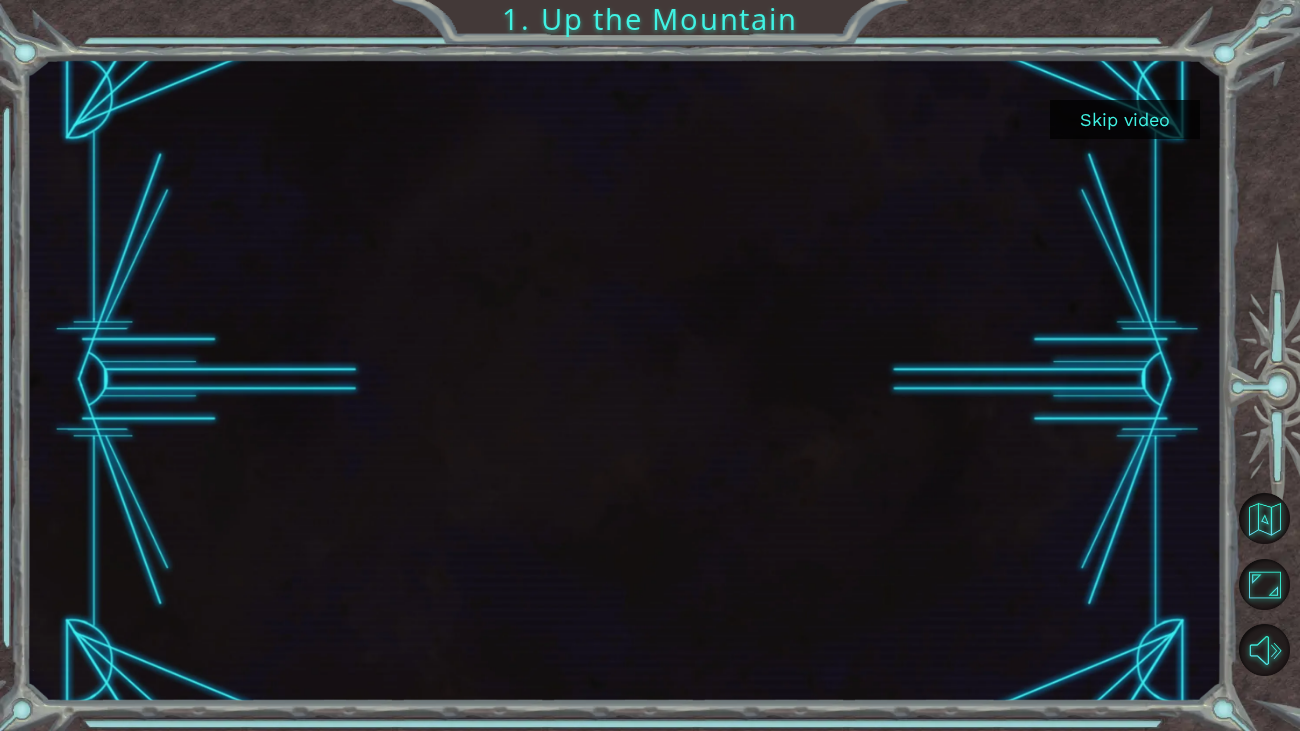 click on "Skip video" at bounding box center (1125, 119) 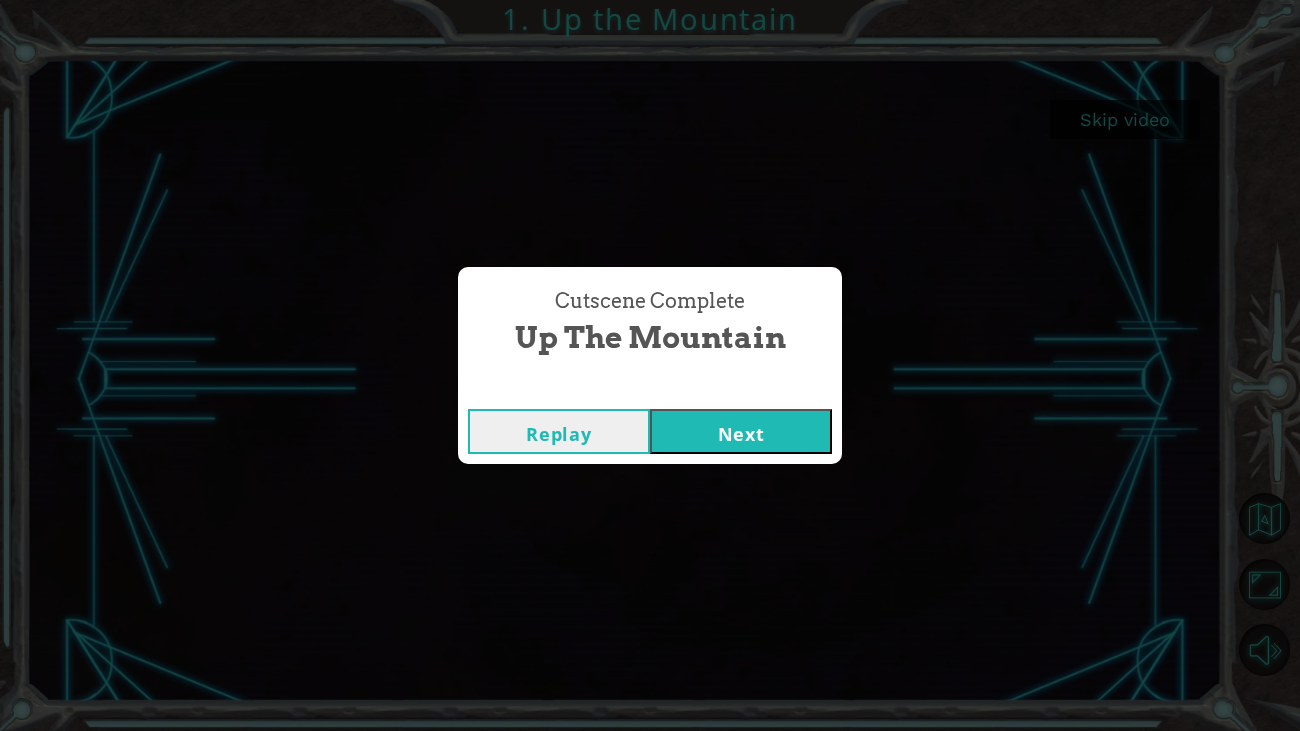 click on "Next" at bounding box center [741, 431] 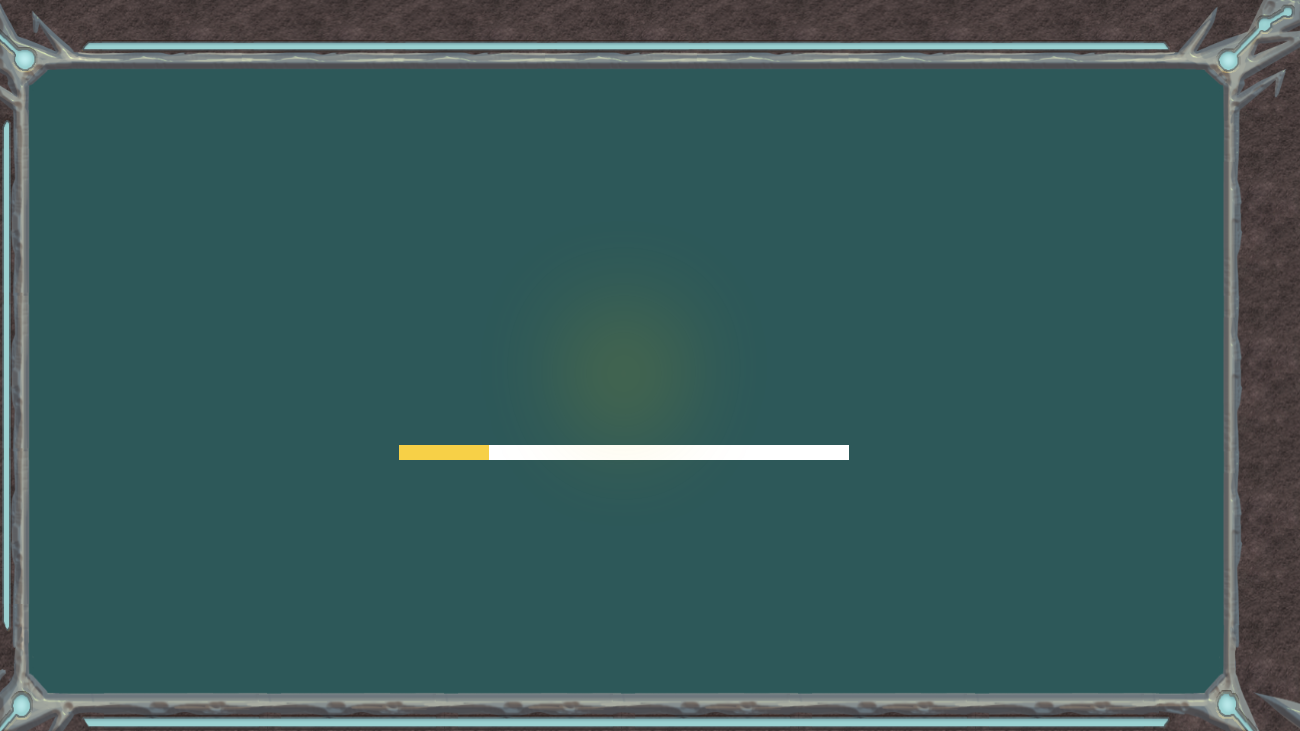 click at bounding box center [624, 380] 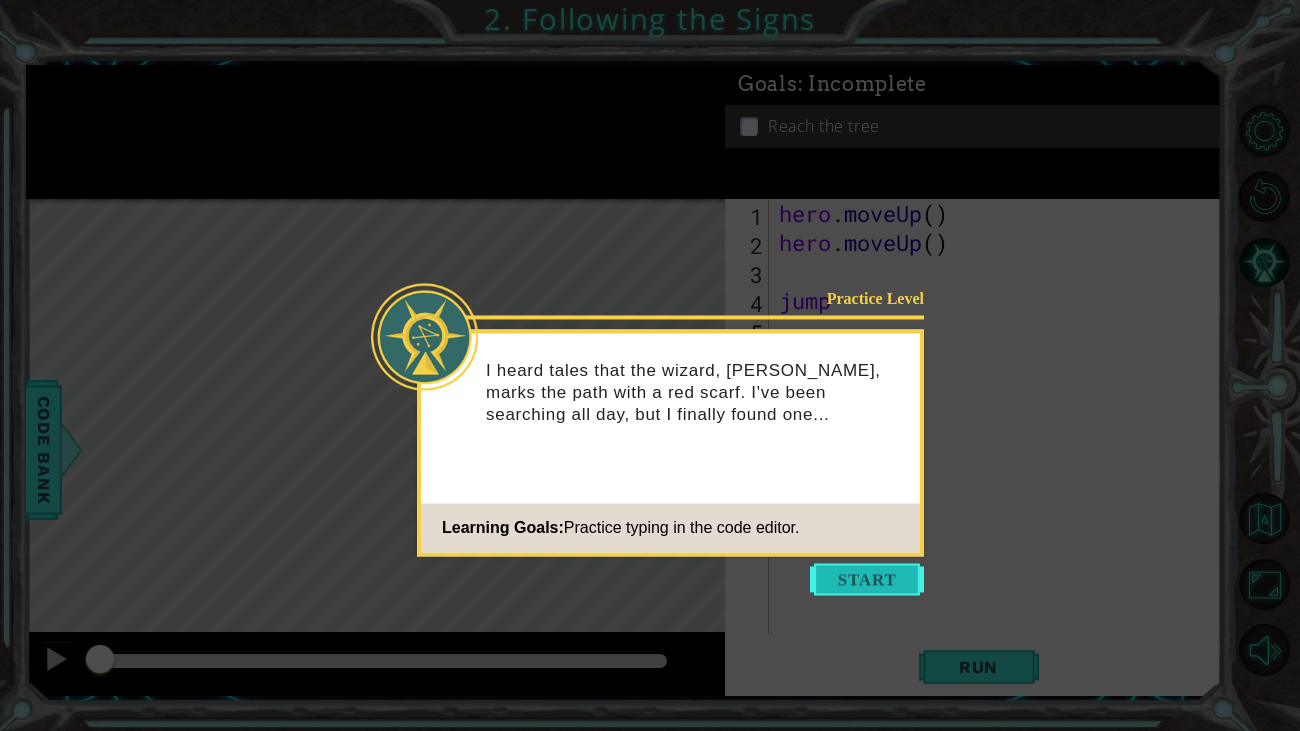 click at bounding box center [867, 579] 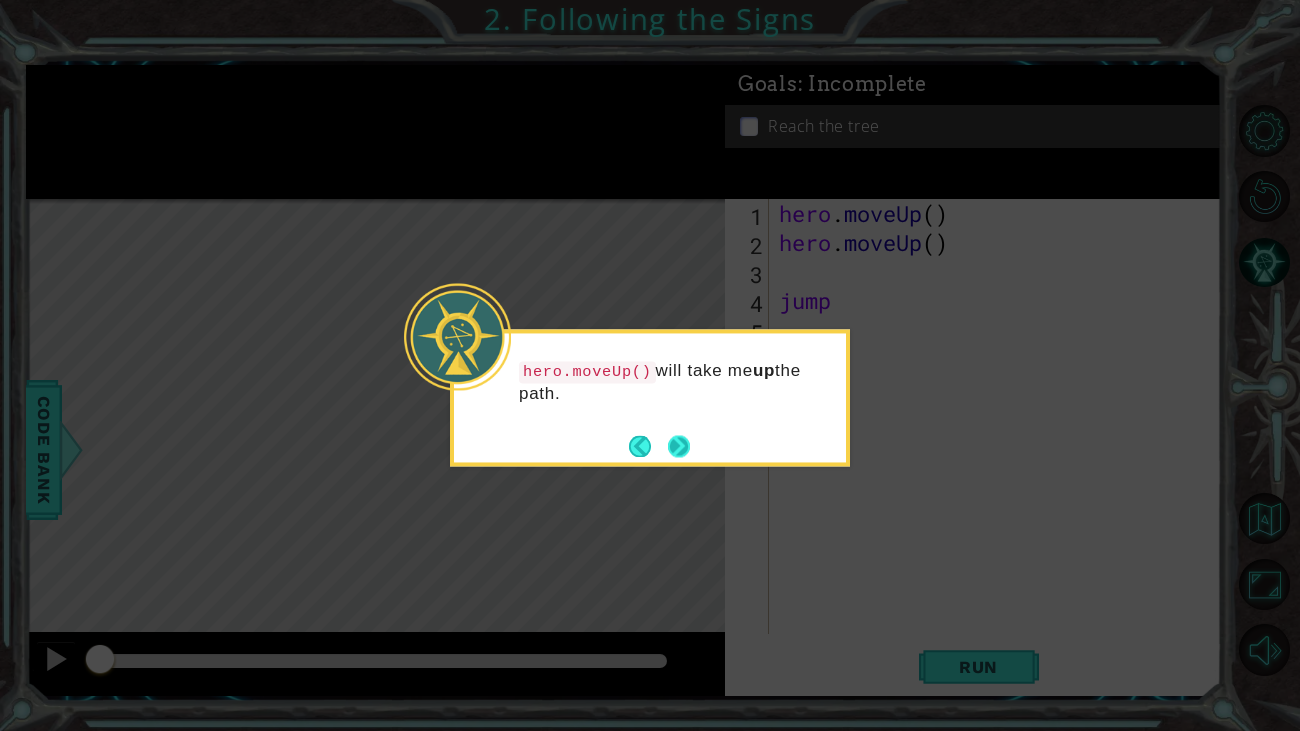 click at bounding box center [679, 446] 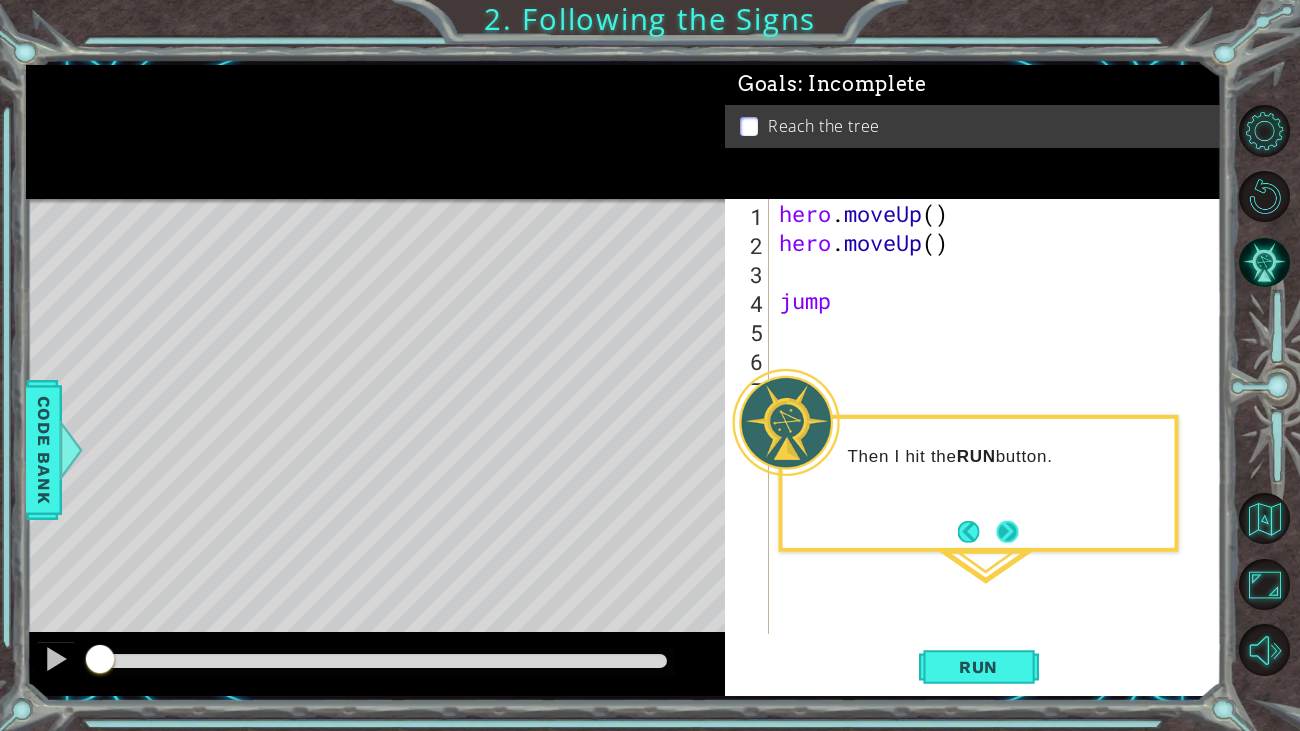click at bounding box center [1007, 531] 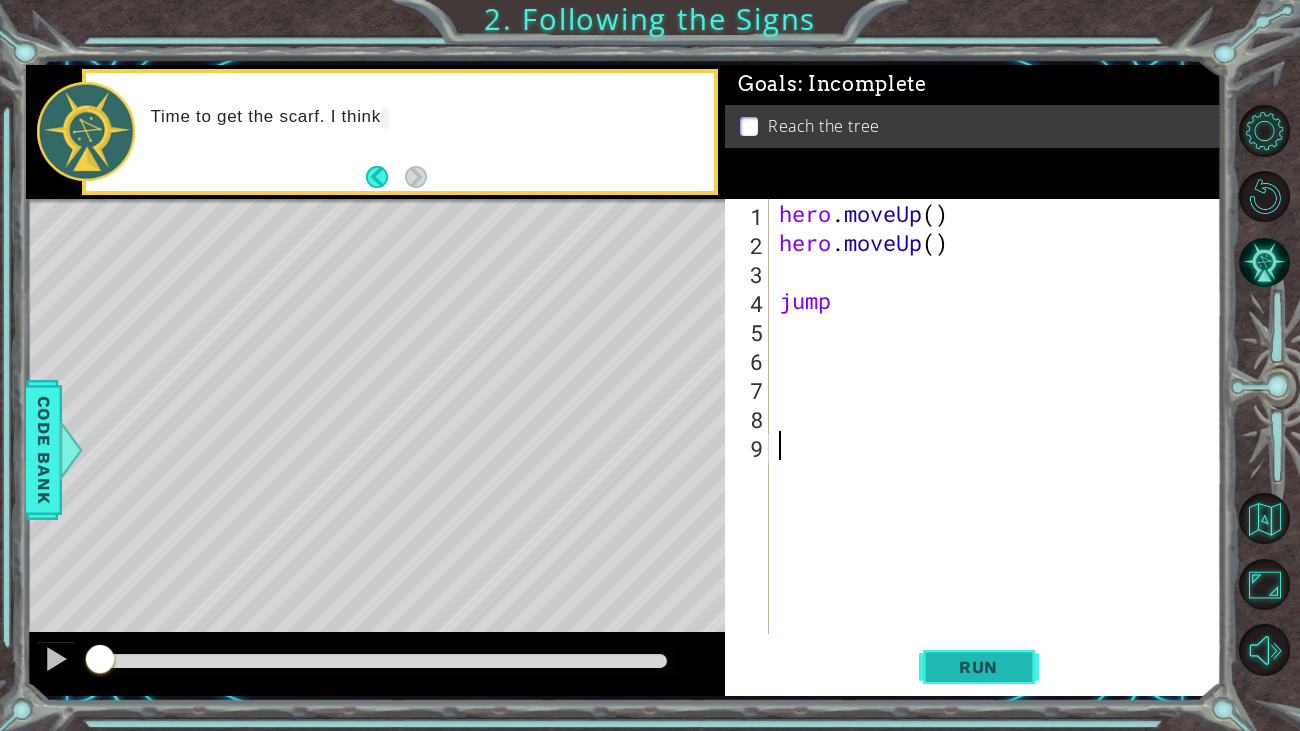click on "Run" at bounding box center [979, 667] 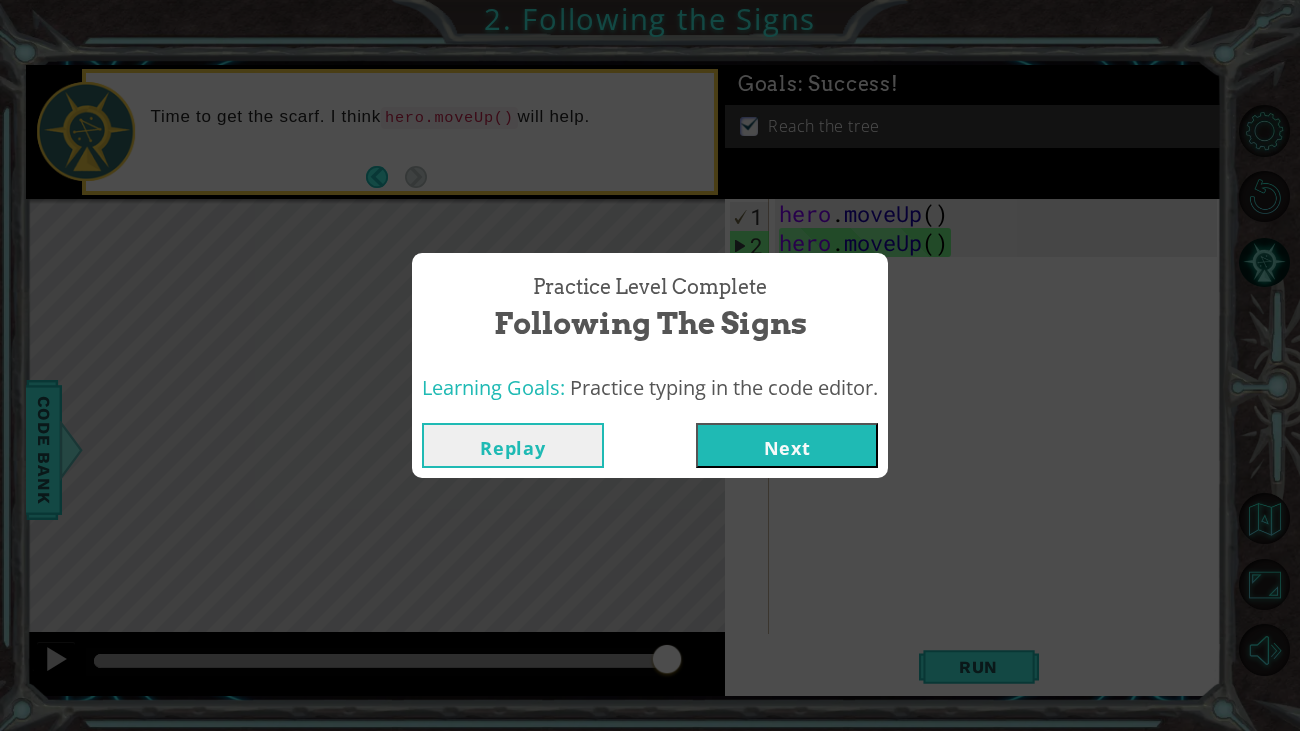 click on "Next" at bounding box center [787, 445] 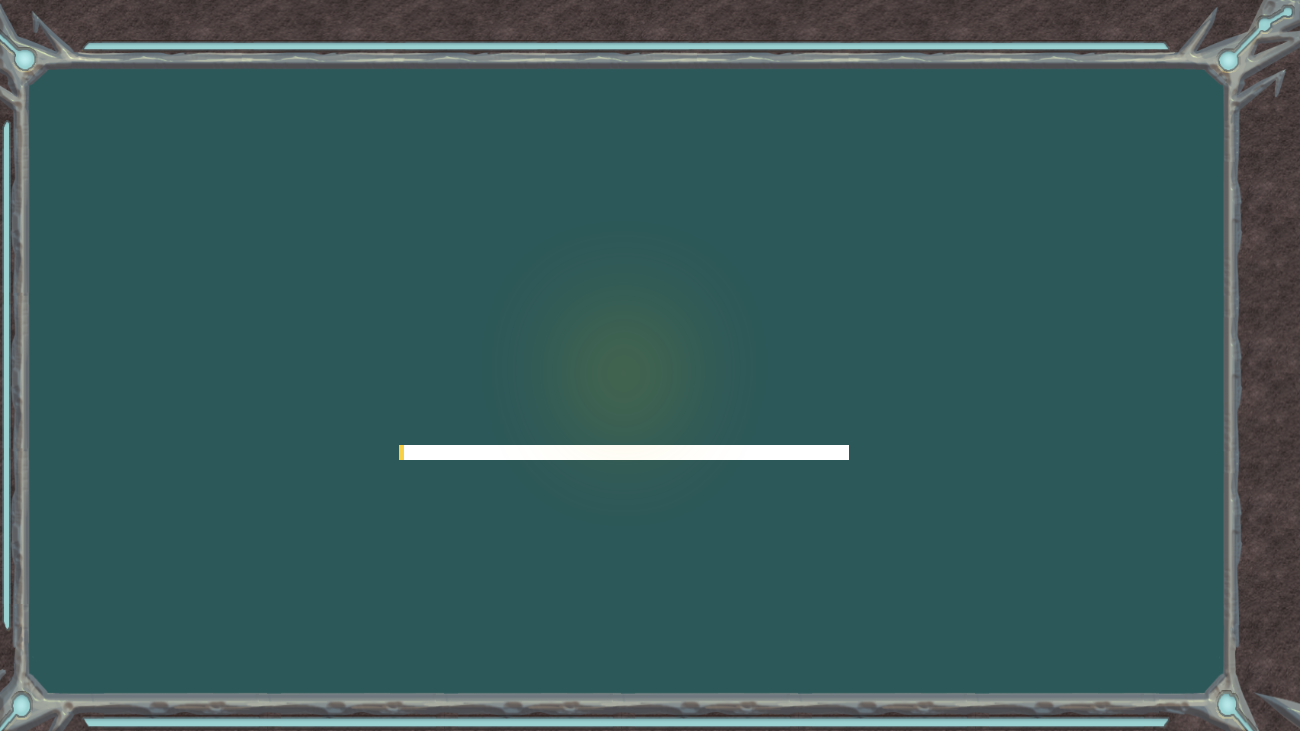 click at bounding box center [624, 452] 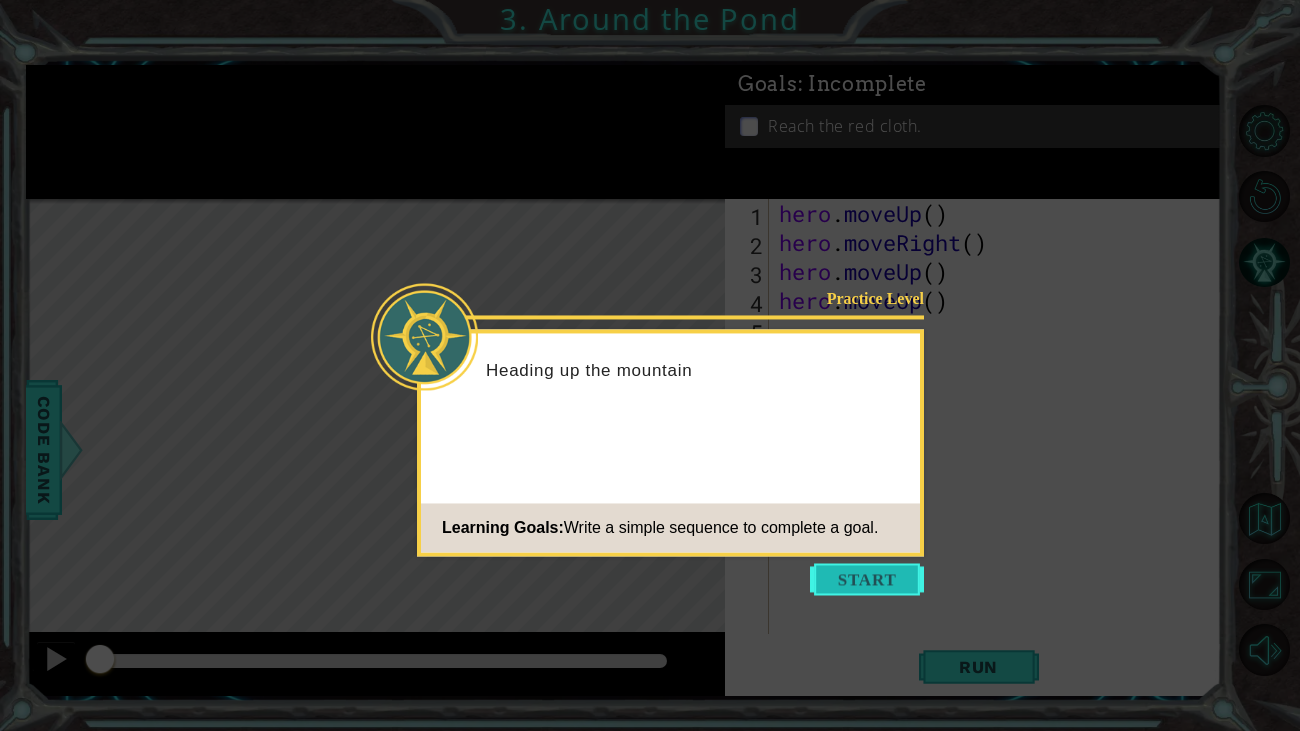 click at bounding box center (867, 579) 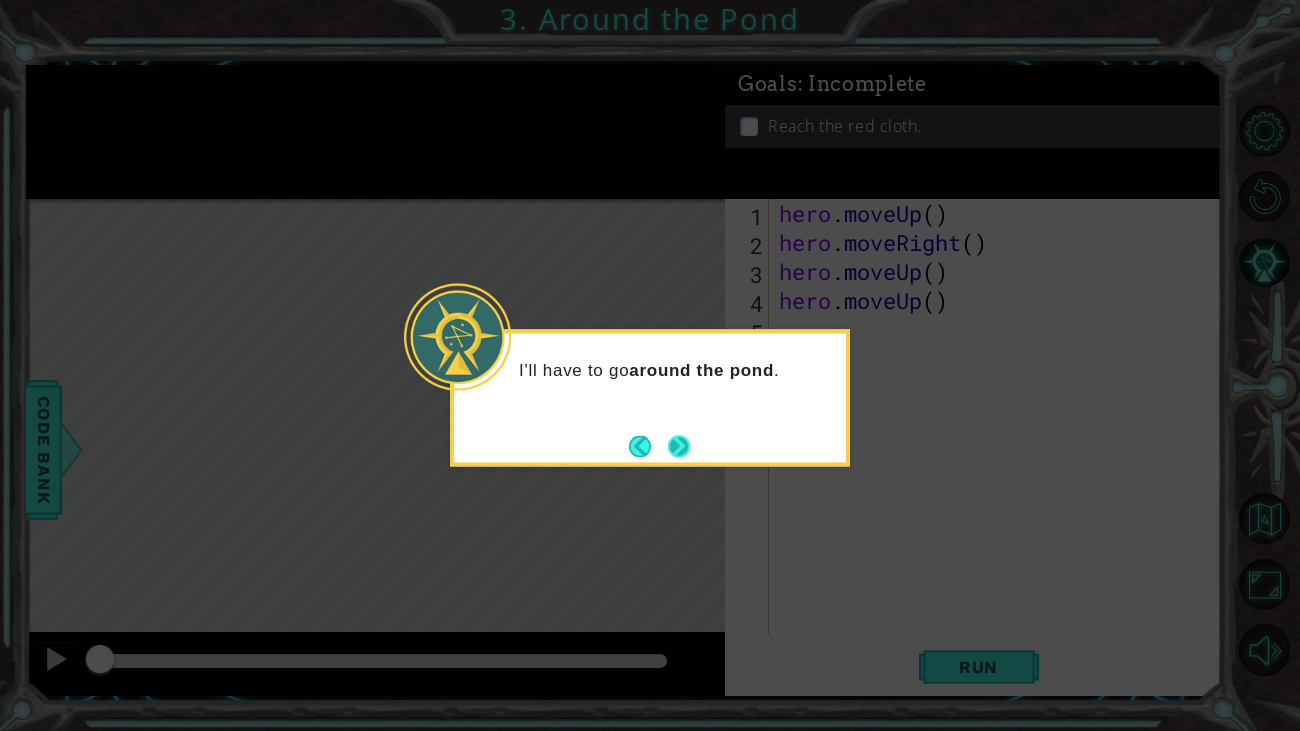 click at bounding box center (679, 446) 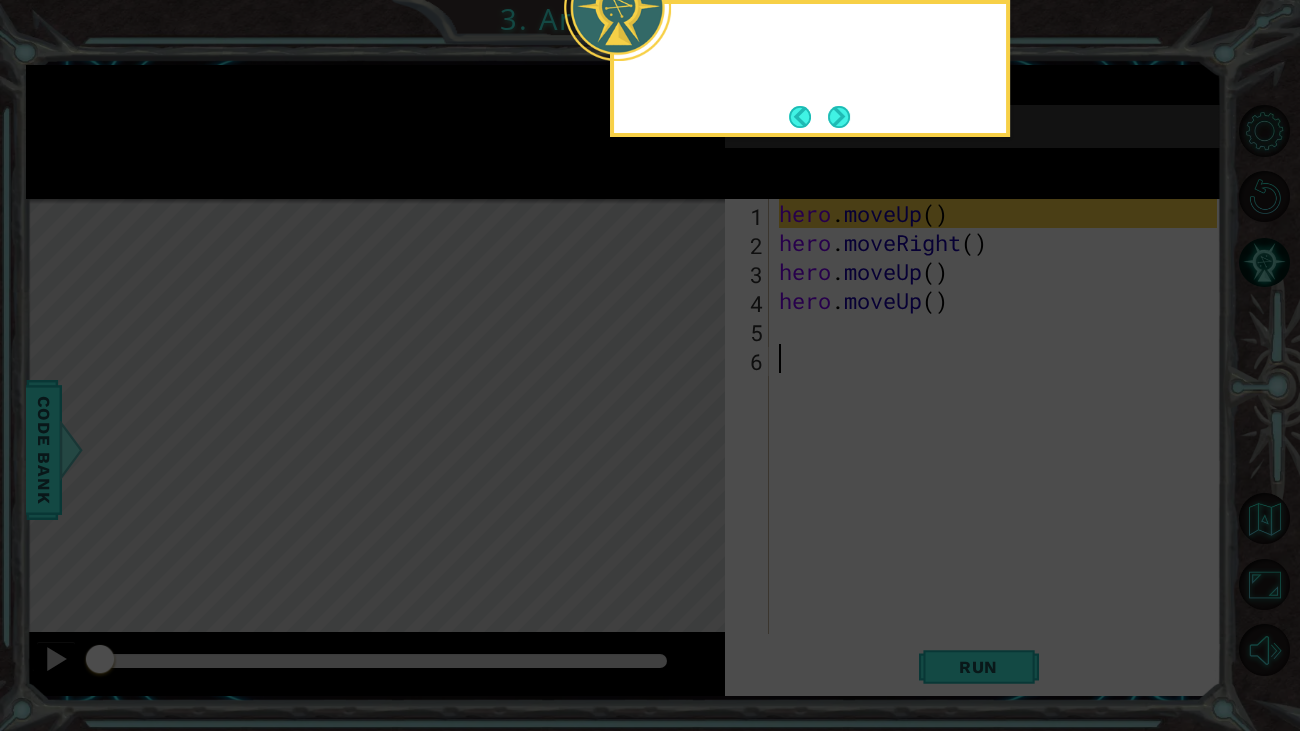 click 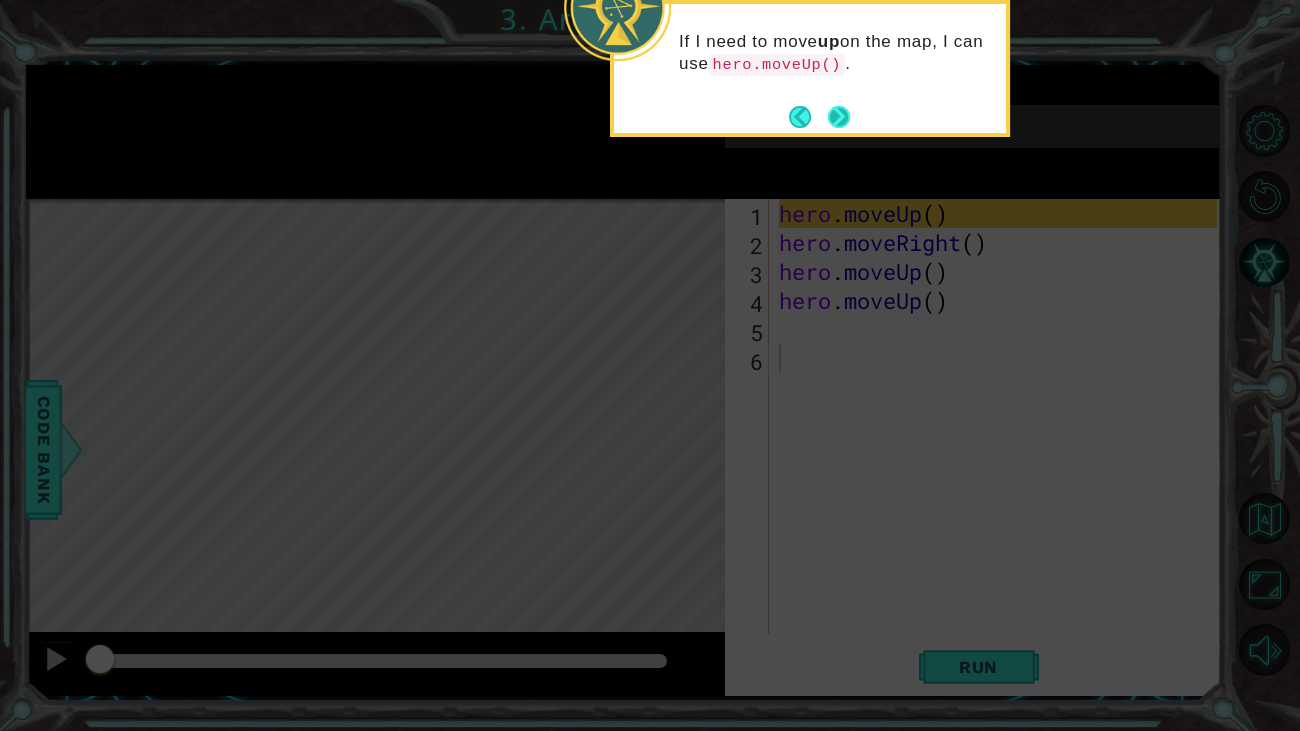 click at bounding box center (838, 116) 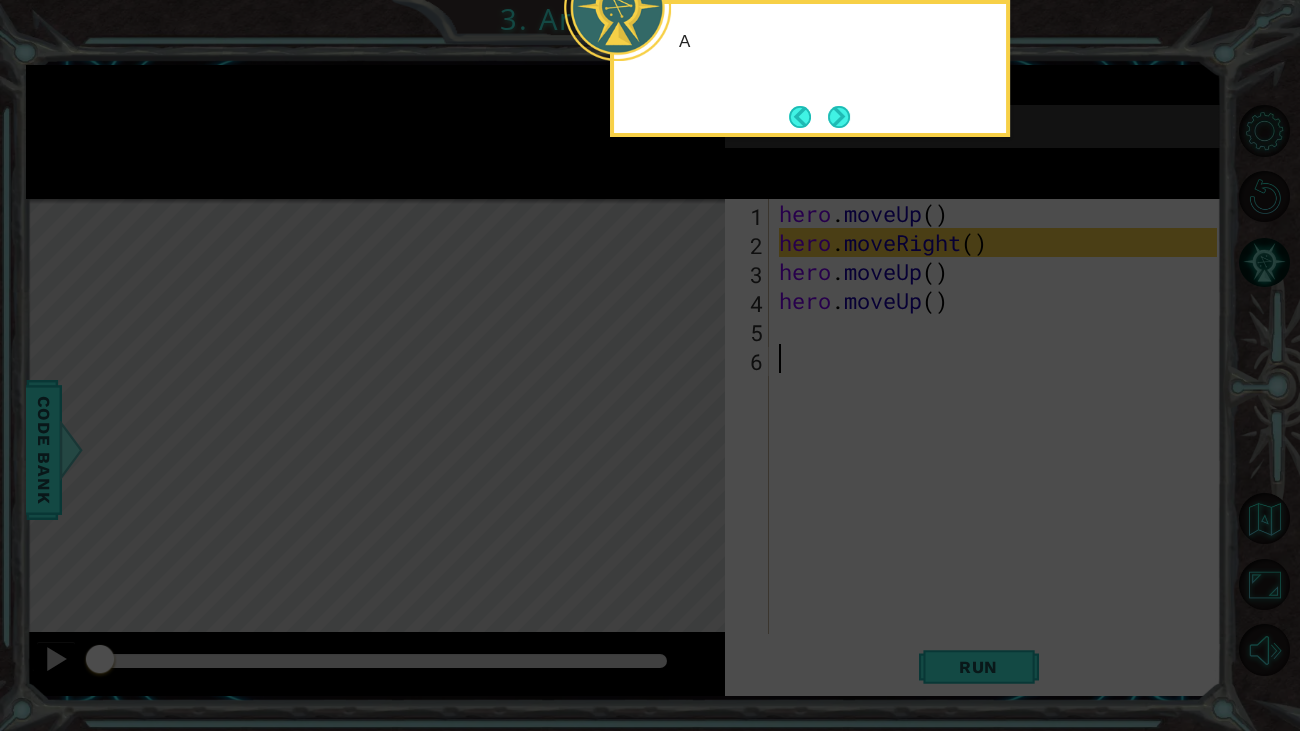 click at bounding box center (838, 116) 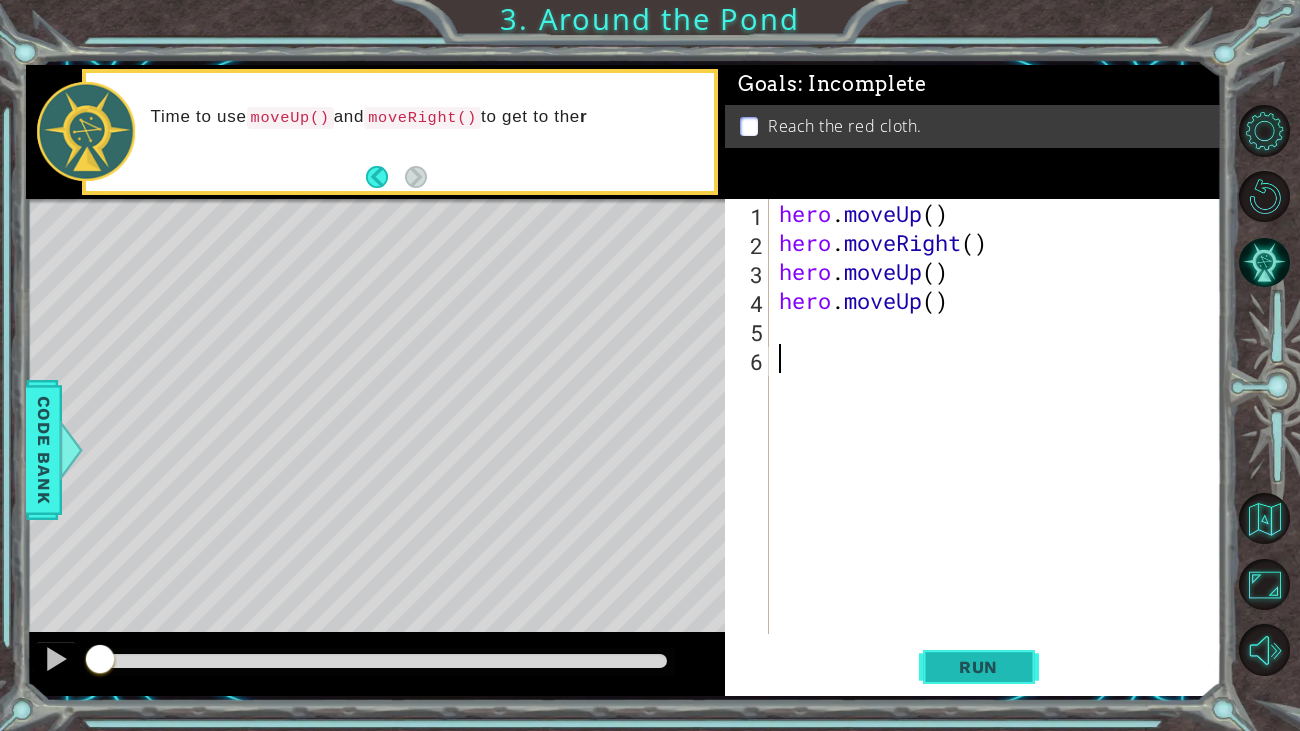 click on "Run" at bounding box center (978, 667) 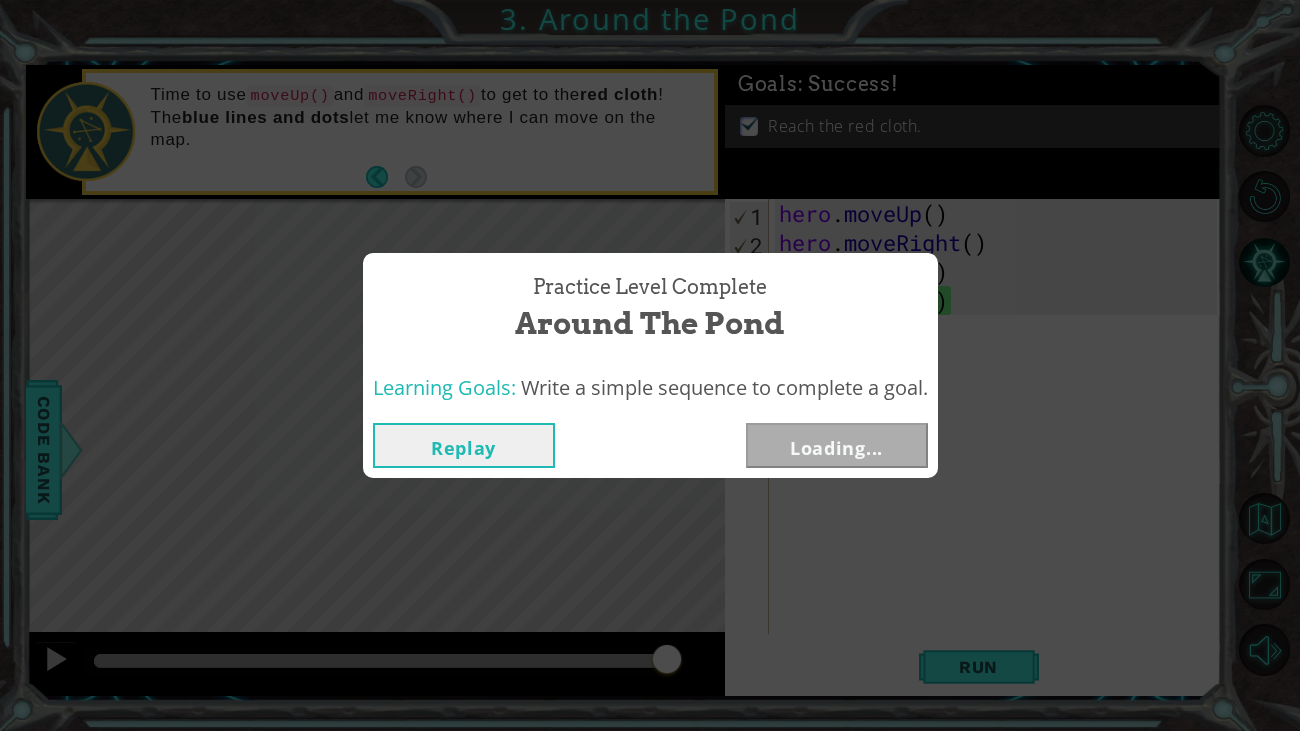 click on "Replay" at bounding box center [464, 445] 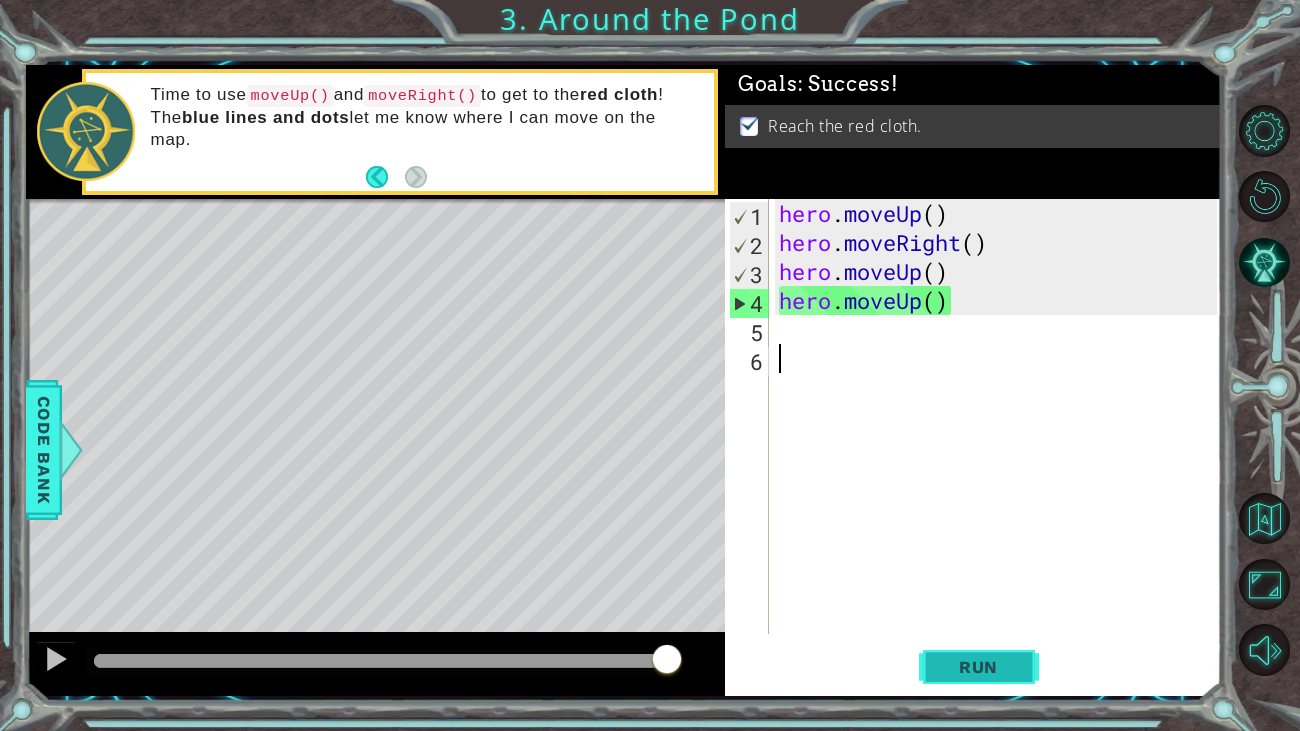 click on "Run" at bounding box center (978, 667) 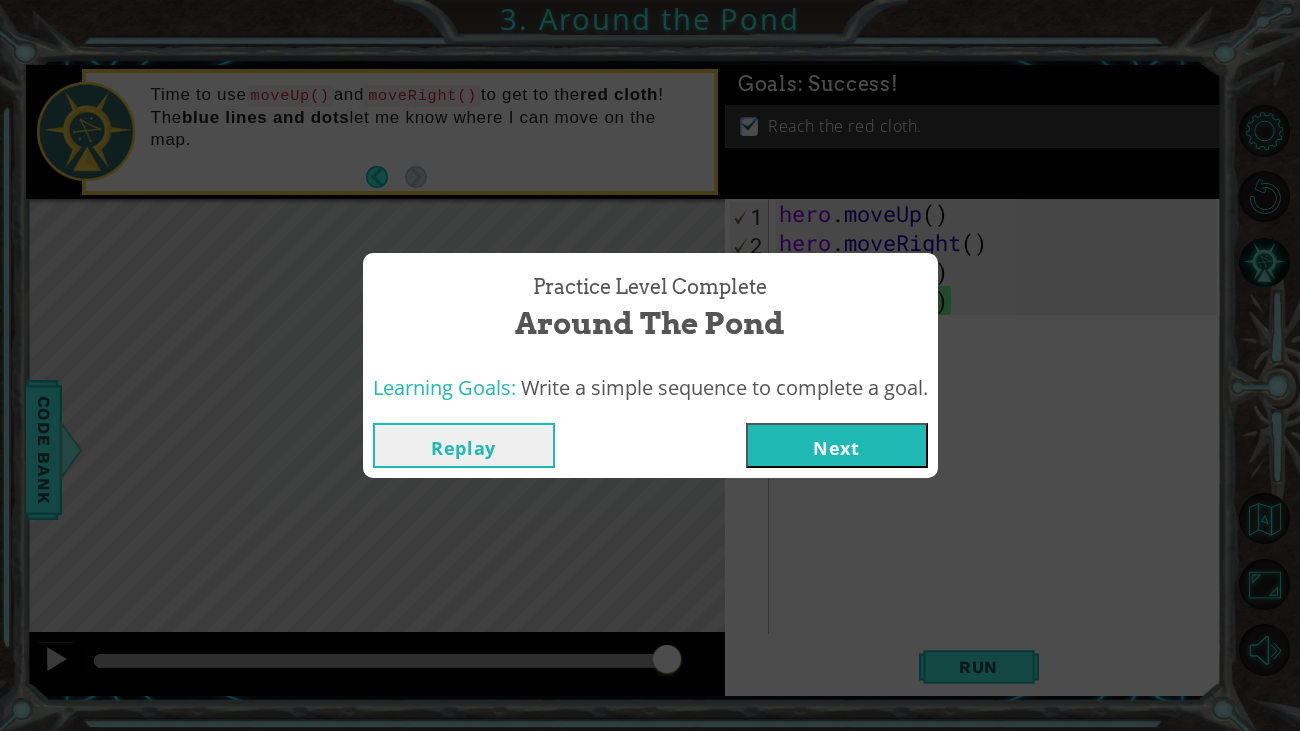 click on "Replay
Next" at bounding box center [650, 445] 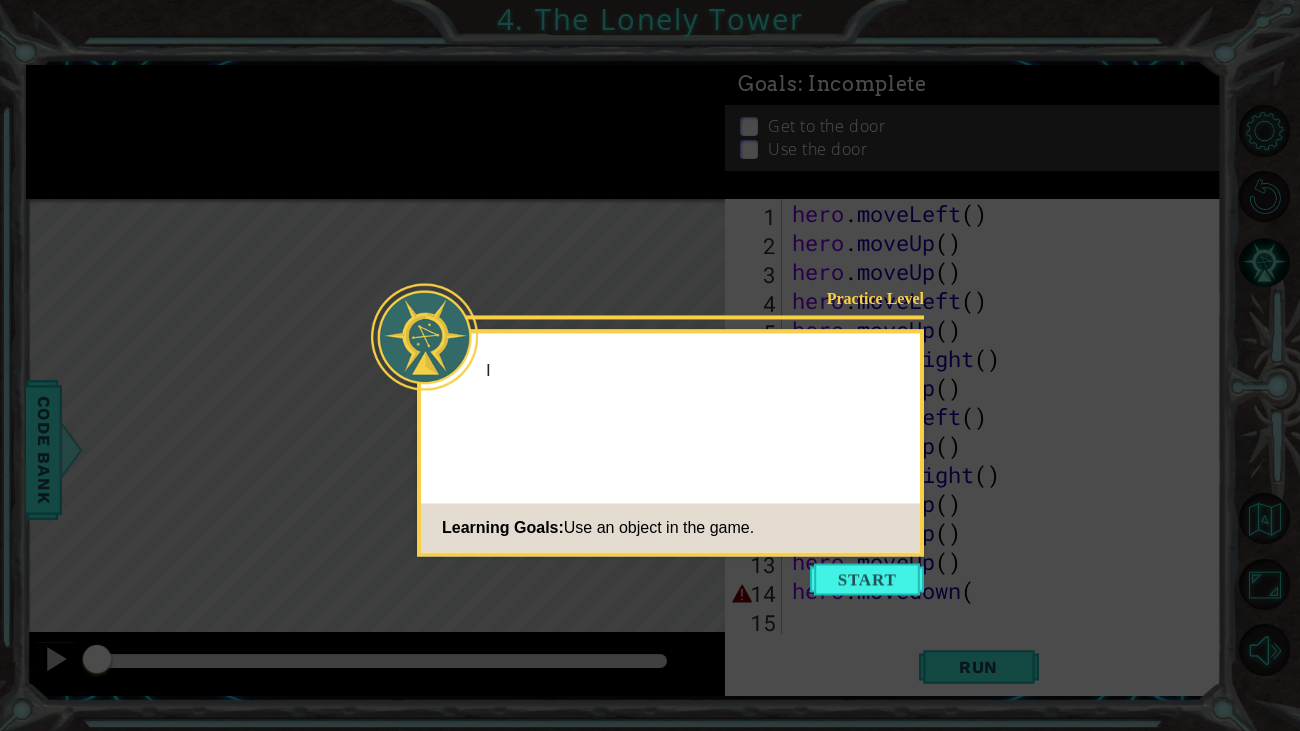 scroll, scrollTop: 86, scrollLeft: 0, axis: vertical 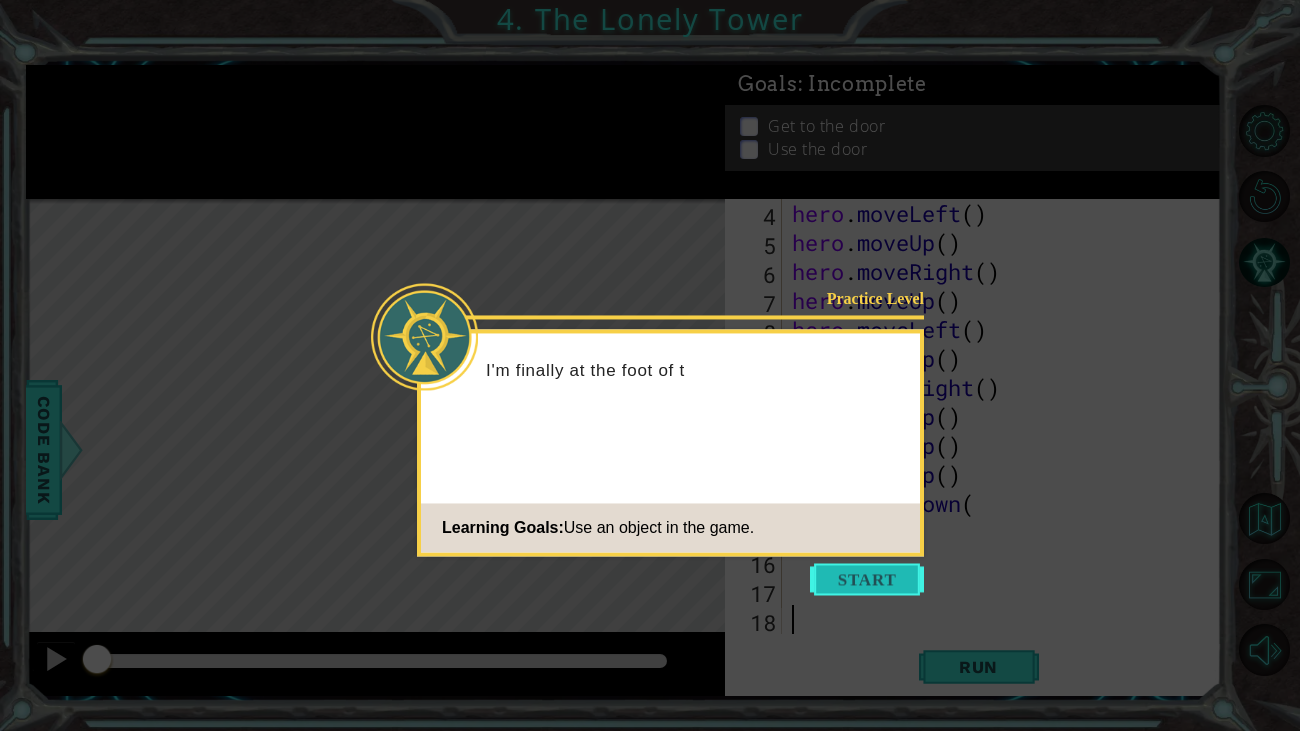click at bounding box center (867, 579) 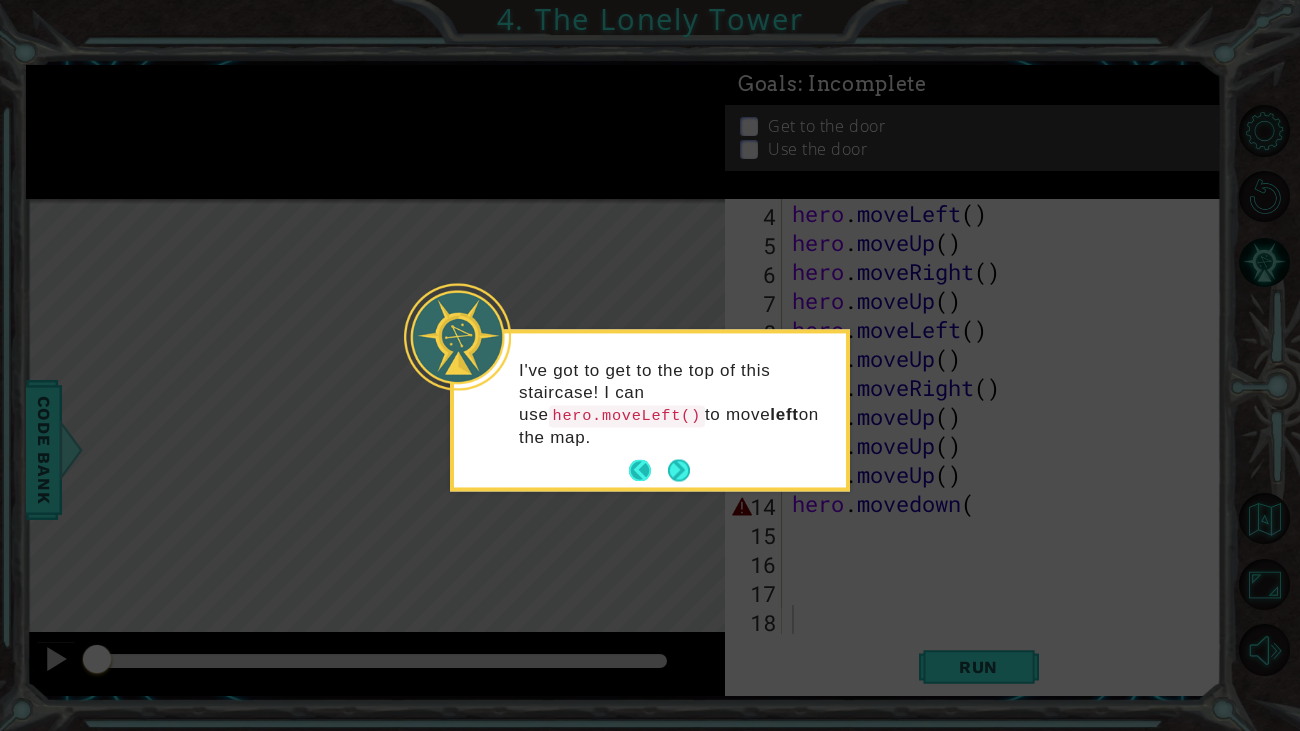 click at bounding box center (648, 471) 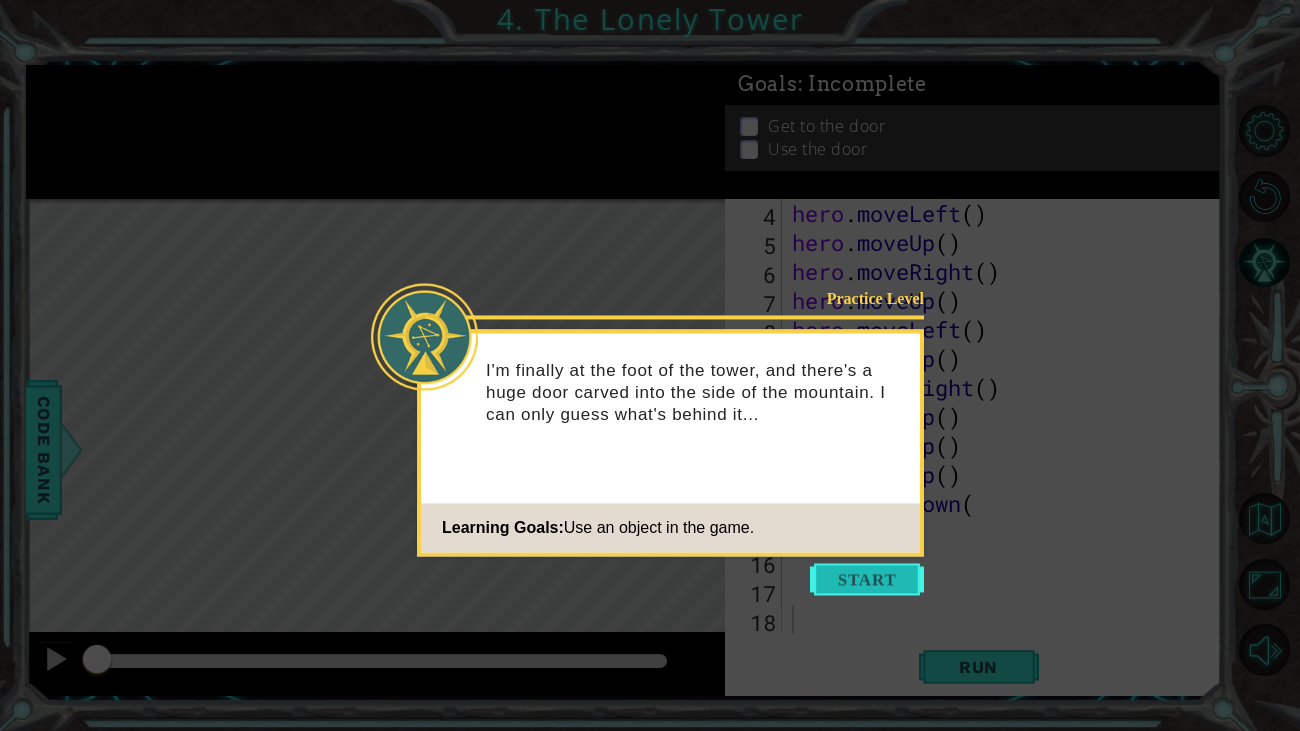 click at bounding box center (867, 579) 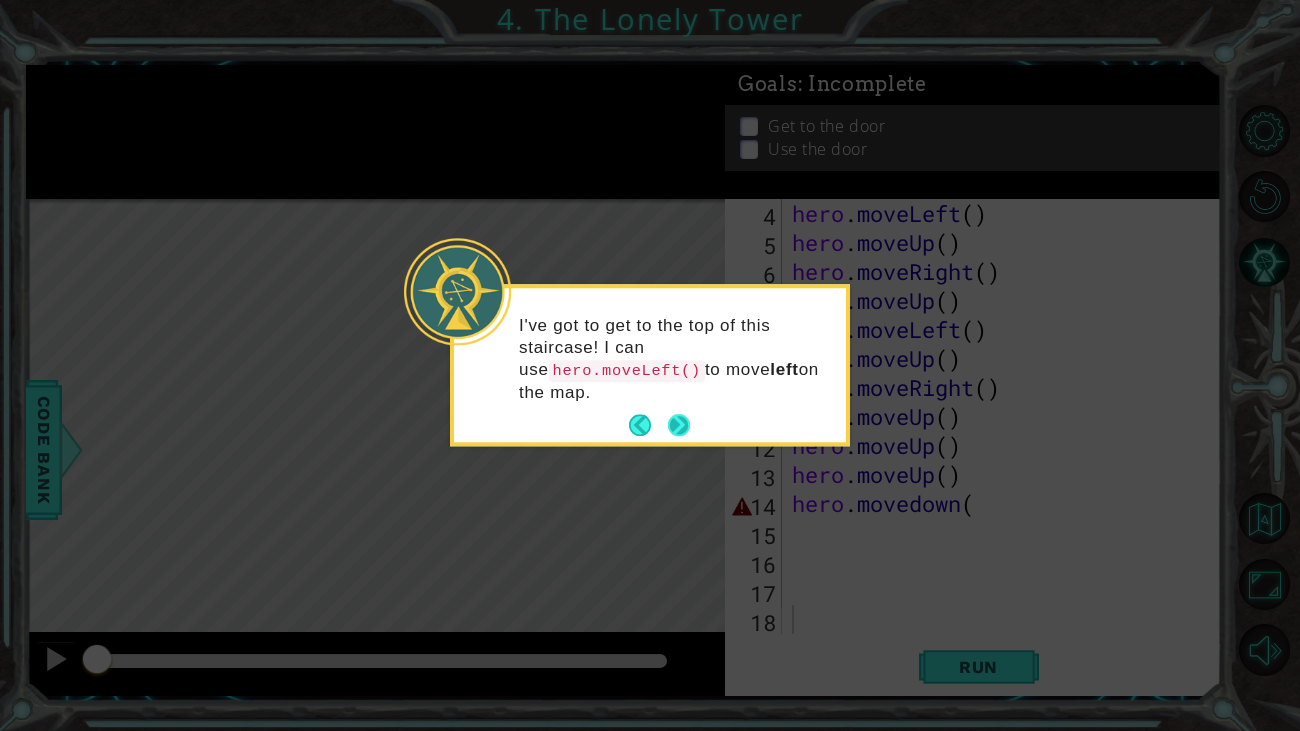 click at bounding box center [678, 425] 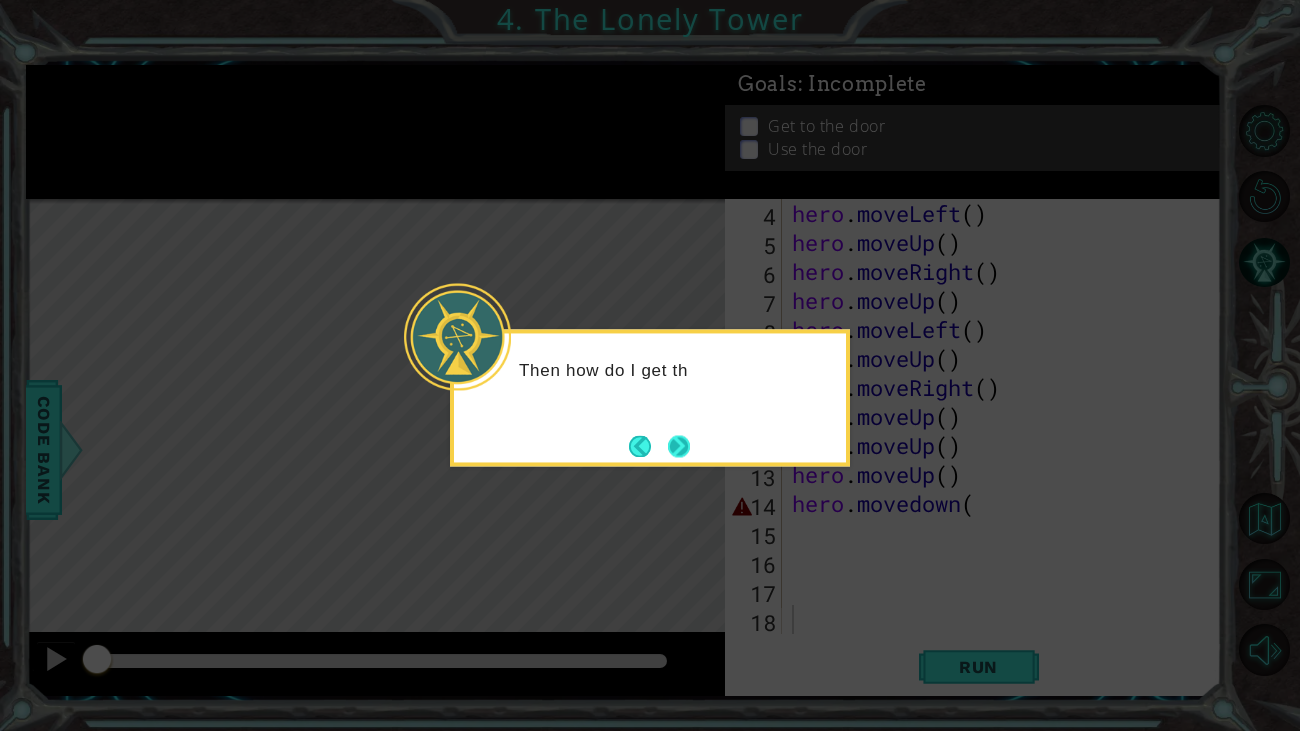 click at bounding box center (678, 445) 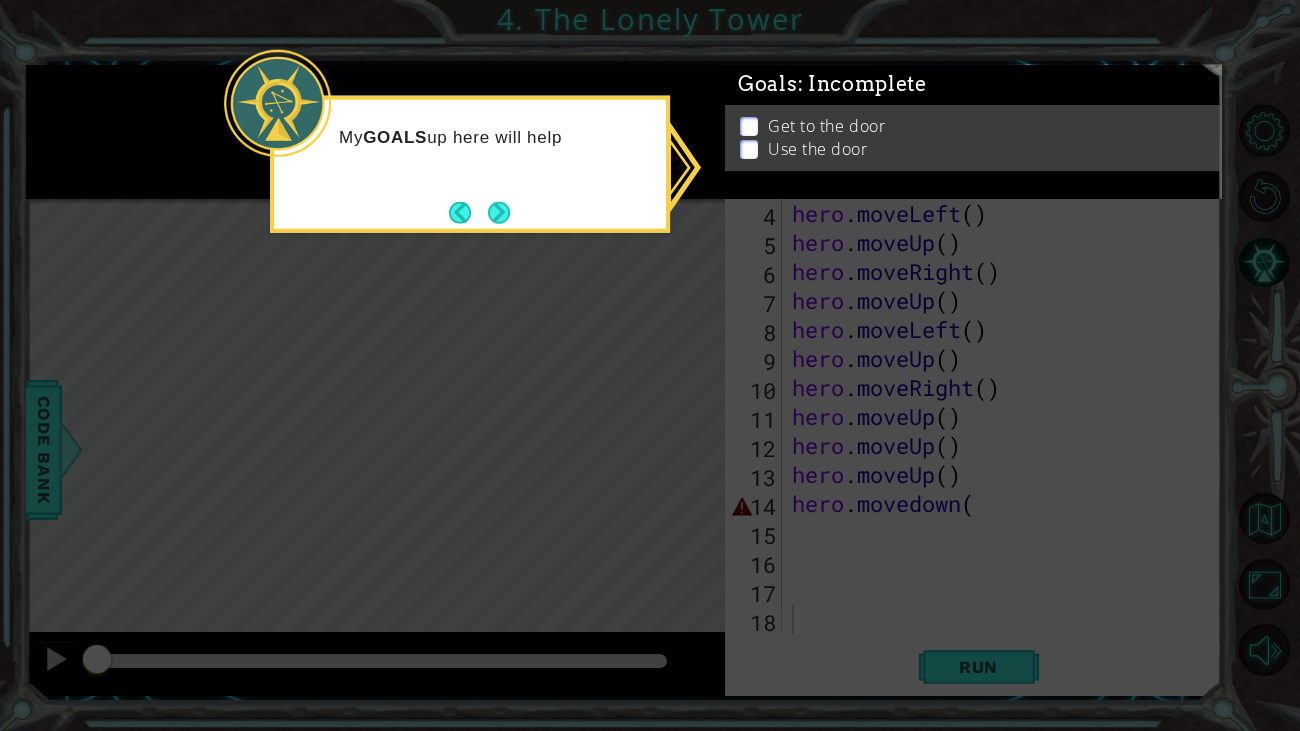 click 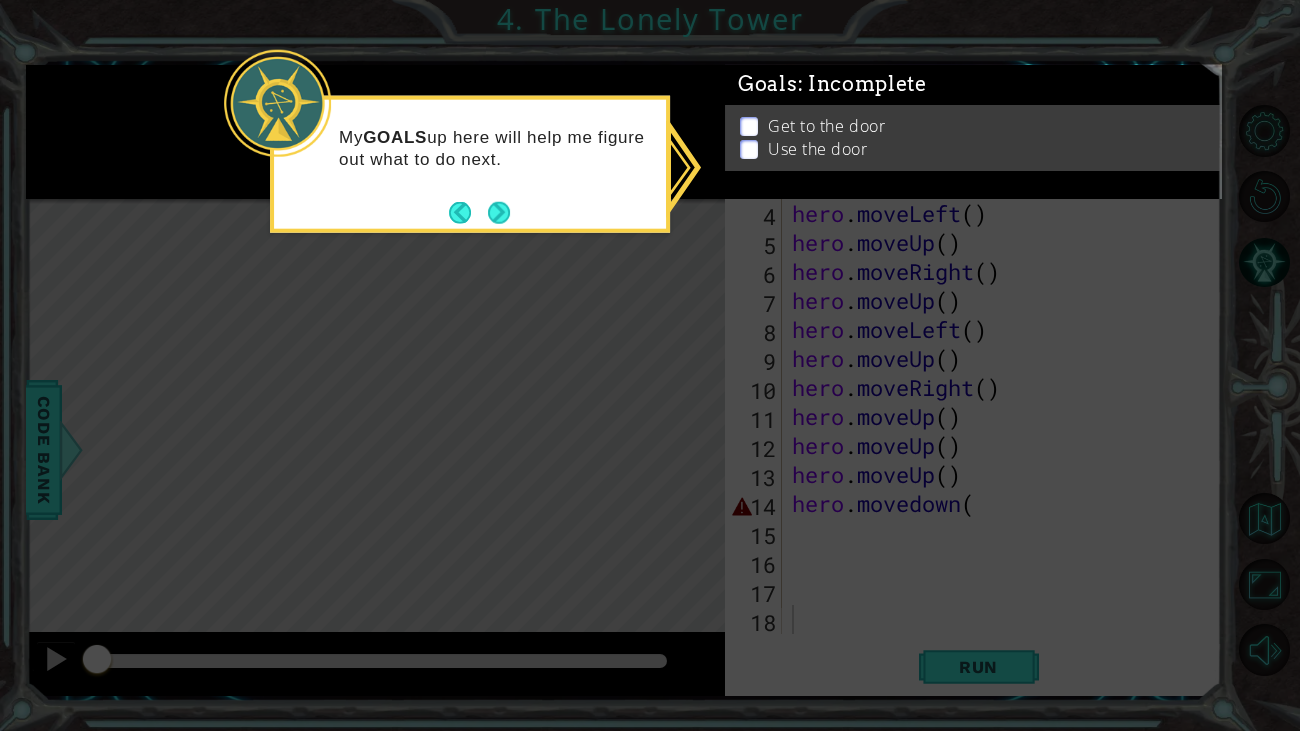 click 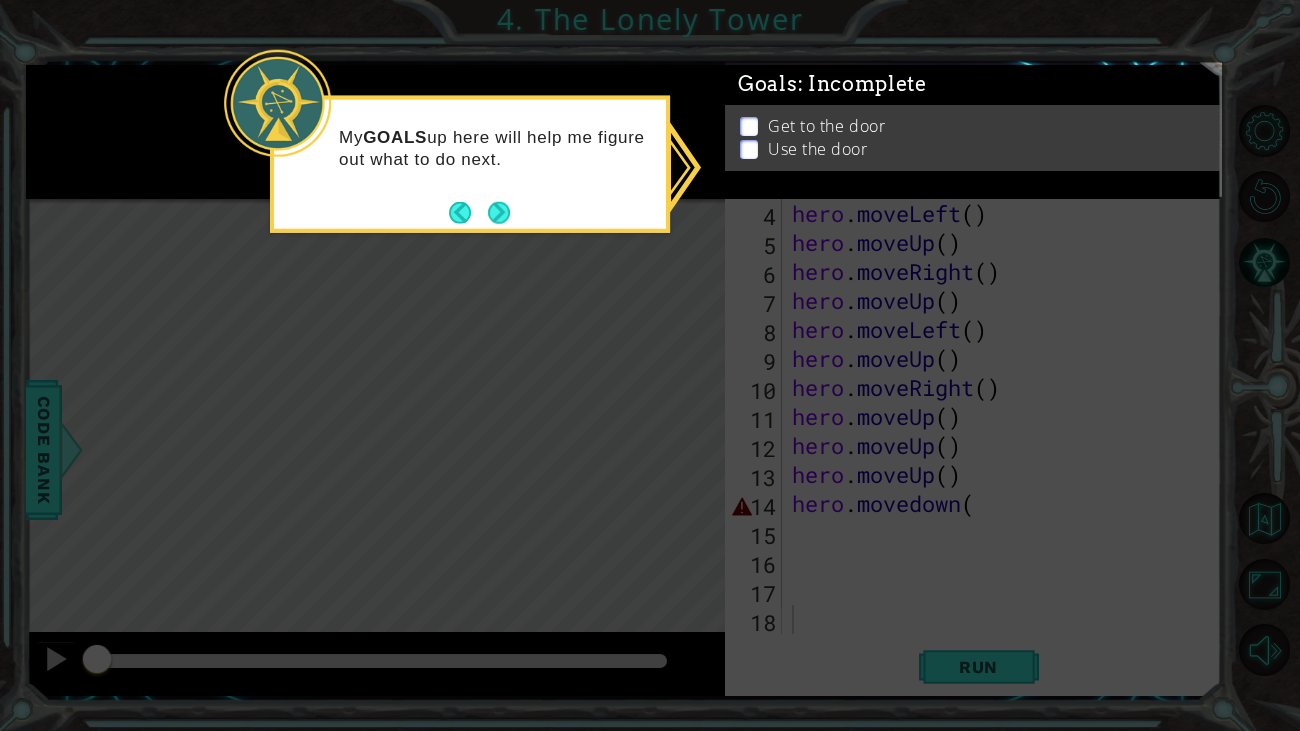 click at bounding box center (749, 160) 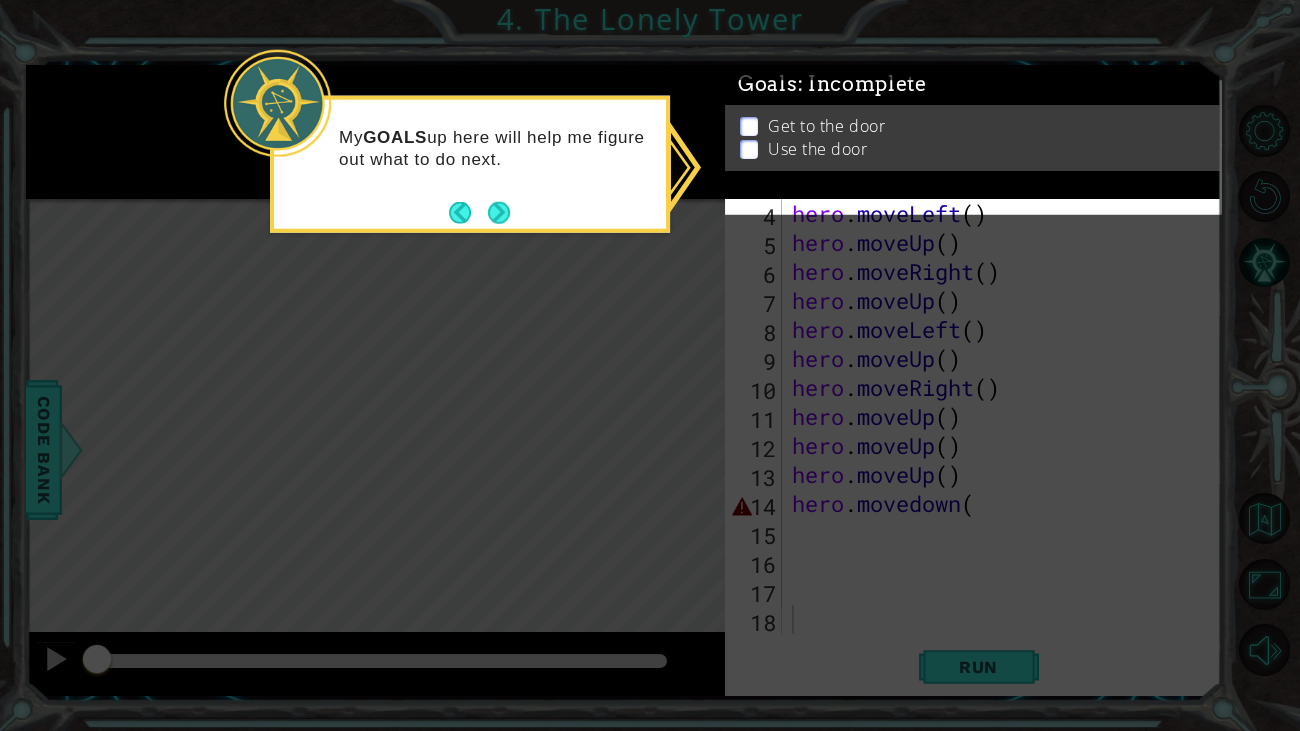 click at bounding box center (749, 126) 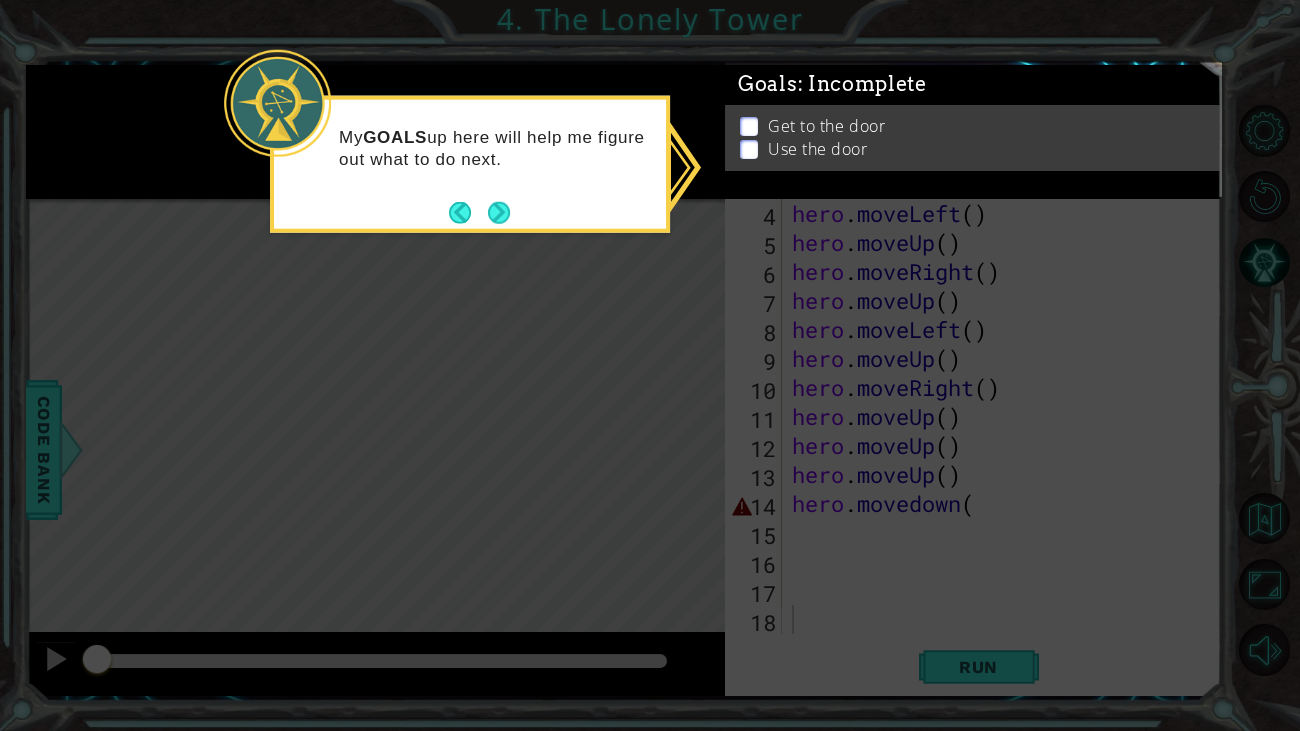 click at bounding box center (749, 167) 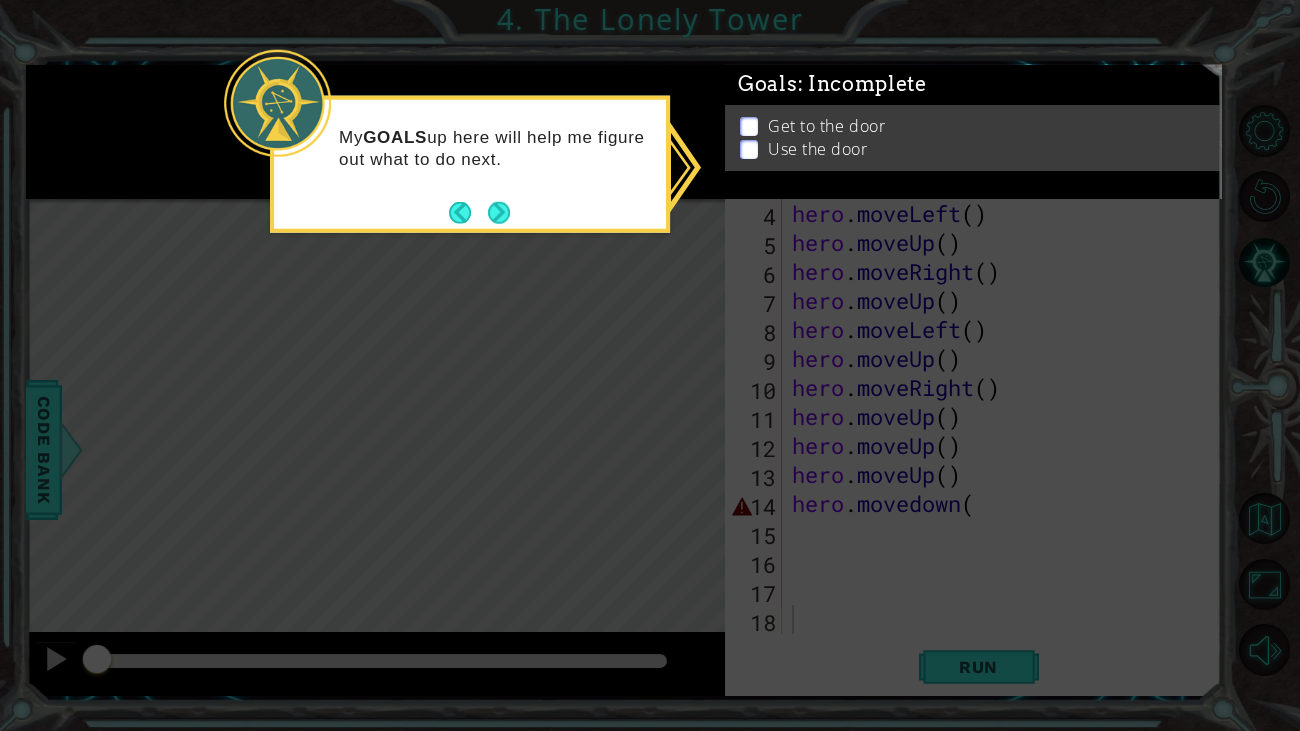 click at bounding box center [749, 156] 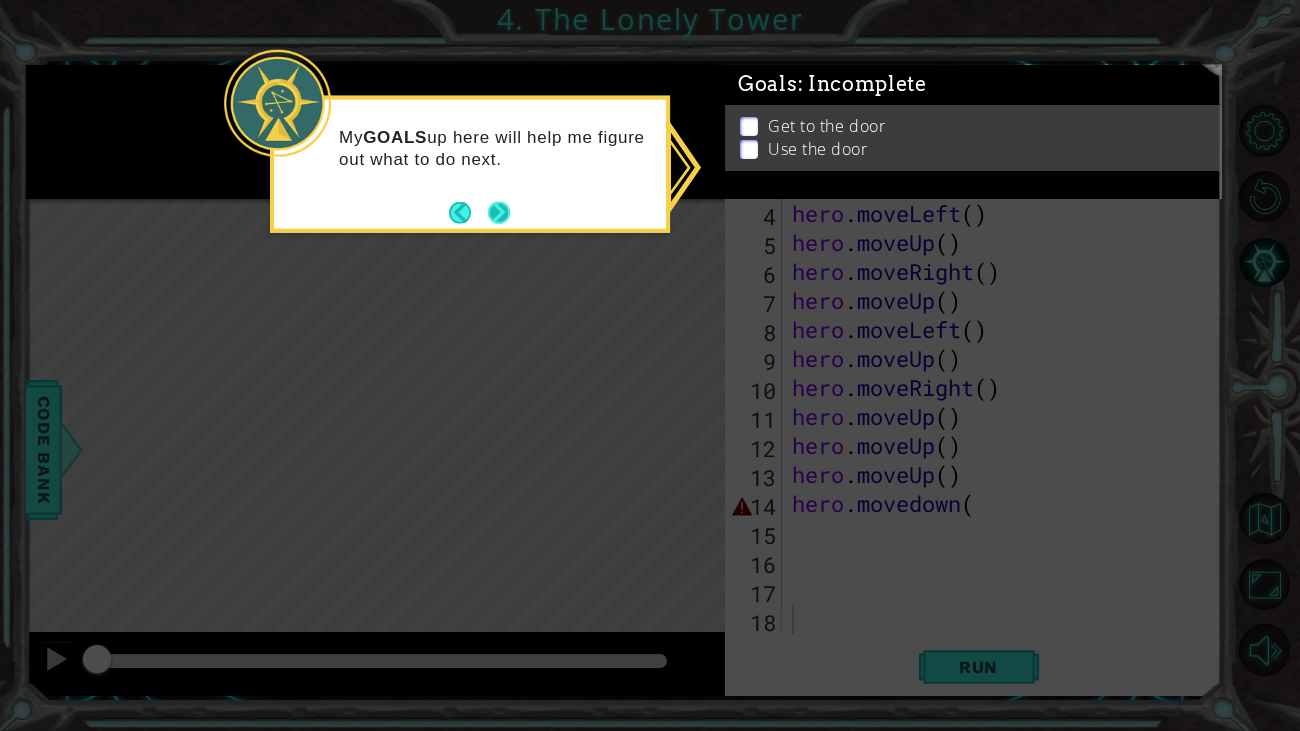 click at bounding box center [499, 213] 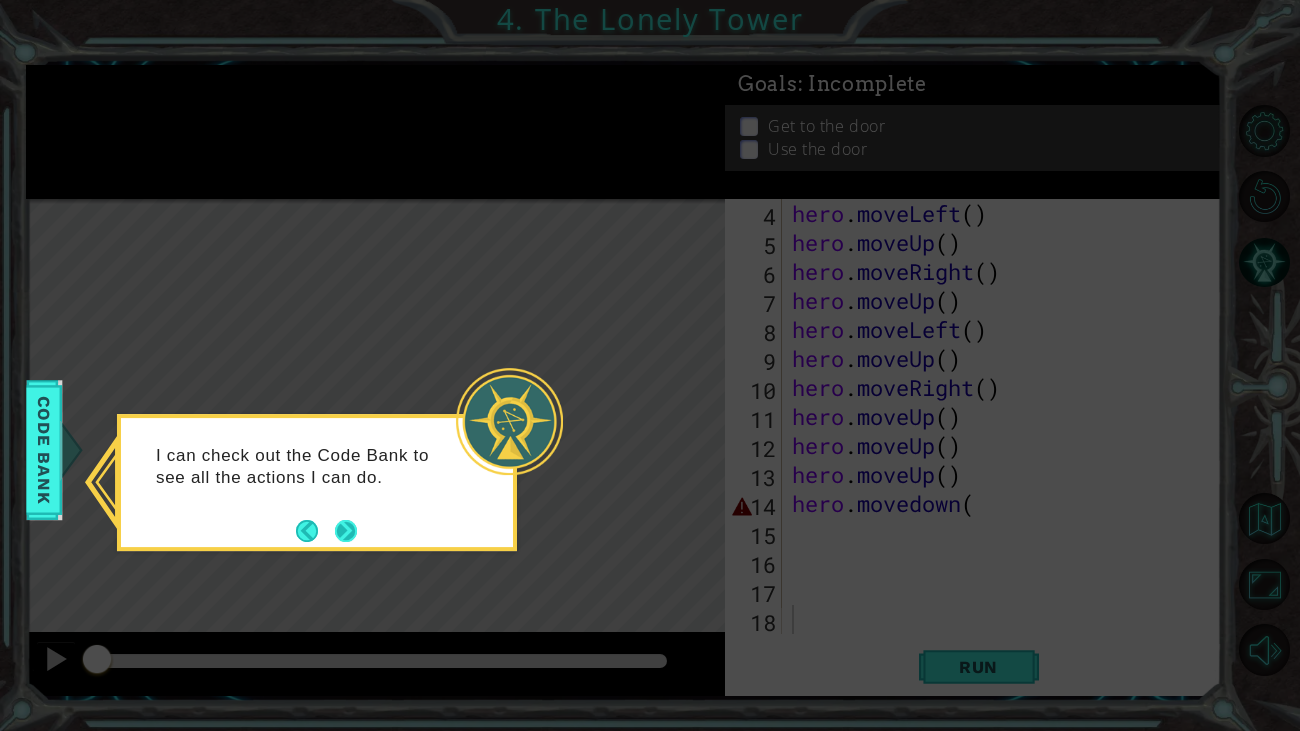 click at bounding box center [346, 531] 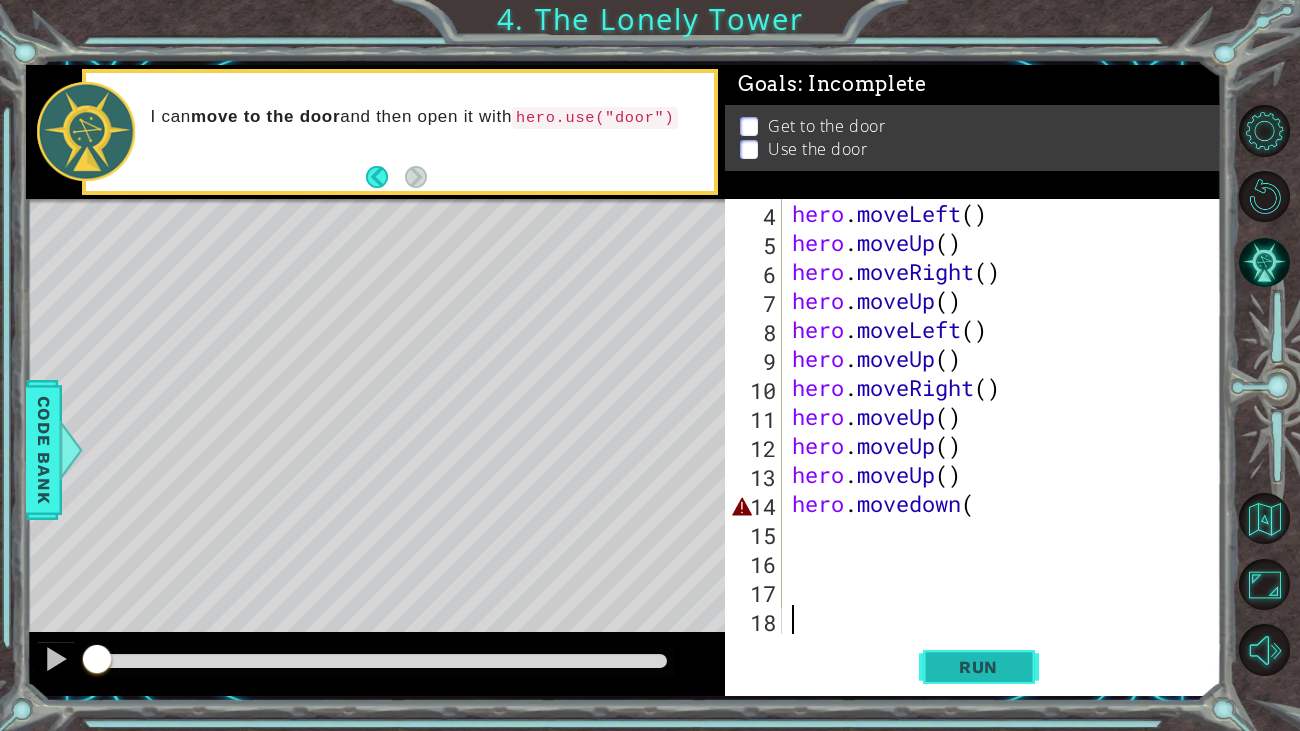 click on "Run" at bounding box center [979, 667] 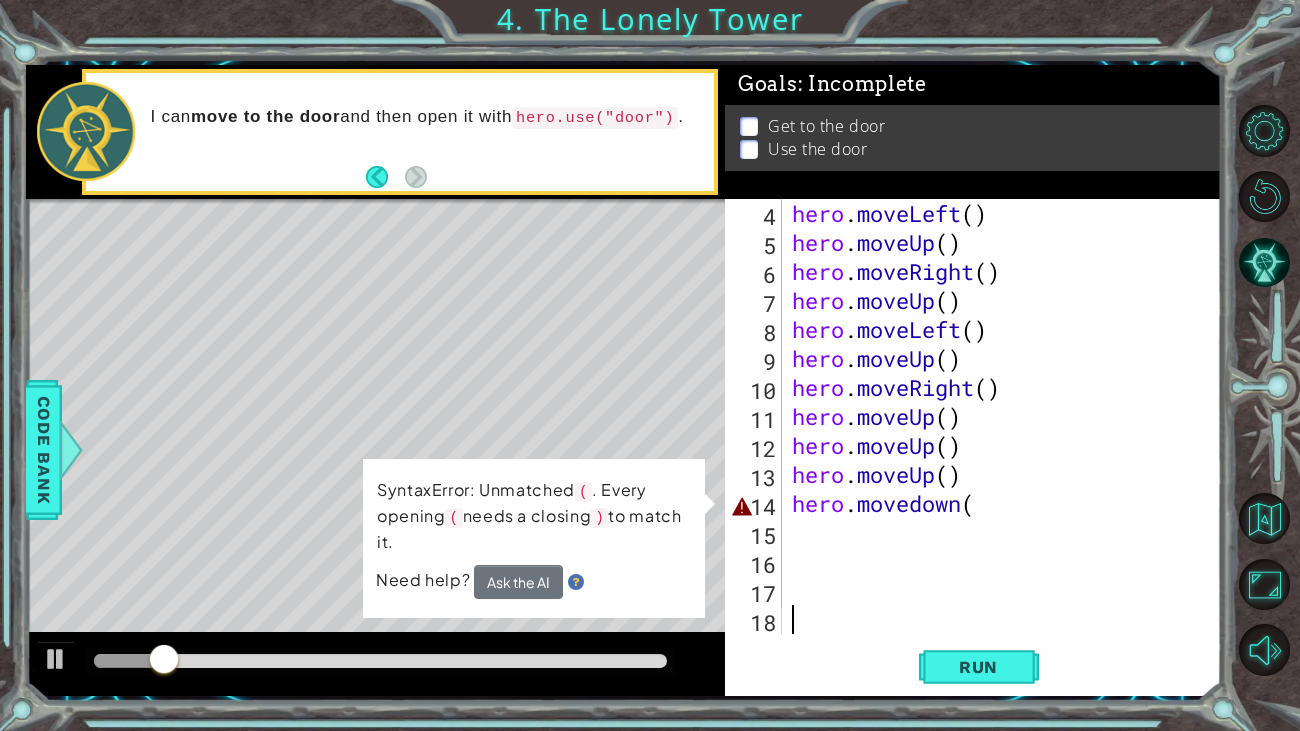 click on "hero . moveLeft ( ) hero . moveUp ( ) hero . moveRight ( ) hero . moveUp ( ) hero . moveLeft ( ) hero . moveUp ( ) hero . moveRight ( ) hero . moveUp ( ) hero . moveUp ( ) hero . moveUp ( ) hero . [GEOGRAPHIC_DATA] (" at bounding box center (1007, 445) 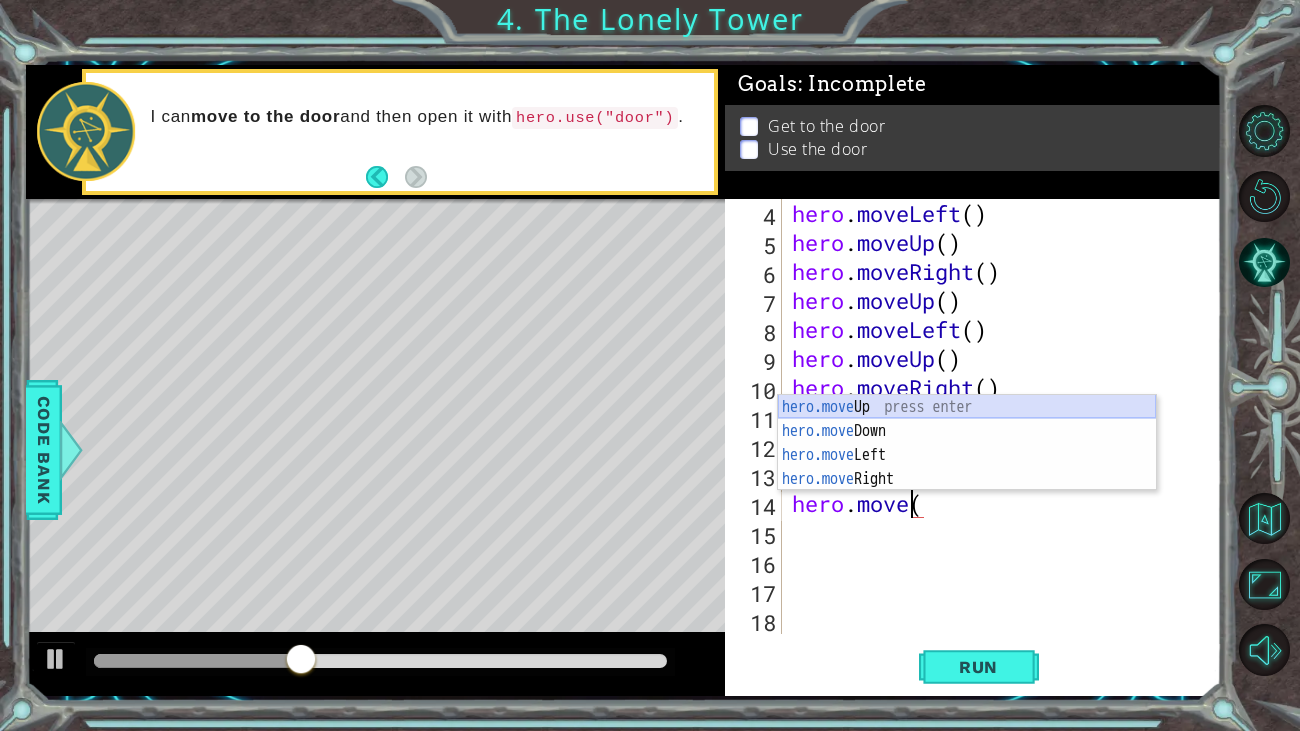 click on "hero.move Up press enter hero.move Down press enter hero.move Left press enter hero.move Right press enter" at bounding box center (967, 467) 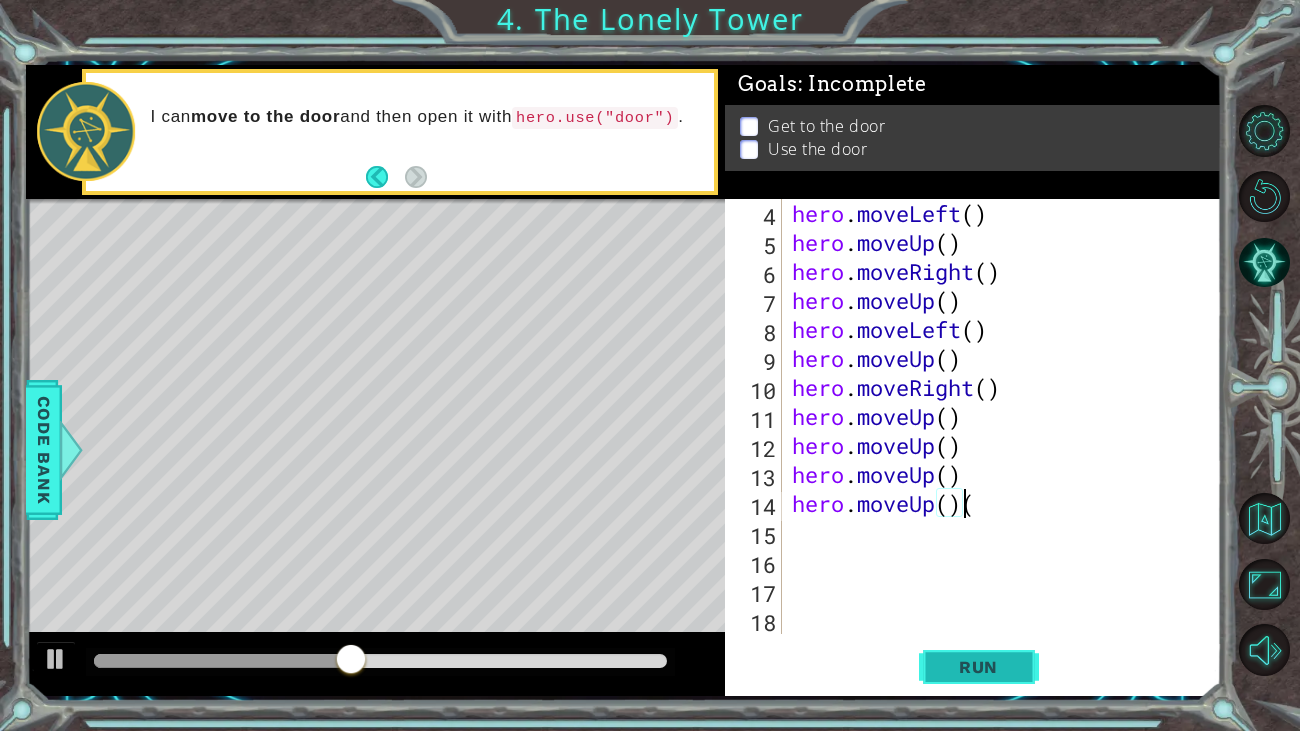 click on "Run" at bounding box center [979, 667] 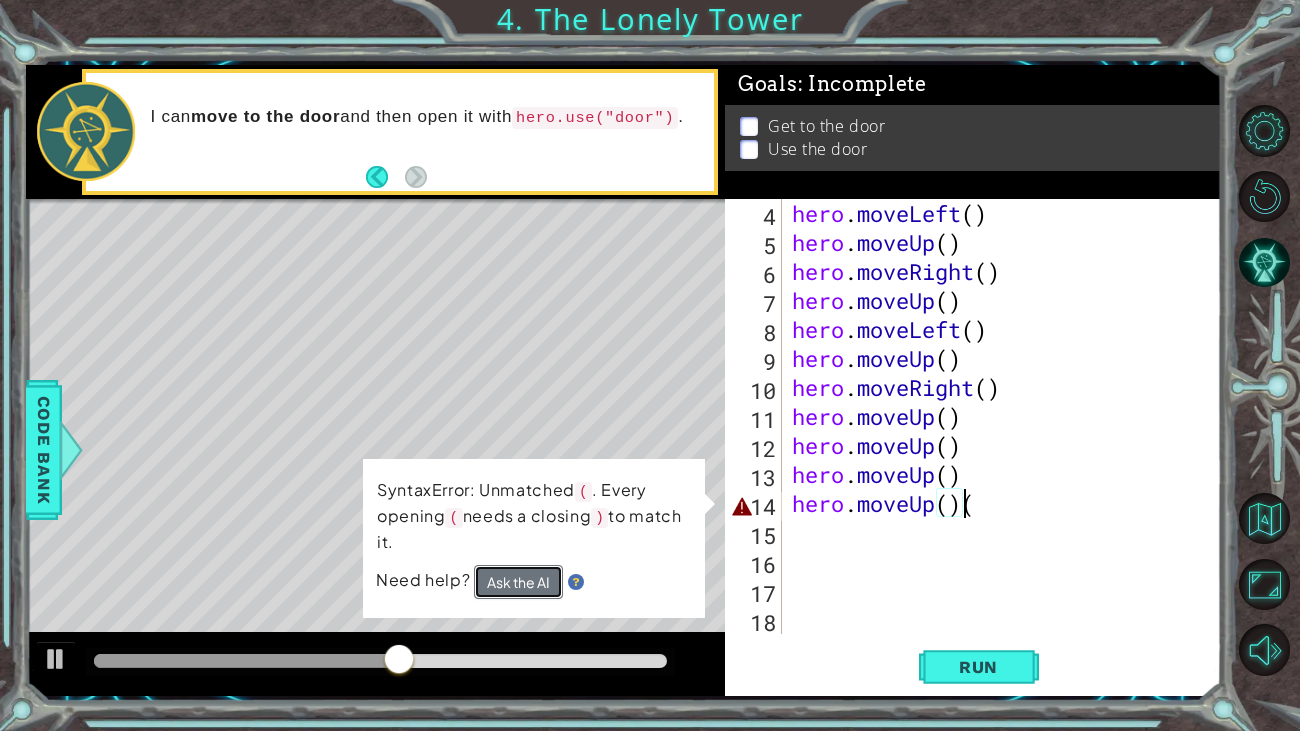click on "Ask the AI" at bounding box center (518, 582) 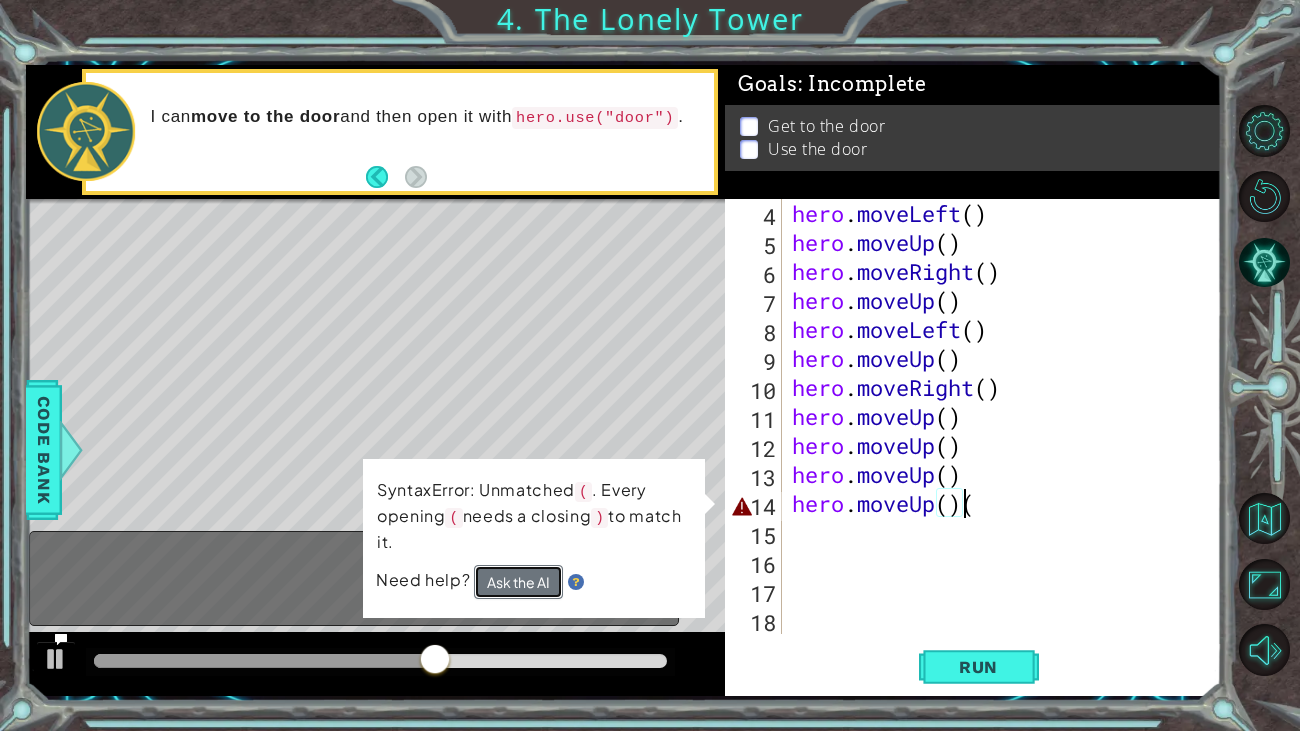 click on "Ask the AI" at bounding box center (518, 582) 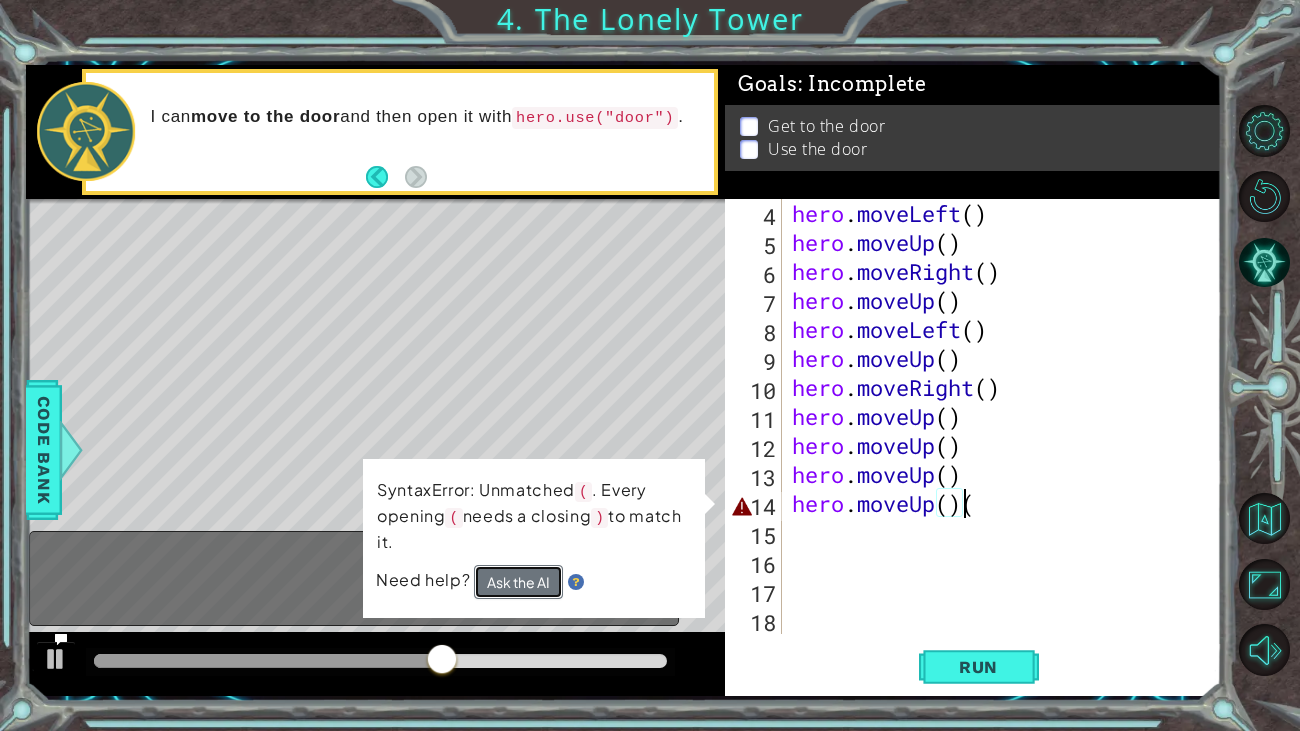 click on "Ask the AI" at bounding box center (518, 582) 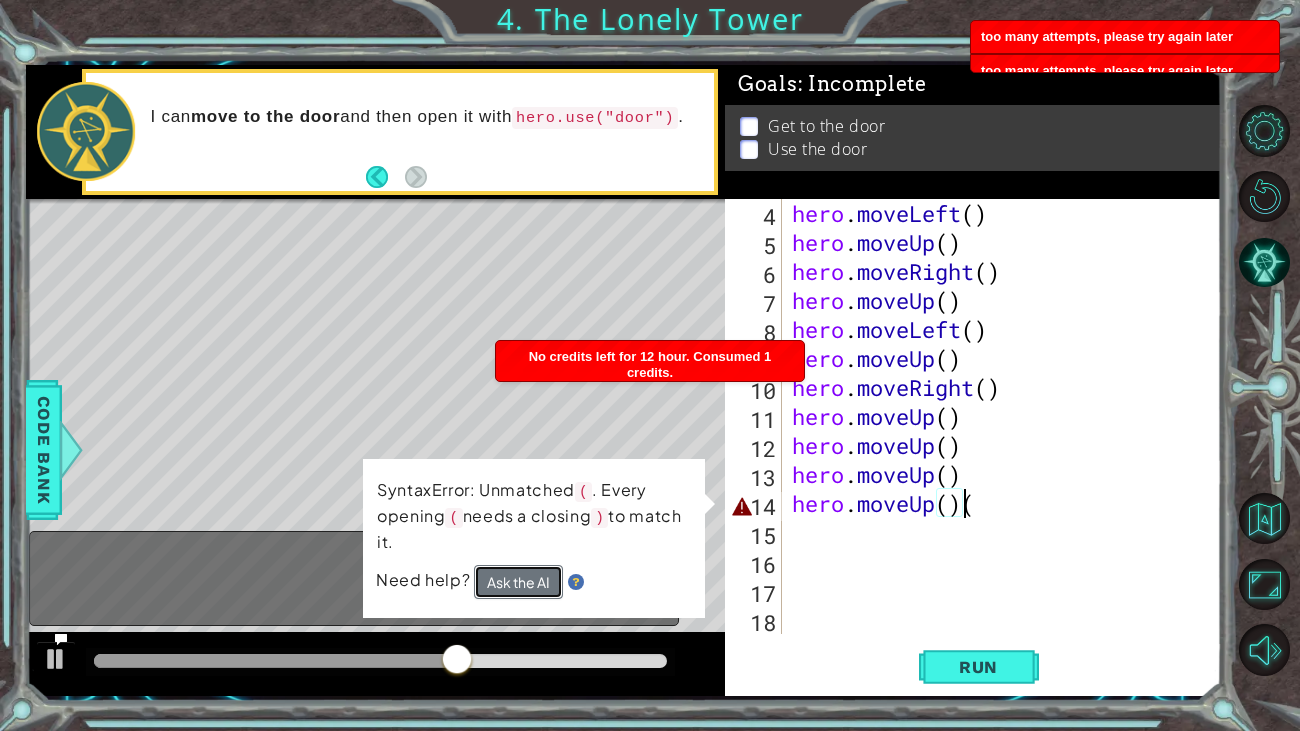 click on "Ask the AI" at bounding box center (518, 582) 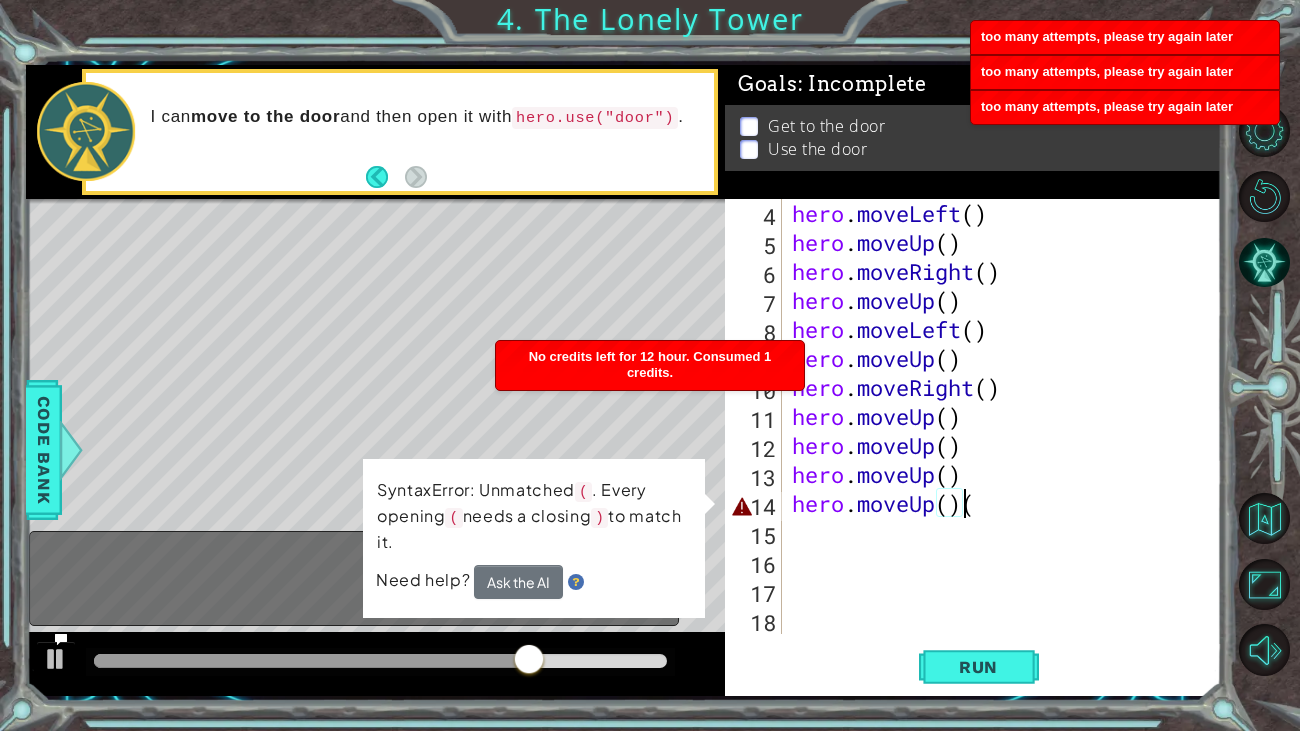 click at bounding box center [643, 585] 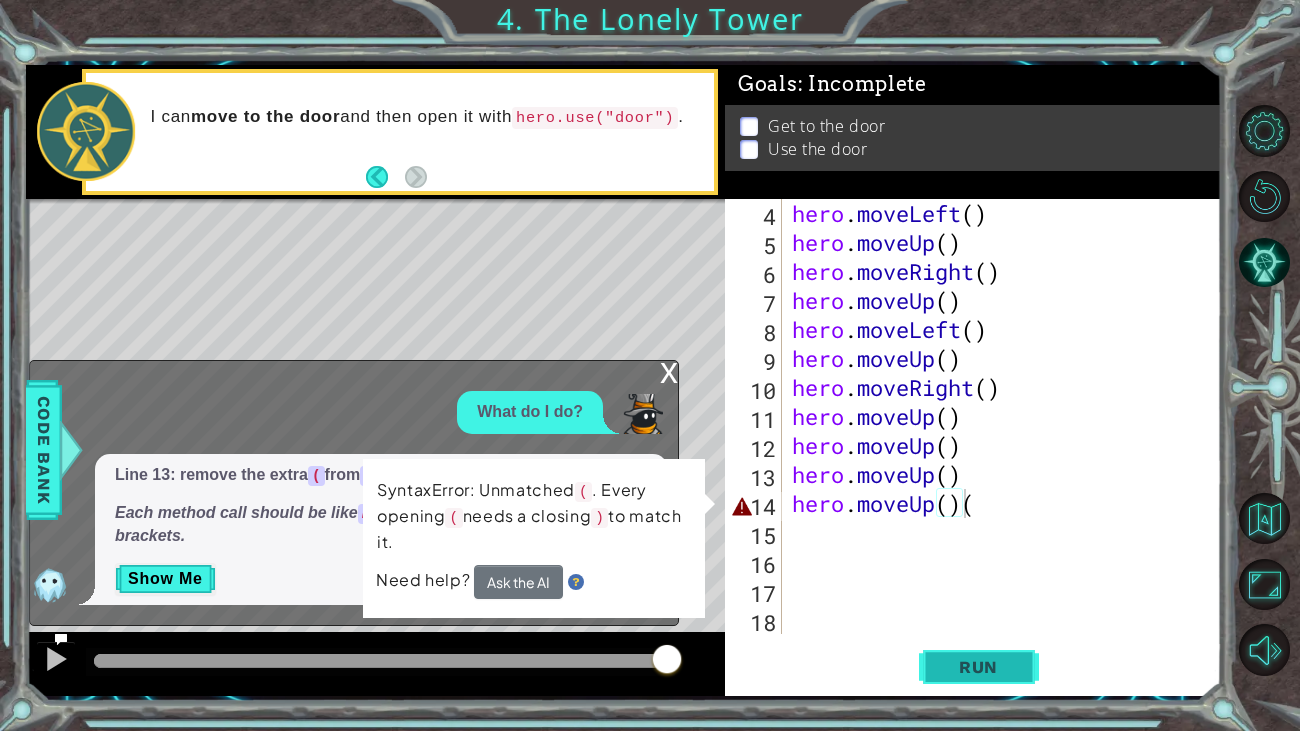 click on "Run" at bounding box center [978, 667] 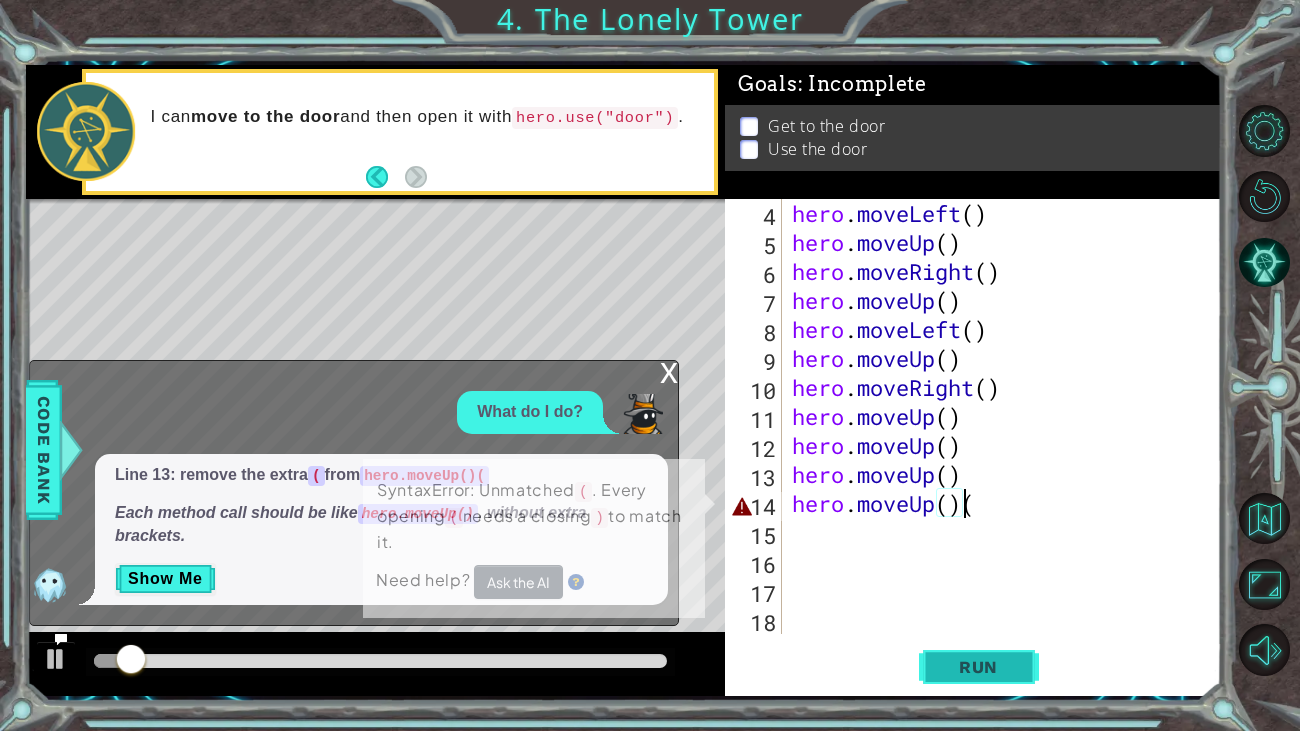 click on "Run" at bounding box center (978, 667) 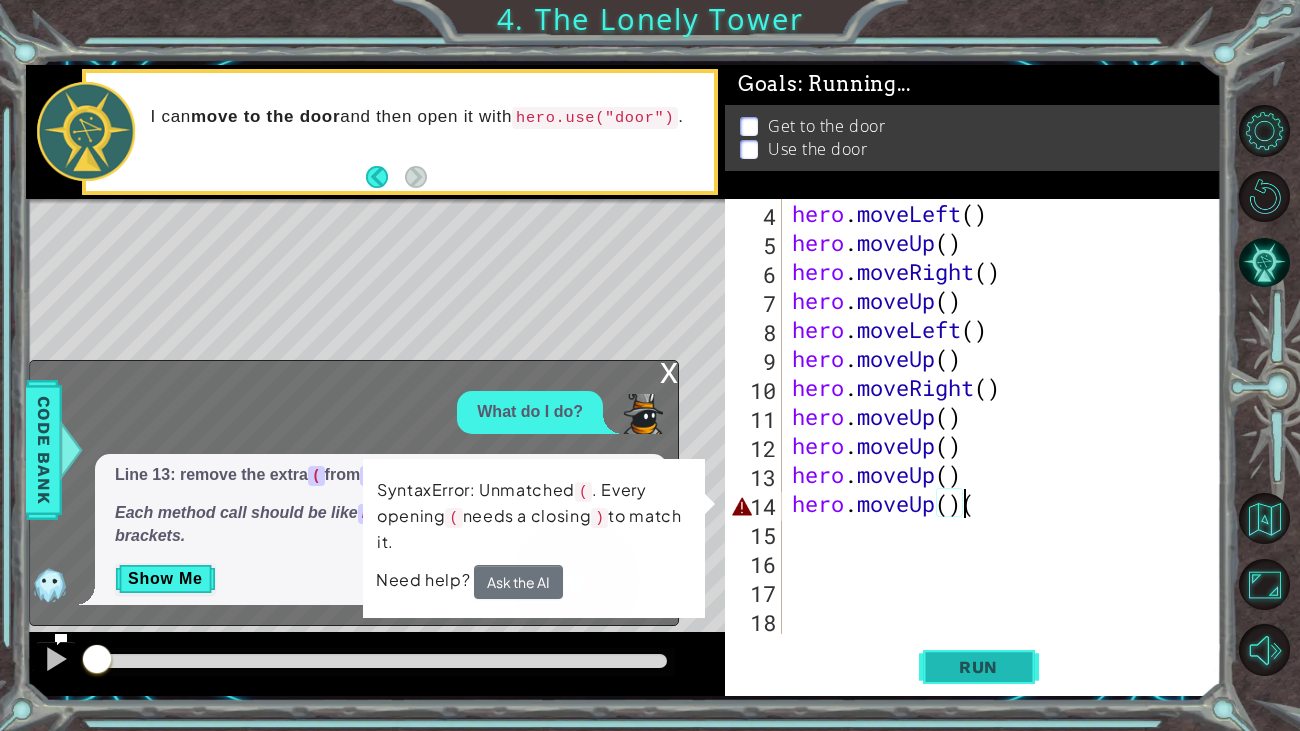 click on "Run" at bounding box center [978, 667] 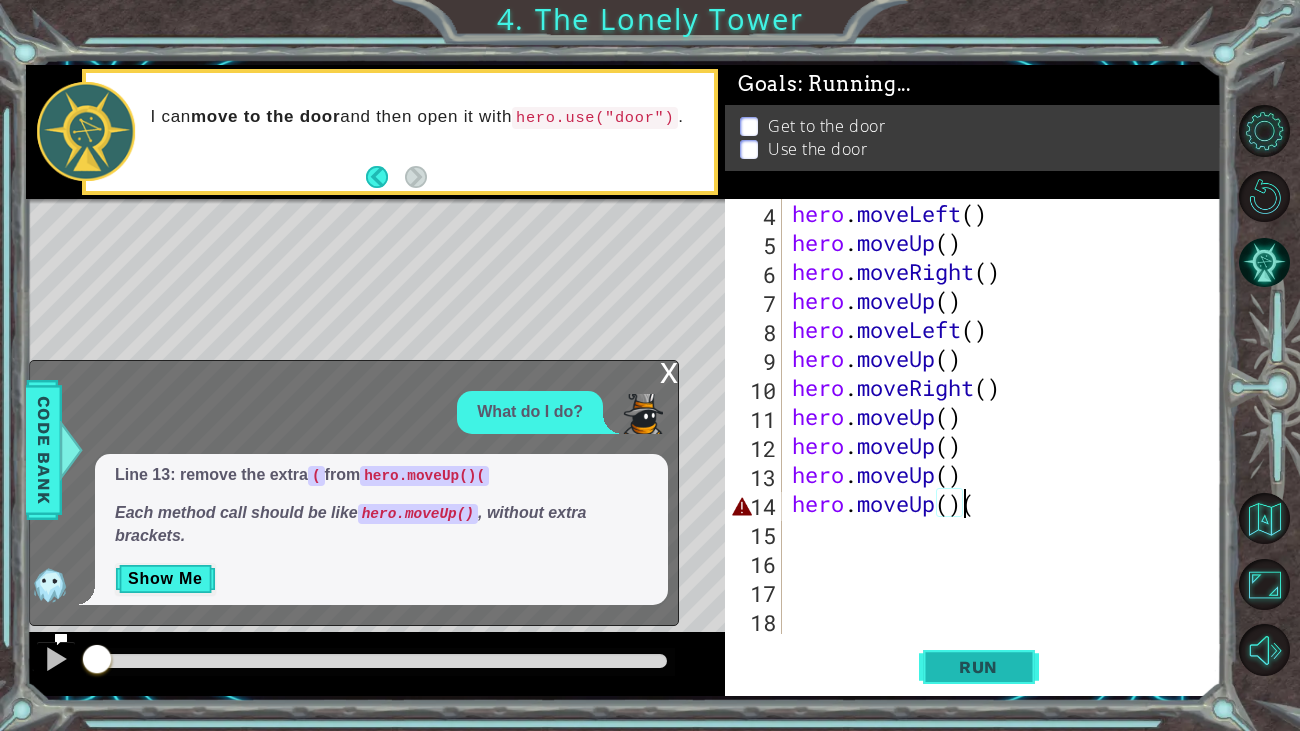 click on "Run" at bounding box center (978, 667) 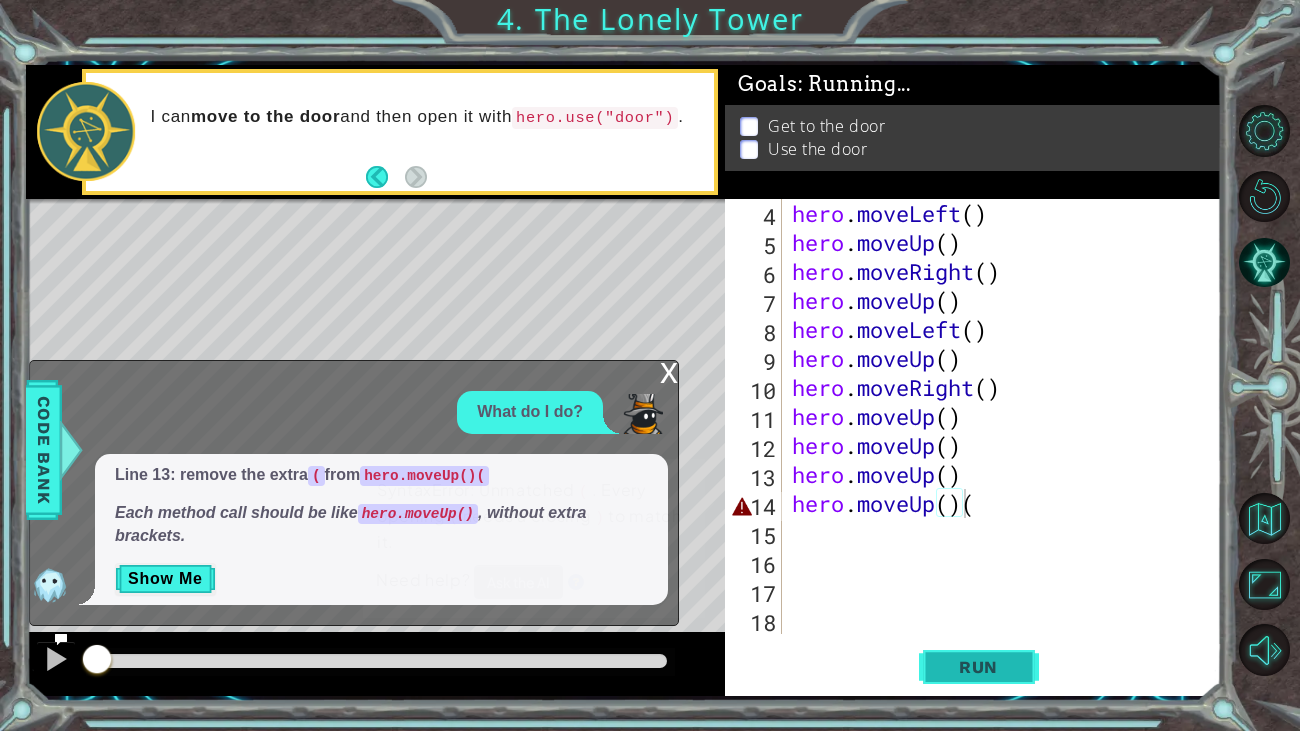 click on "Run" at bounding box center (978, 667) 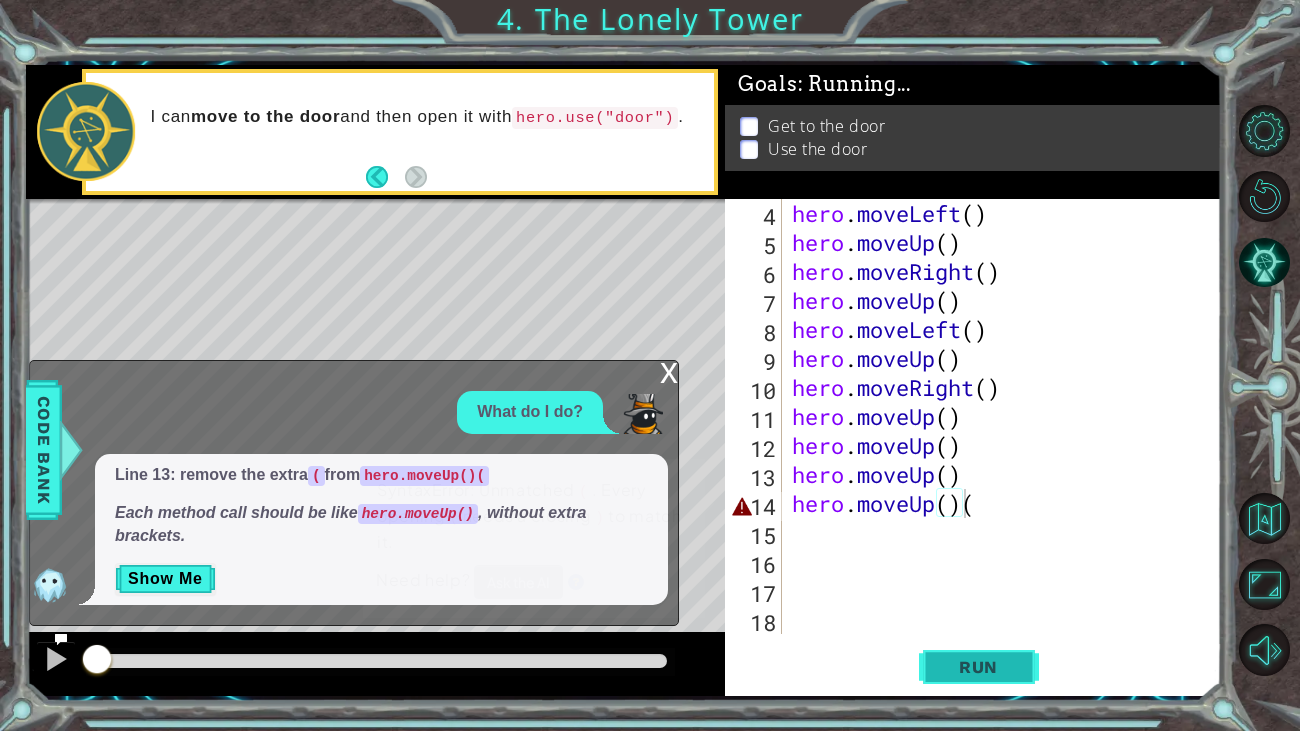 click on "Run" at bounding box center (978, 667) 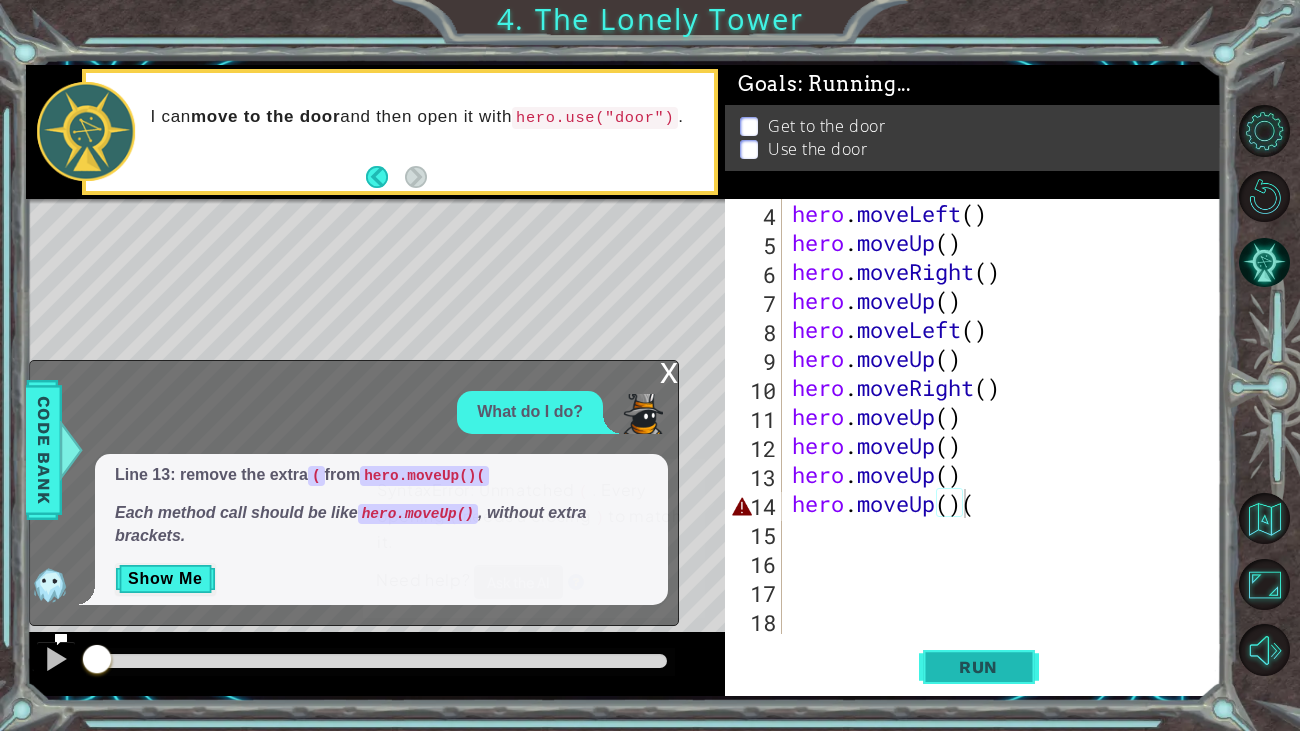 click on "Run" at bounding box center [978, 667] 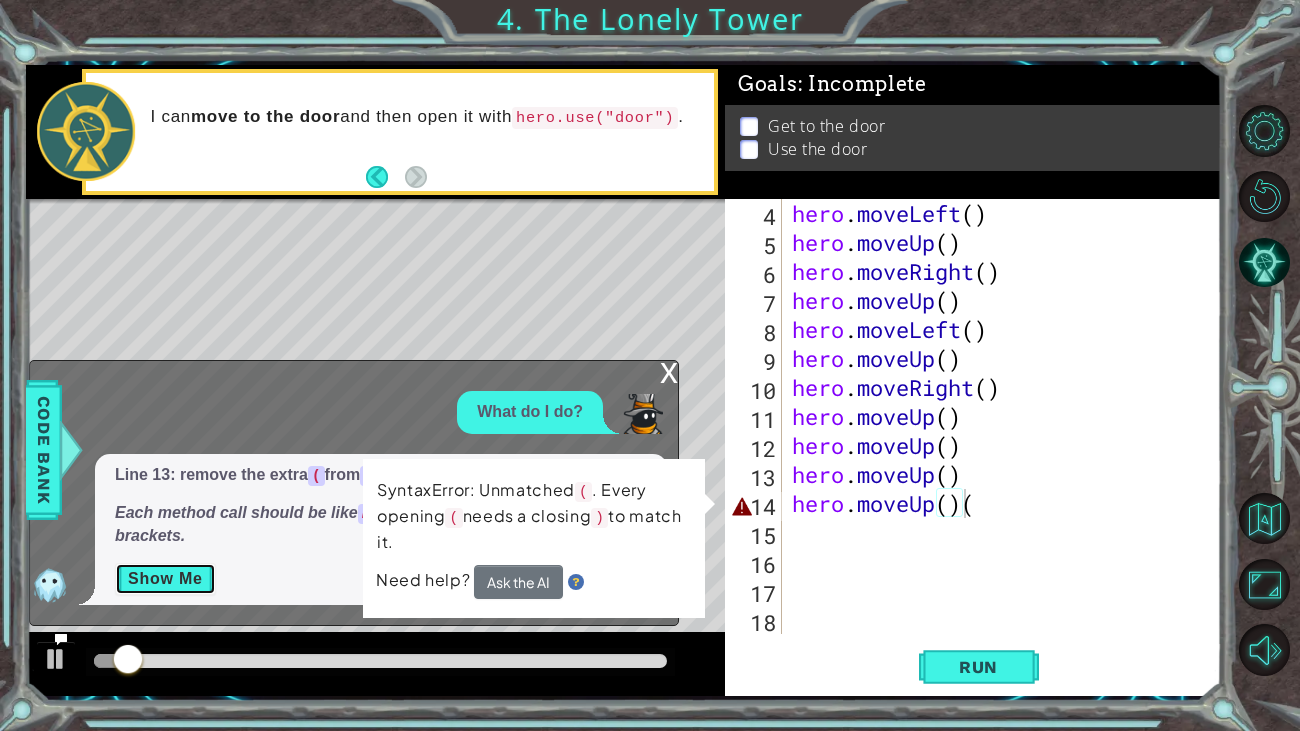 click on "Show Me" at bounding box center (165, 579) 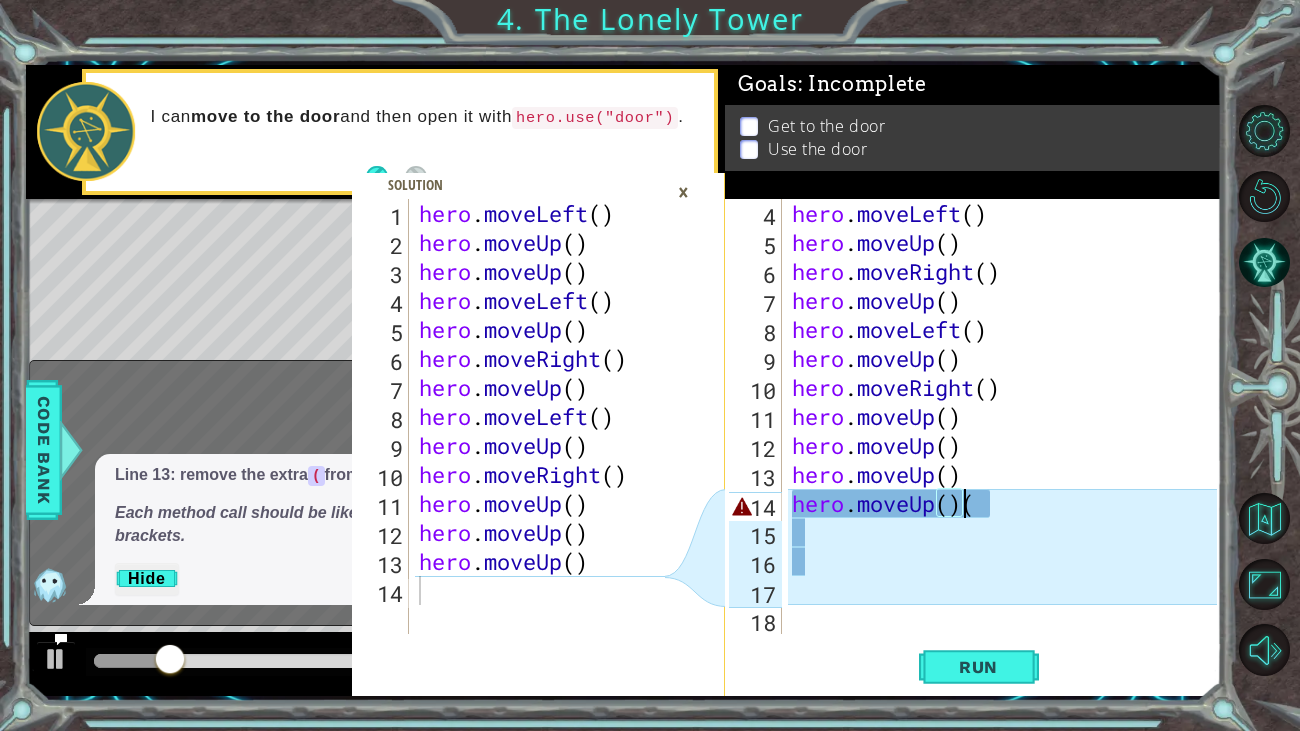 type on "hero.moveUp()" 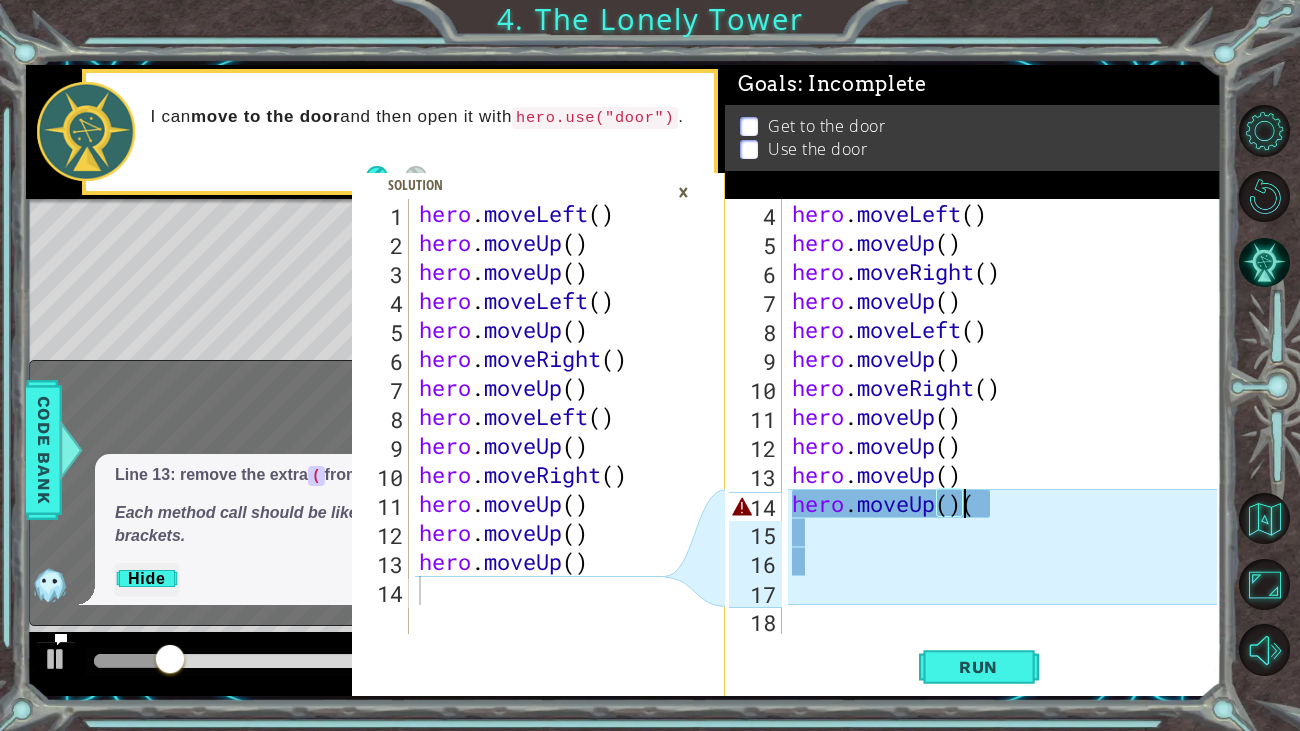 click on "hero . moveLeft ( ) hero . moveUp ( ) hero . moveUp ( ) hero . moveLeft ( ) hero . moveUp ( ) hero . moveRight ( ) hero . moveUp ( ) hero . moveLeft ( ) hero . moveUp ( ) hero . moveRight ( ) hero . moveUp ( ) hero . moveUp ( ) hero . moveUp ( )" at bounding box center (545, 445) 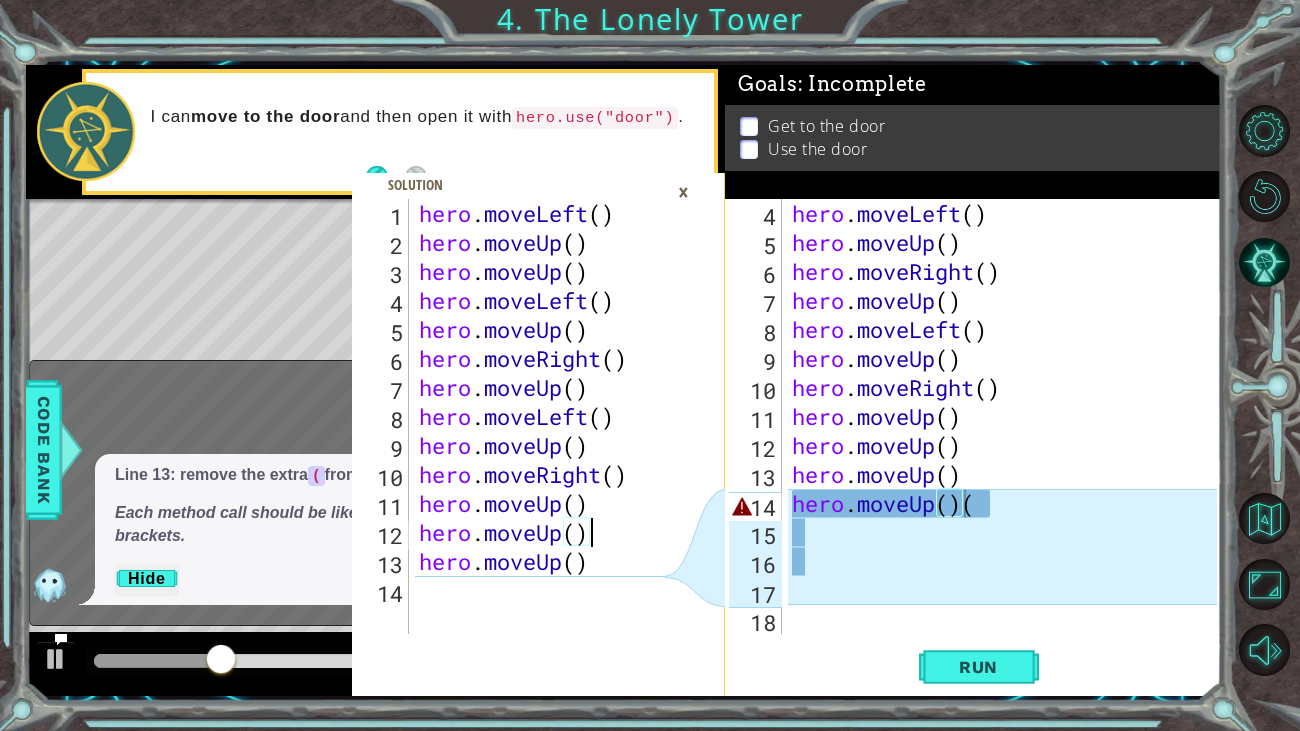 click on "×" at bounding box center [683, 192] 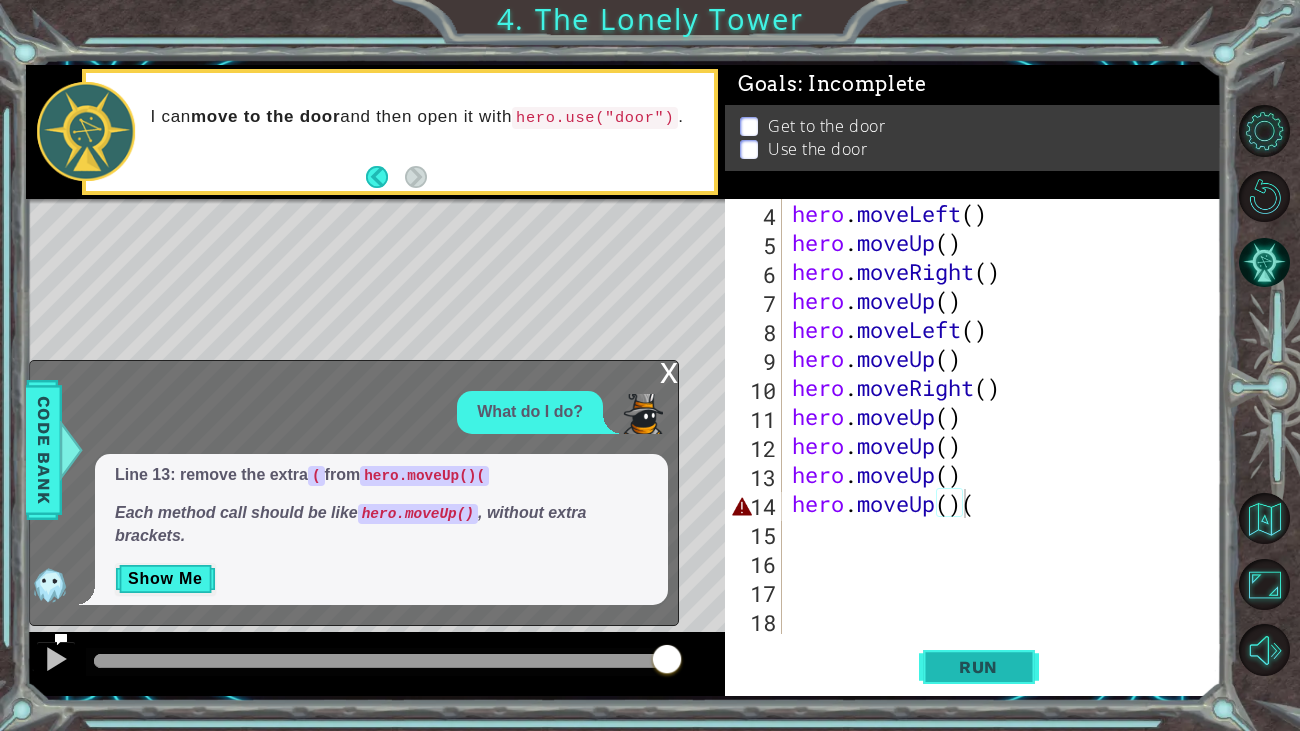 click on "Run" at bounding box center (978, 667) 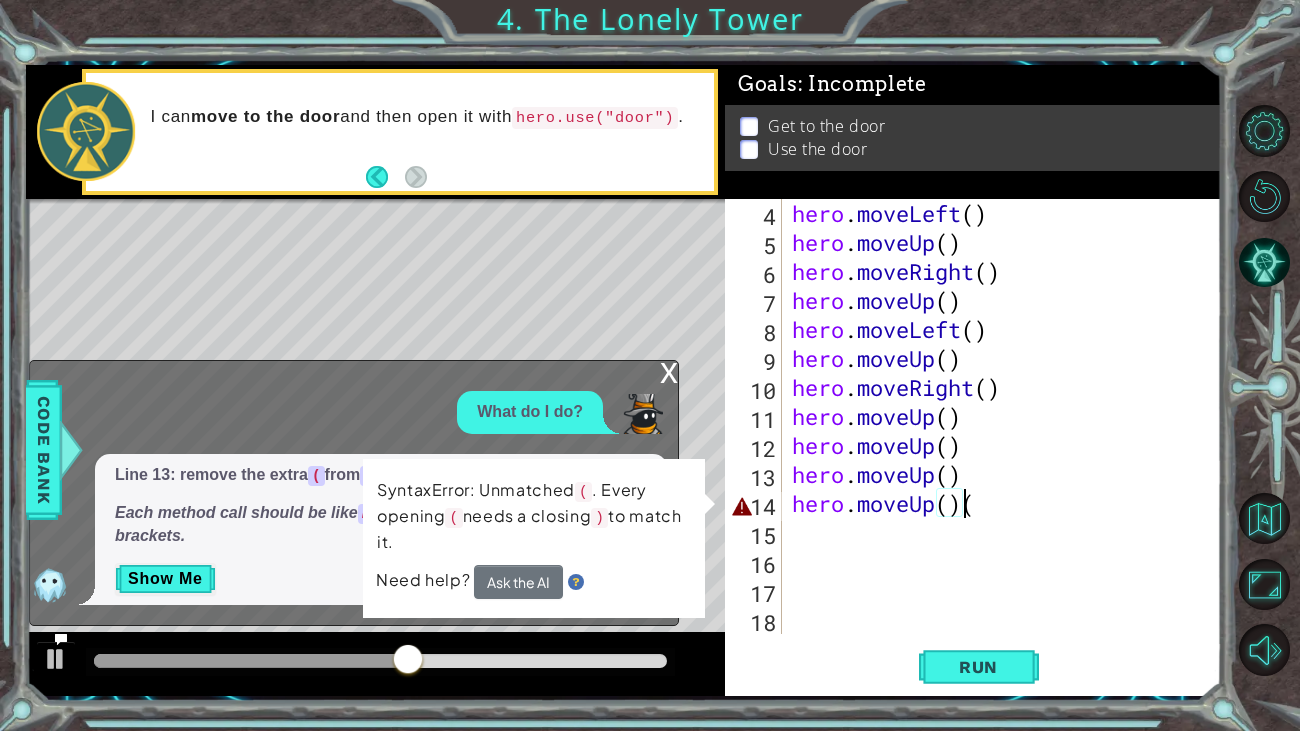 click on "hero . moveLeft ( ) hero . moveUp ( ) hero . moveRight ( ) hero . moveUp ( ) hero . moveLeft ( ) hero . moveUp ( ) hero . moveRight ( ) hero . moveUp ( ) hero . moveUp ( ) hero . moveUp ( ) hero . moveUp ( ) (" at bounding box center [1007, 445] 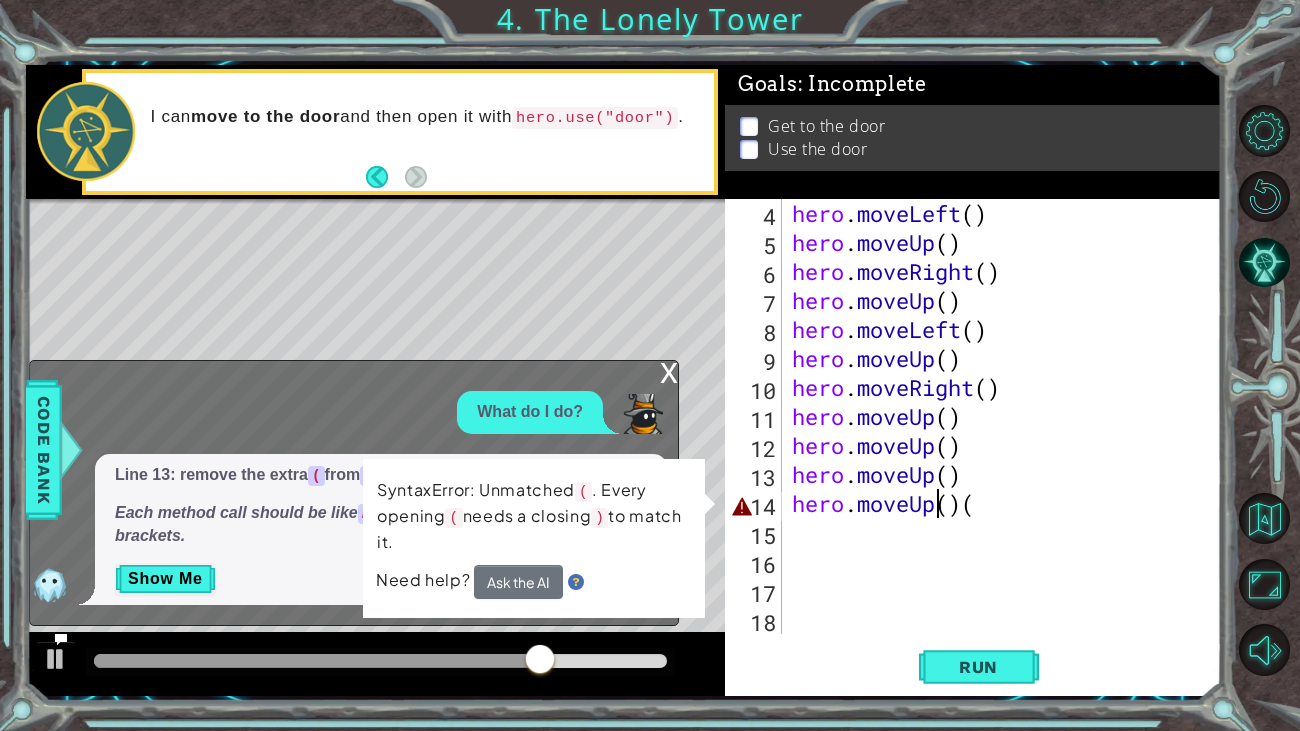click on "hero . moveLeft ( ) hero . moveUp ( ) hero . moveRight ( ) hero . moveUp ( ) hero . moveLeft ( ) hero . moveUp ( ) hero . moveRight ( ) hero . moveUp ( ) hero . moveUp ( ) hero . moveUp ( ) hero . moveUp ( ) (" at bounding box center (1007, 445) 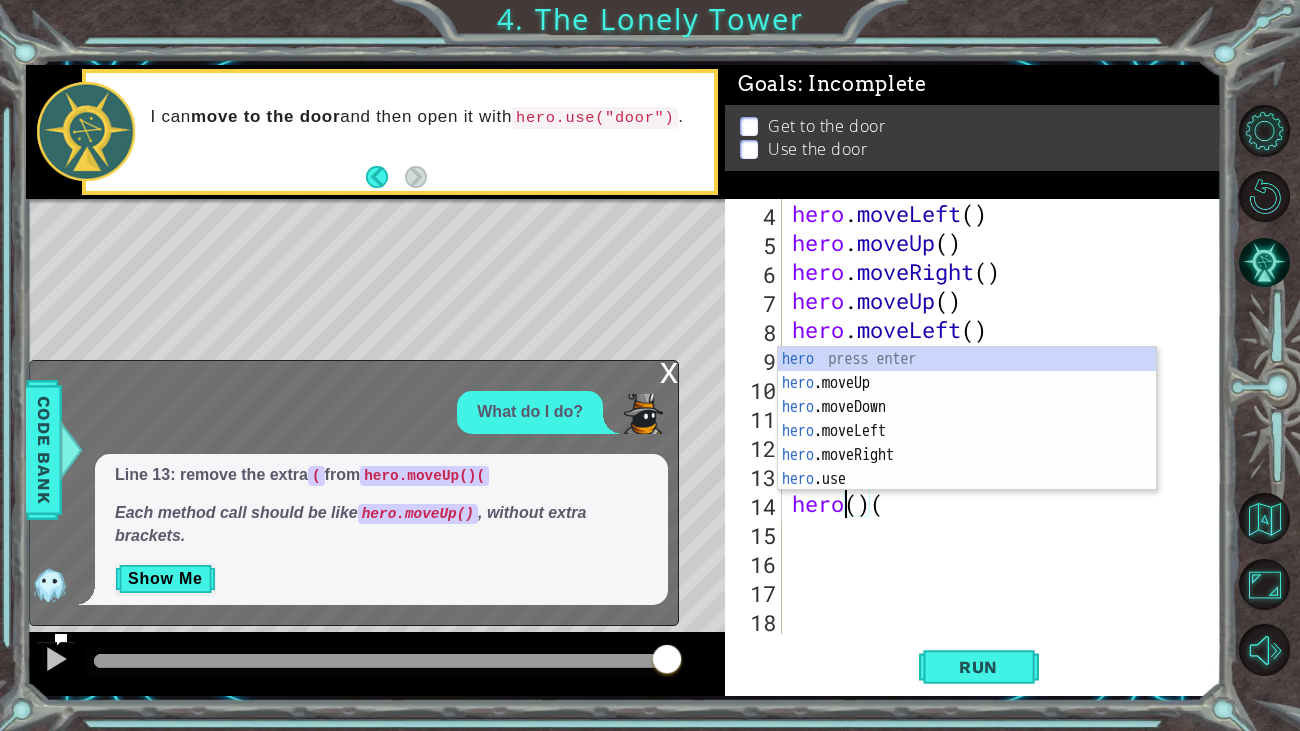 scroll, scrollTop: 0, scrollLeft: 3, axis: horizontal 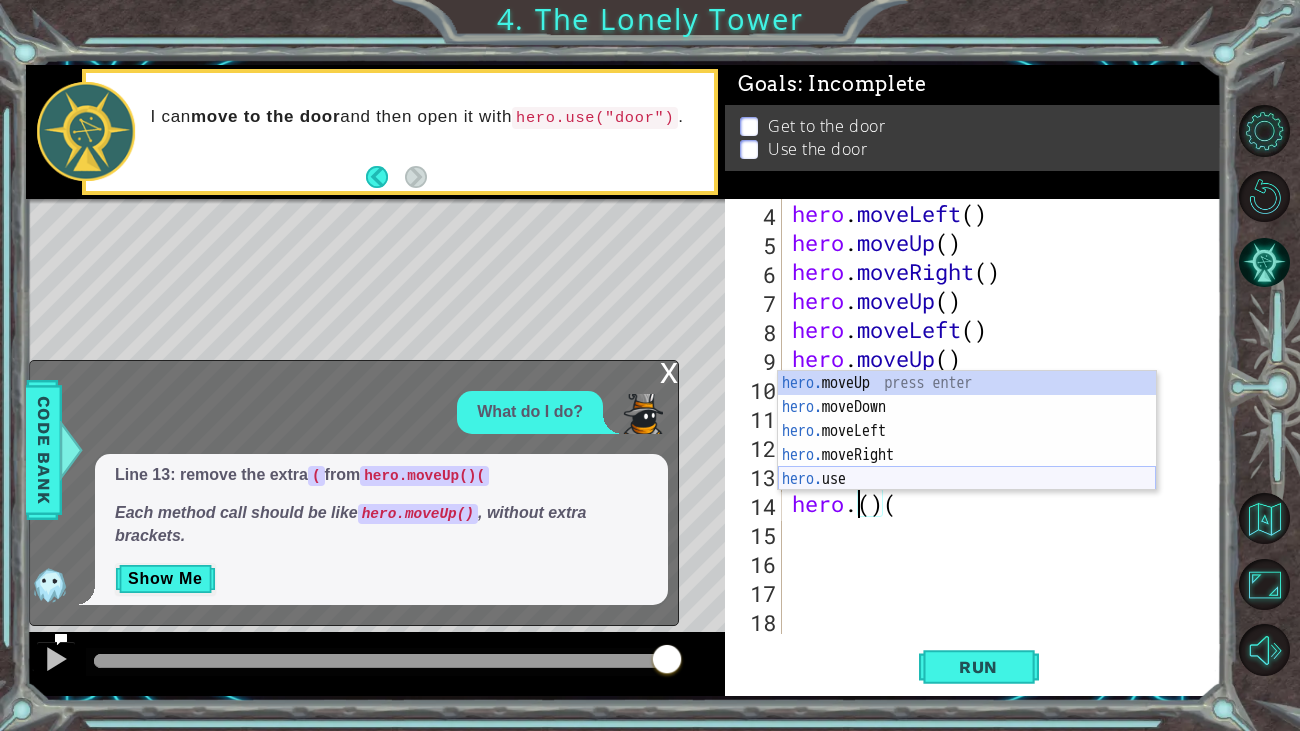 click on "hero. moveUp press enter hero. moveDown press enter hero. moveLeft press enter hero. moveRight press enter hero. use press enter" at bounding box center [967, 455] 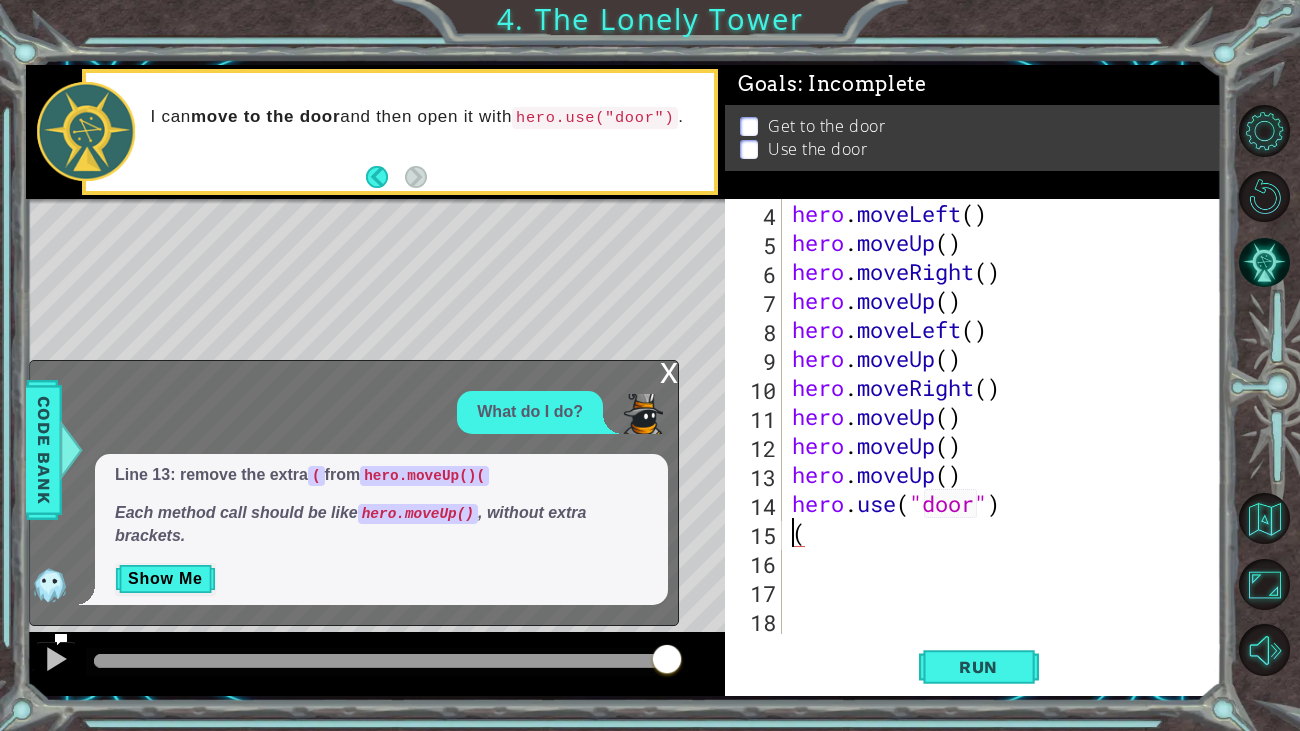 scroll, scrollTop: 0, scrollLeft: 0, axis: both 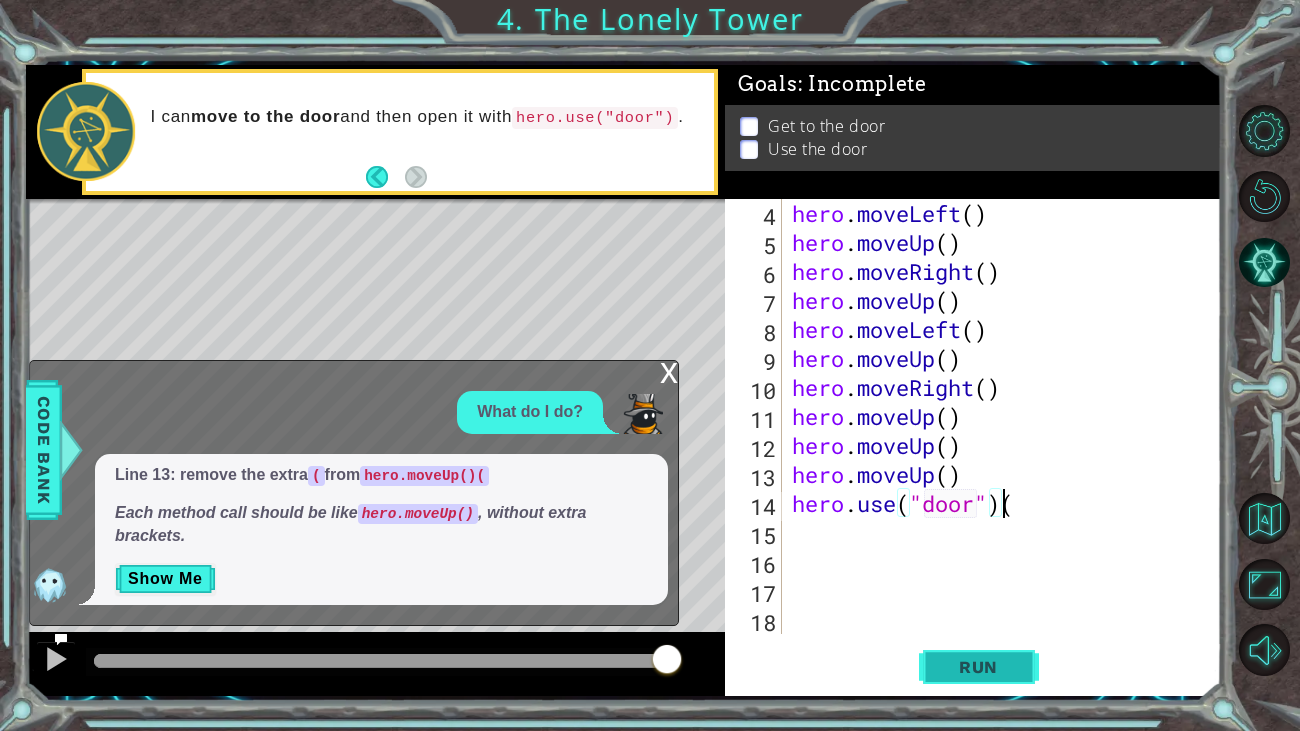 click on "Run" at bounding box center [979, 667] 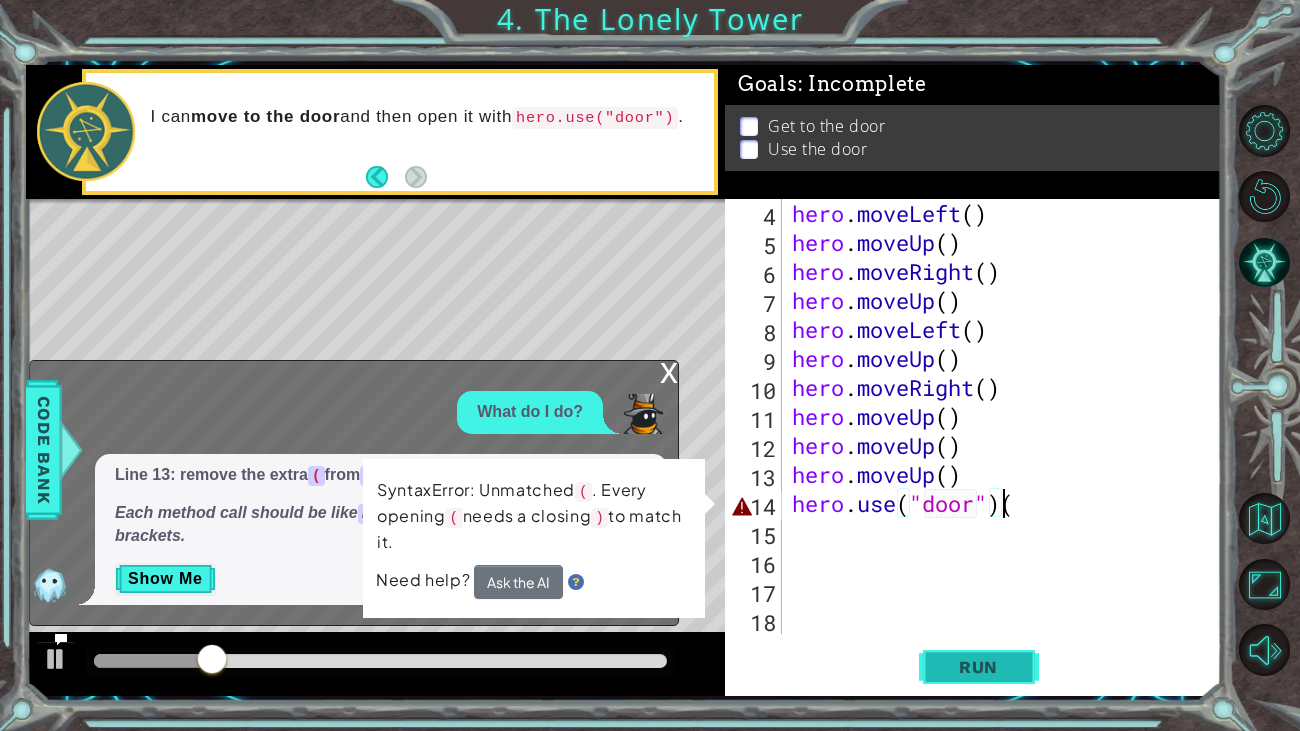 click on "Run" at bounding box center (978, 667) 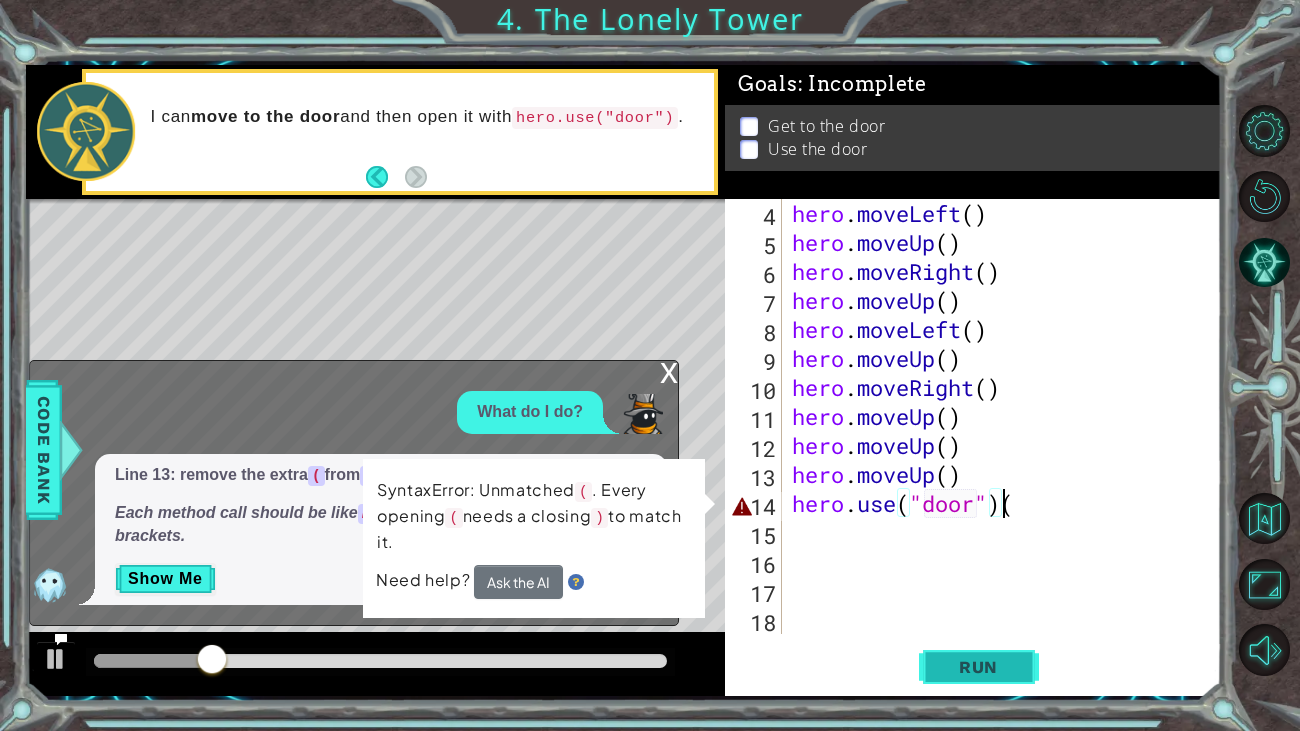 click on "Run" at bounding box center [978, 667] 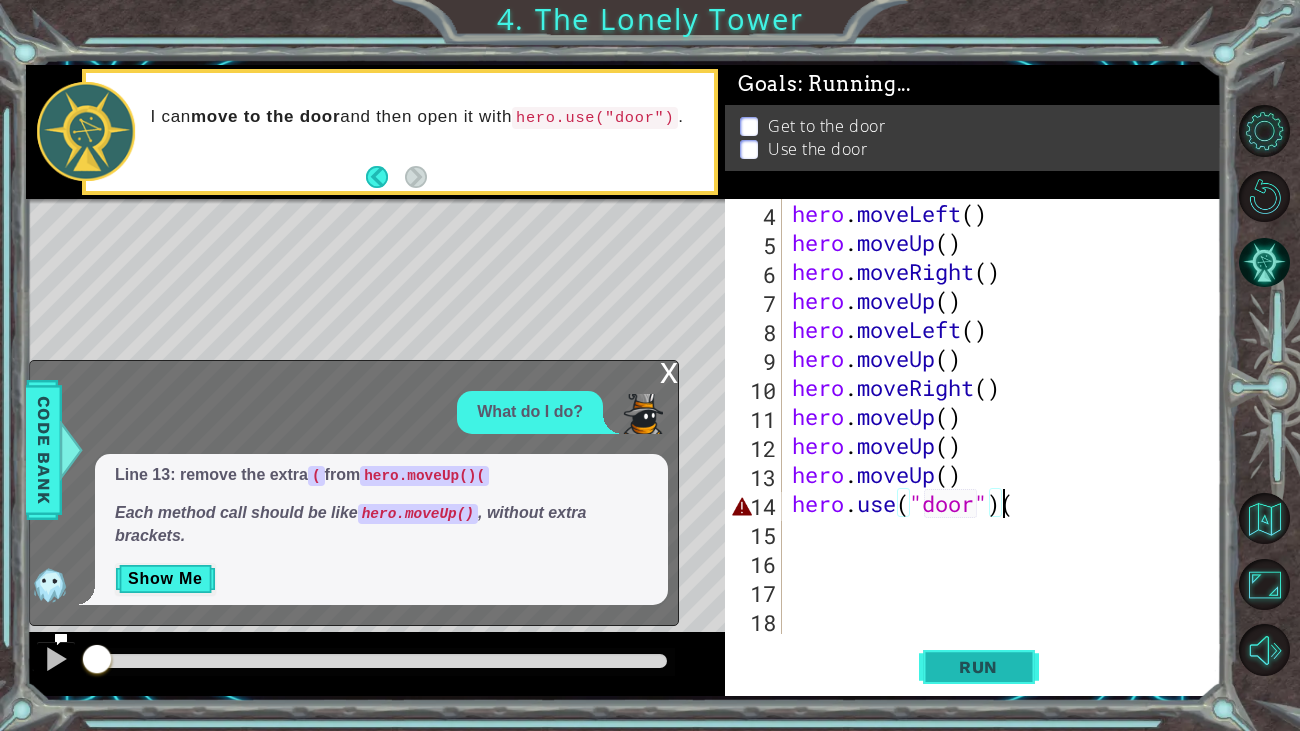 click on "Run" at bounding box center [978, 667] 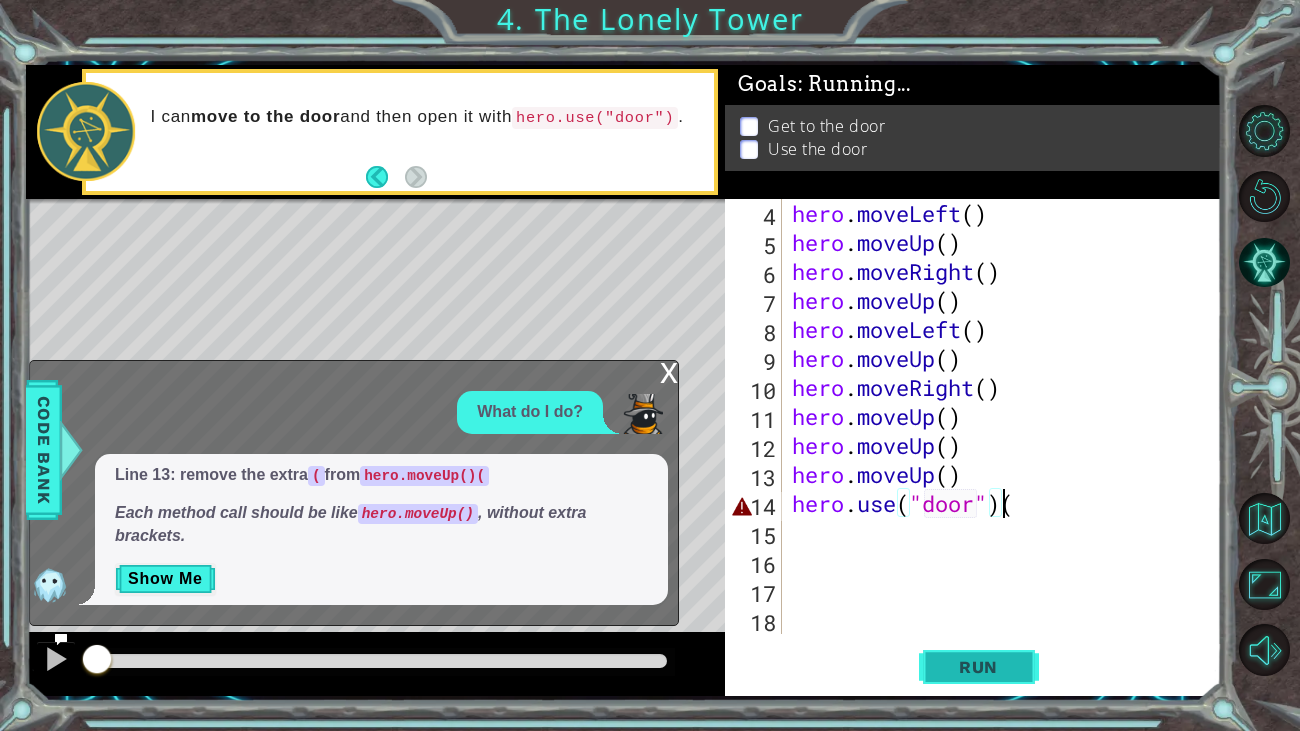 click on "Run" at bounding box center (978, 667) 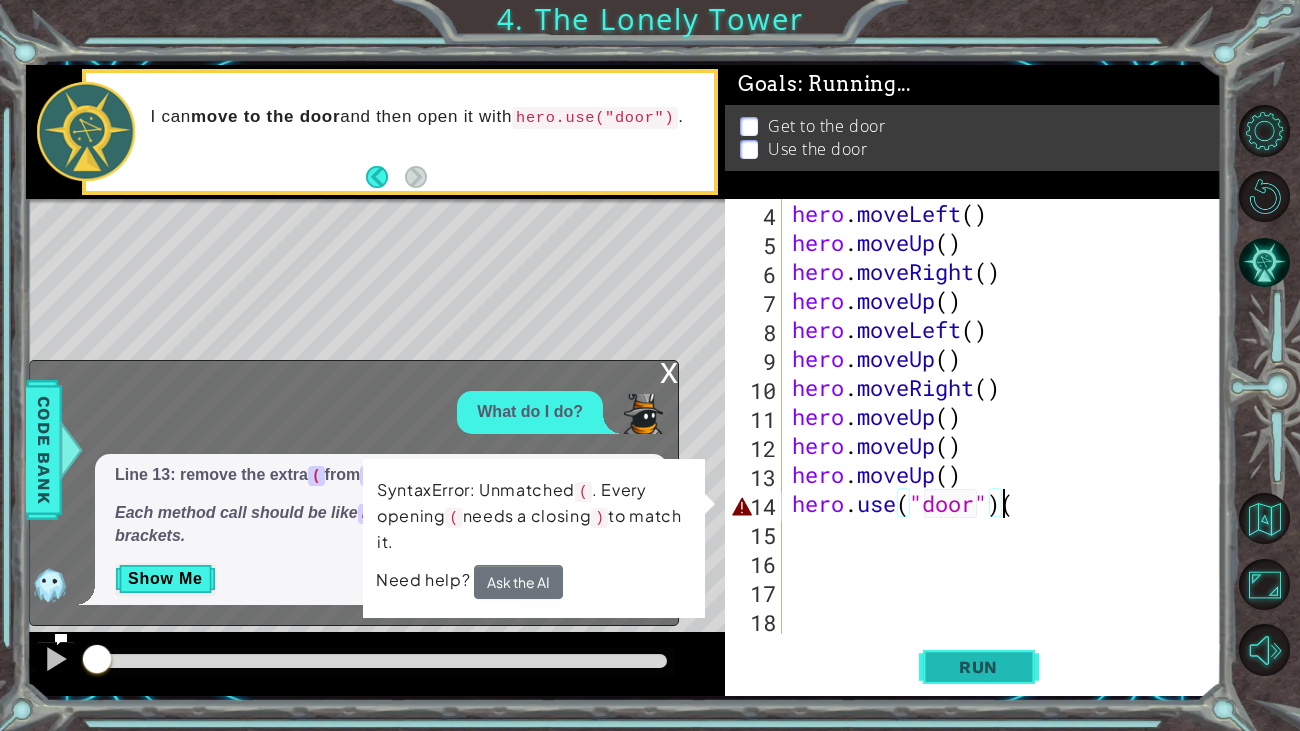 click on "Run" at bounding box center (978, 667) 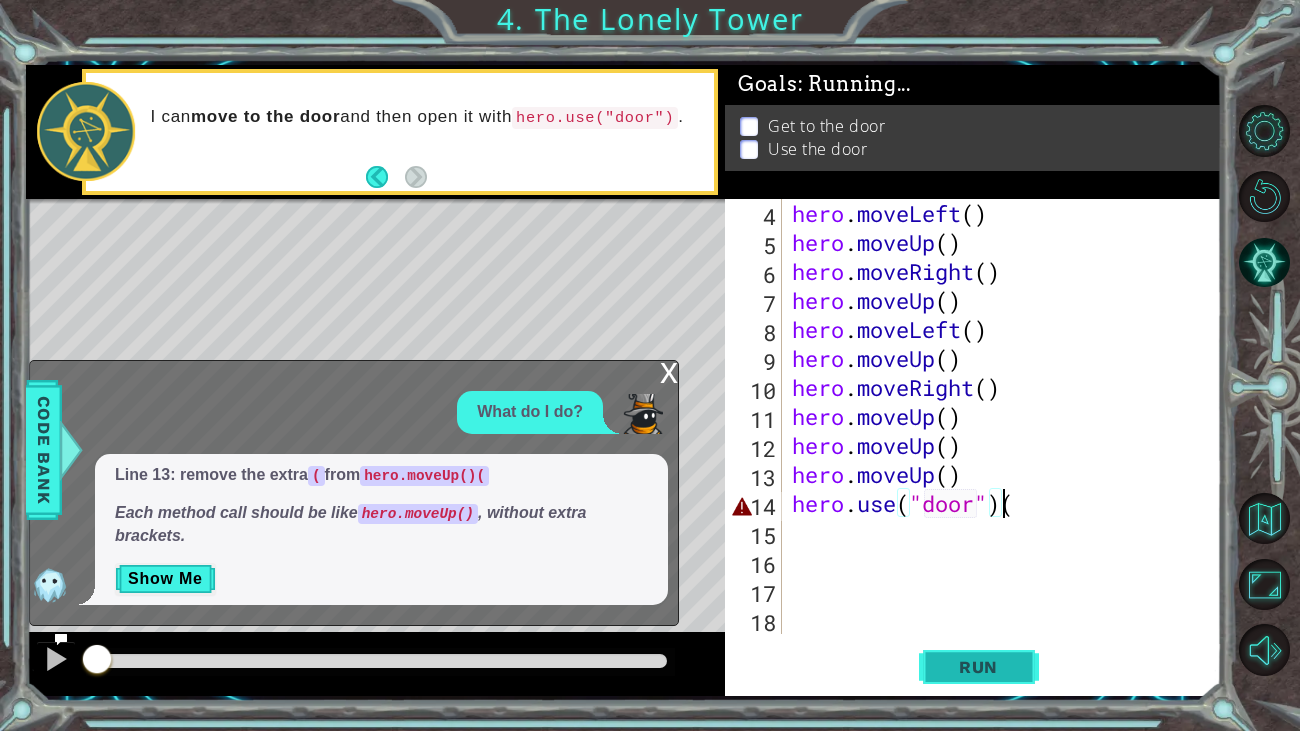 click on "Run" at bounding box center [978, 667] 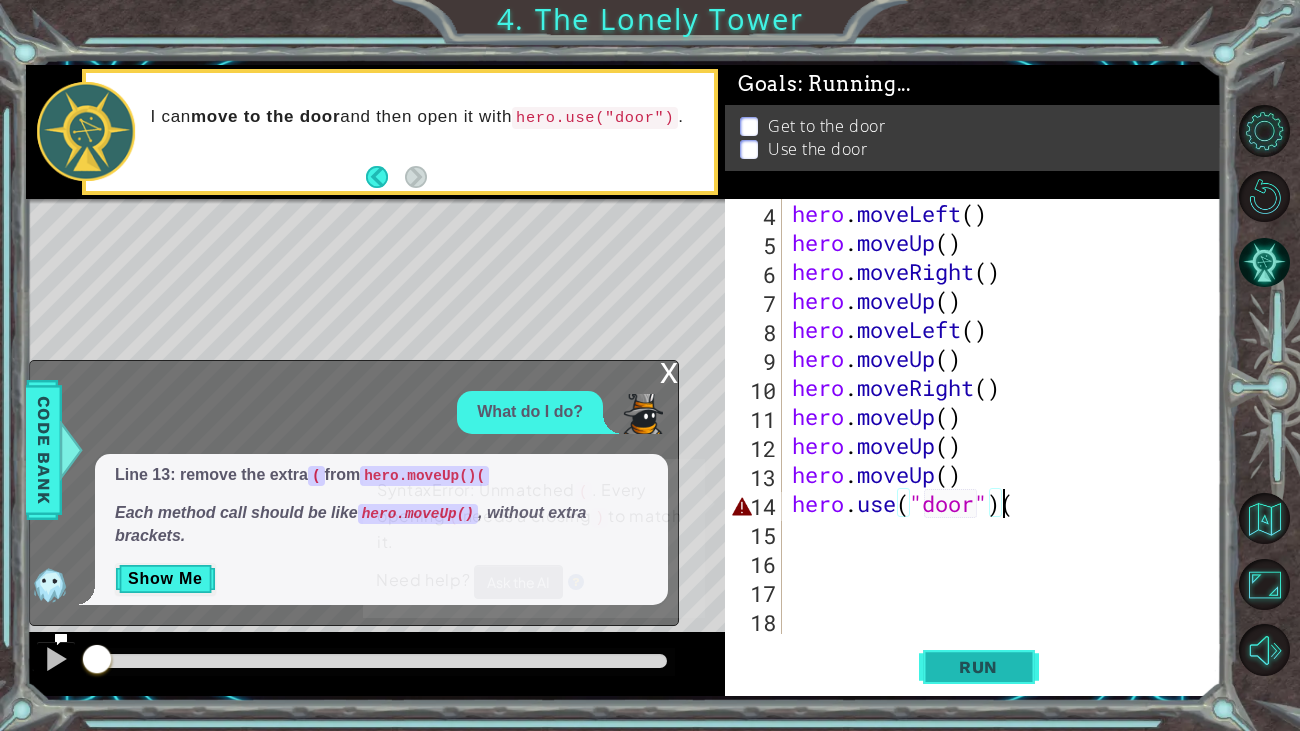 click on "Run" at bounding box center [978, 667] 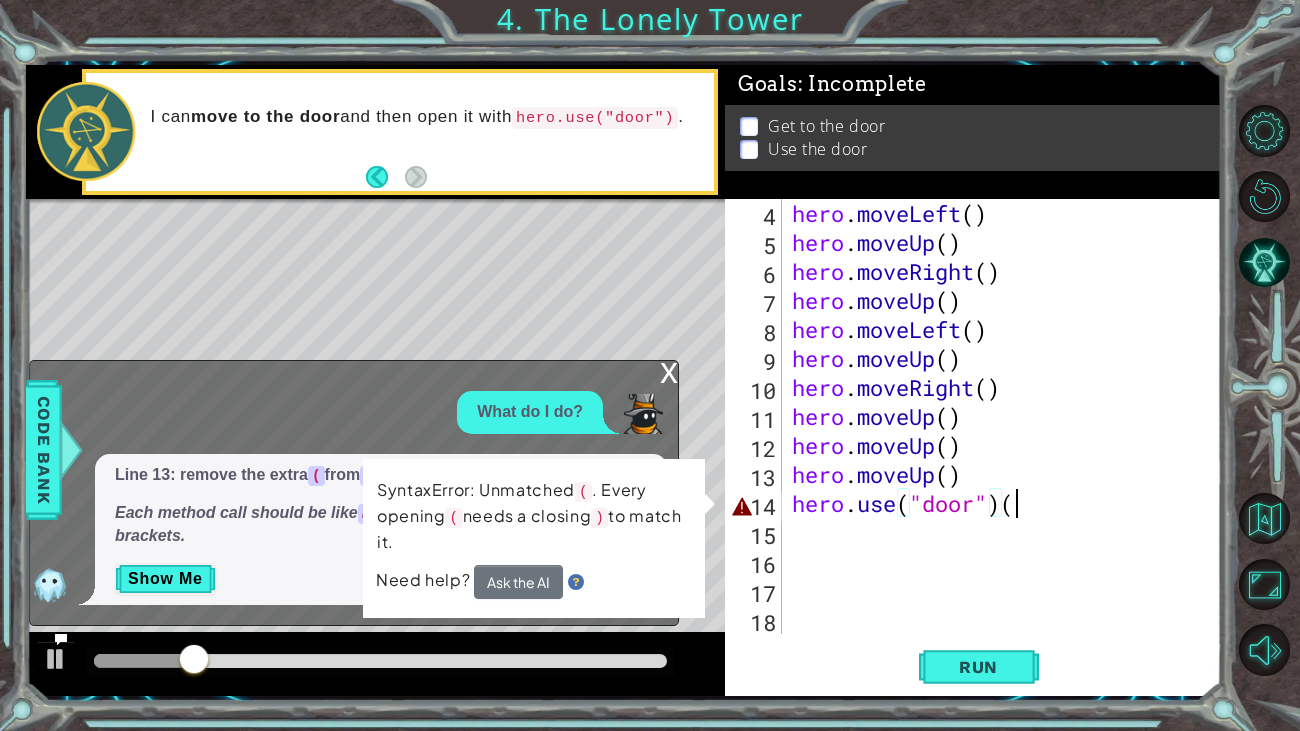click on "hero . moveLeft ( ) hero . moveUp ( ) hero . moveRight ( ) hero . moveUp ( ) hero . moveLeft ( ) hero . moveUp ( ) hero . moveRight ( ) hero . moveUp ( ) hero . moveUp ( ) hero . moveUp ( ) hero . use ( "door" ) (" at bounding box center [1007, 445] 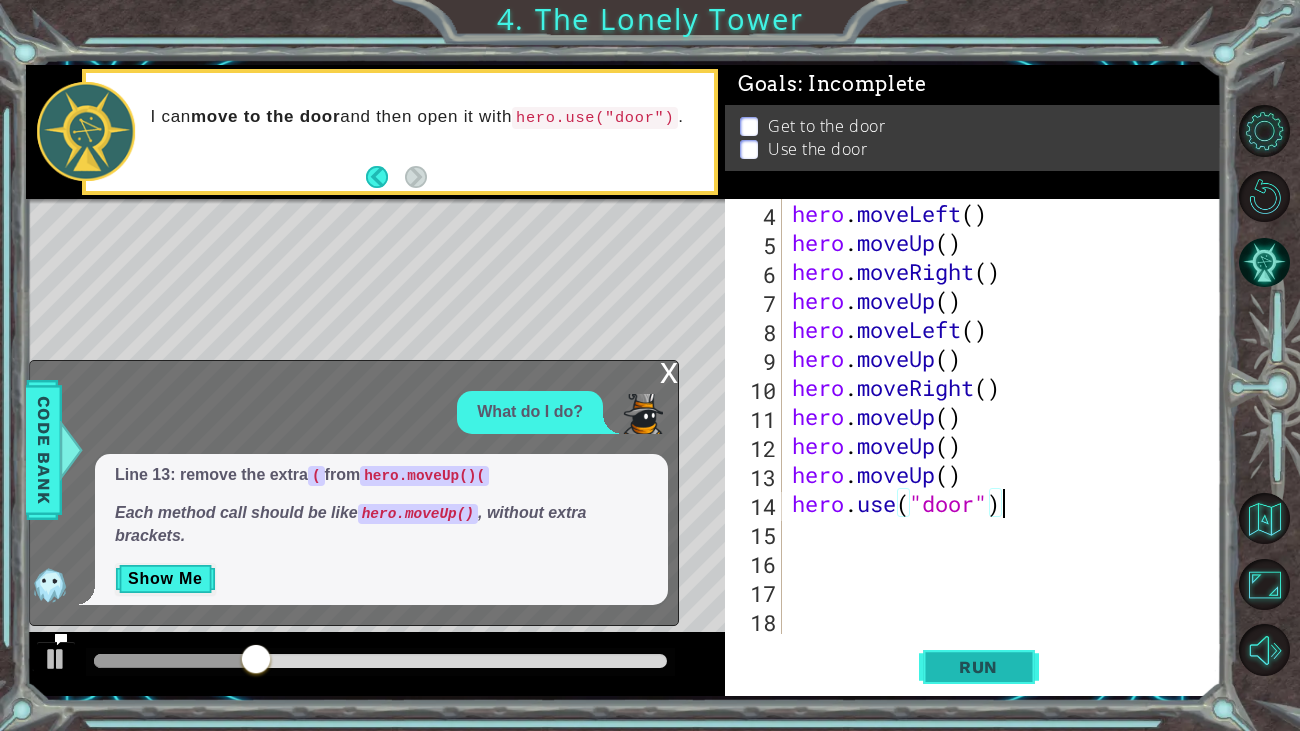 click on "Run" at bounding box center [978, 667] 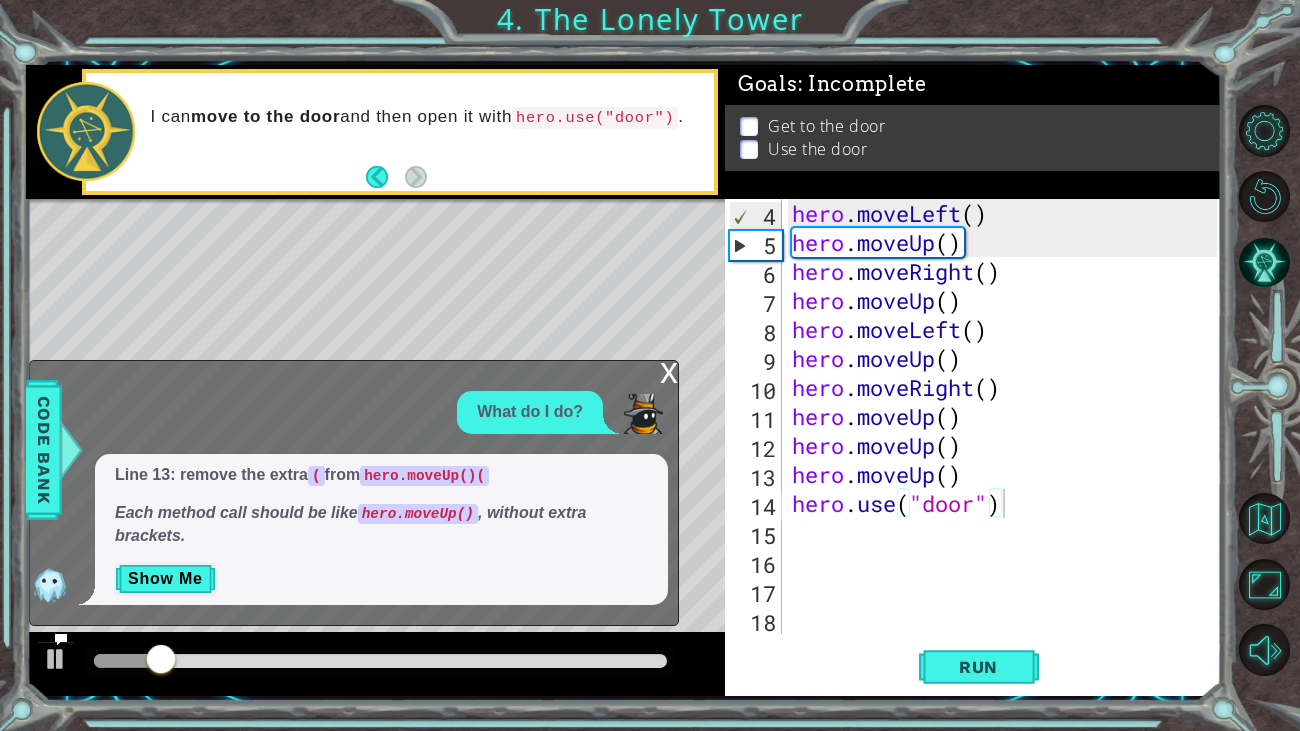 click on "x" at bounding box center [669, 371] 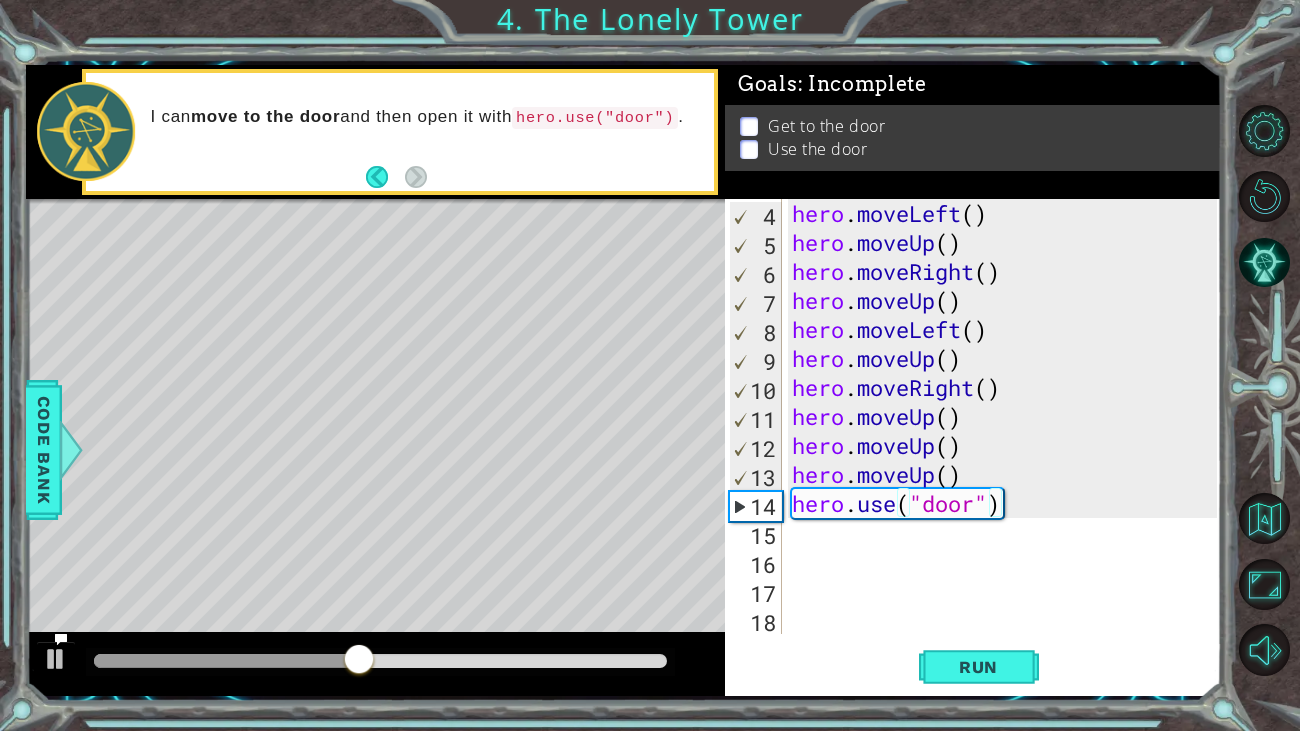 type on "hero.moveUp()" 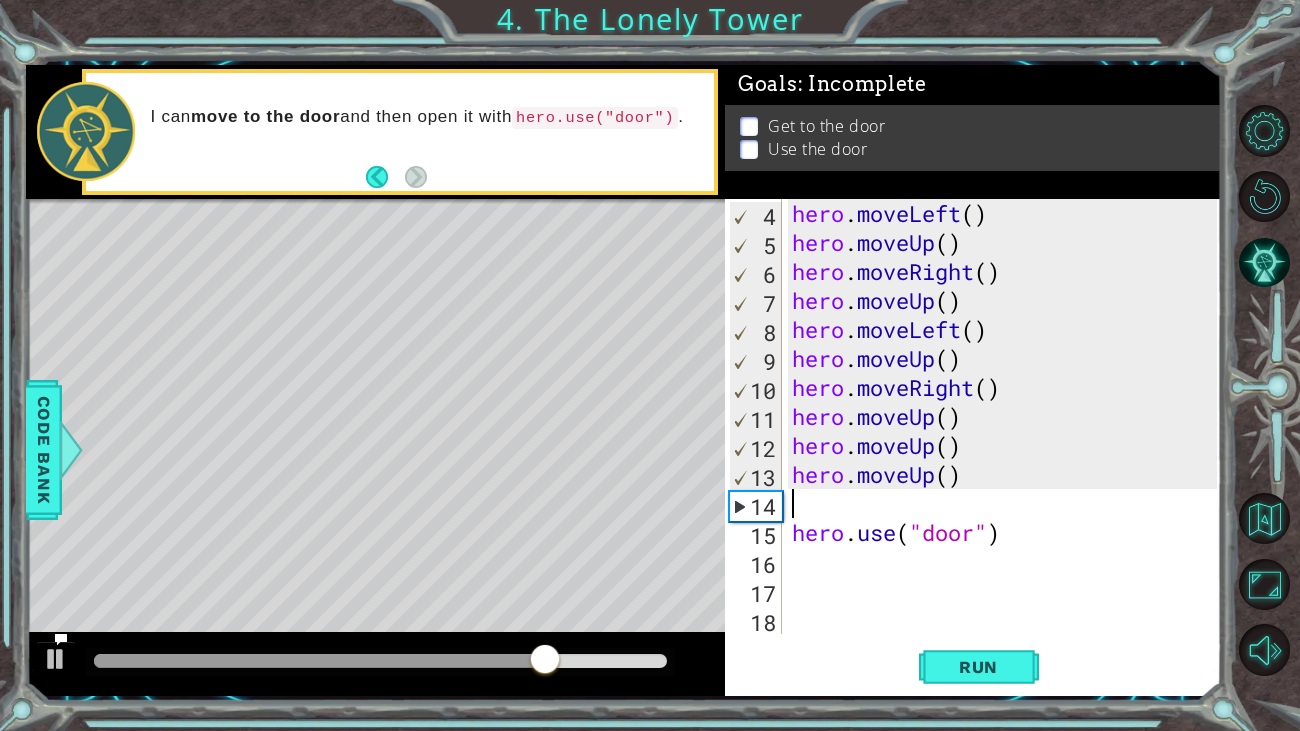 type on "h" 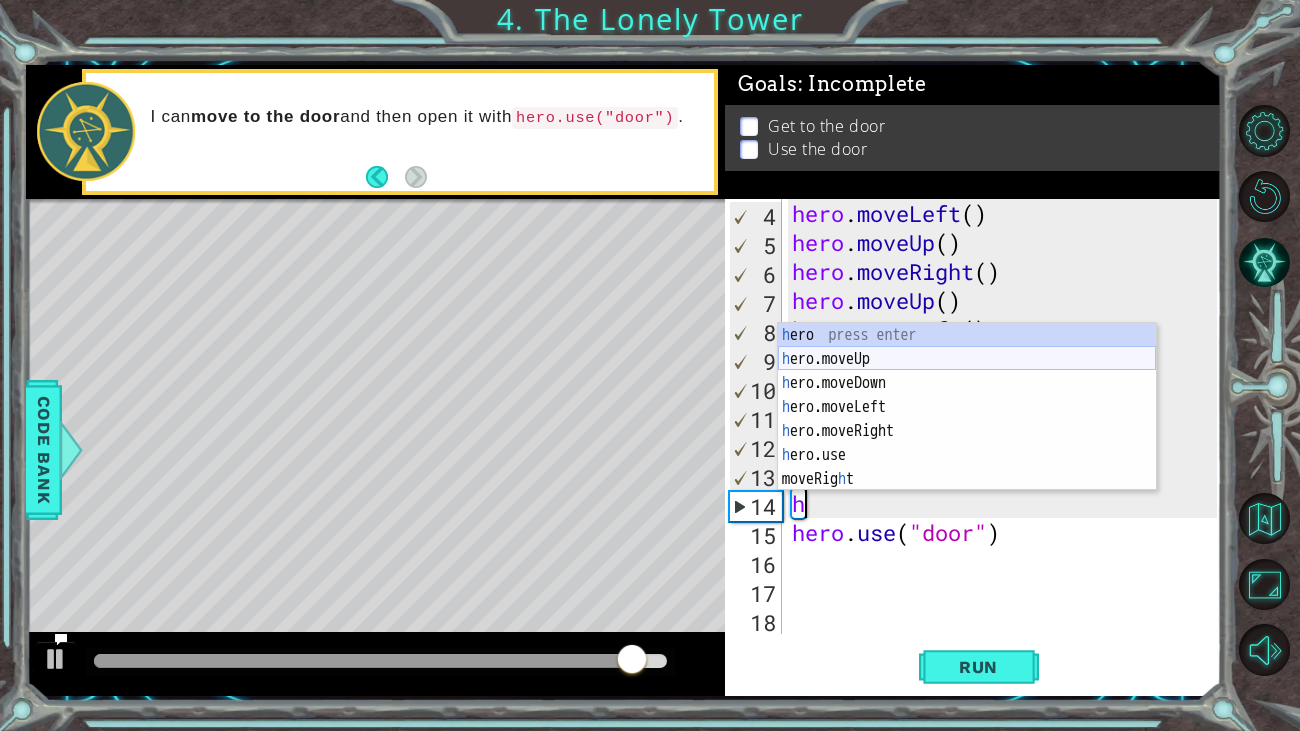 click on "h ero press enter h ero.moveUp press enter h ero.moveDown press enter h ero.moveLeft press enter h ero.moveRight press enter h ero.use press enter moveRig h t press enter" at bounding box center [967, 431] 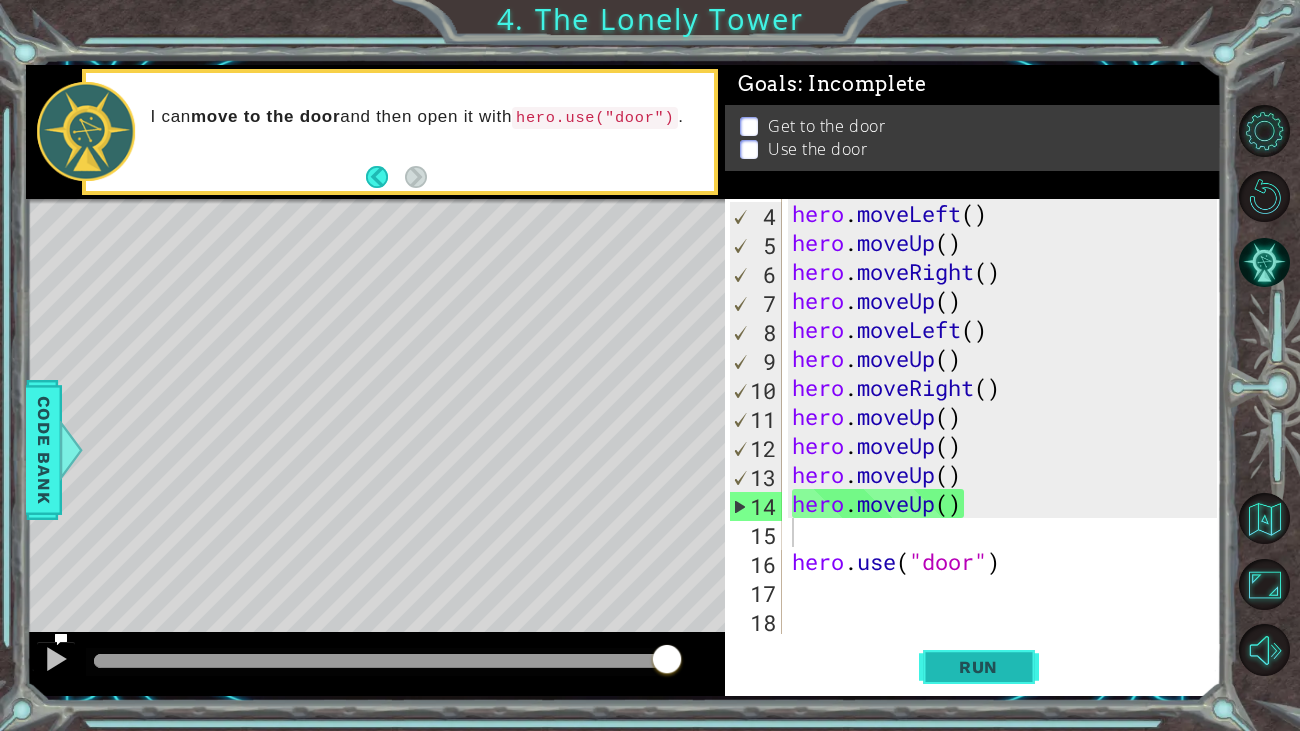 click on "Run" at bounding box center [979, 667] 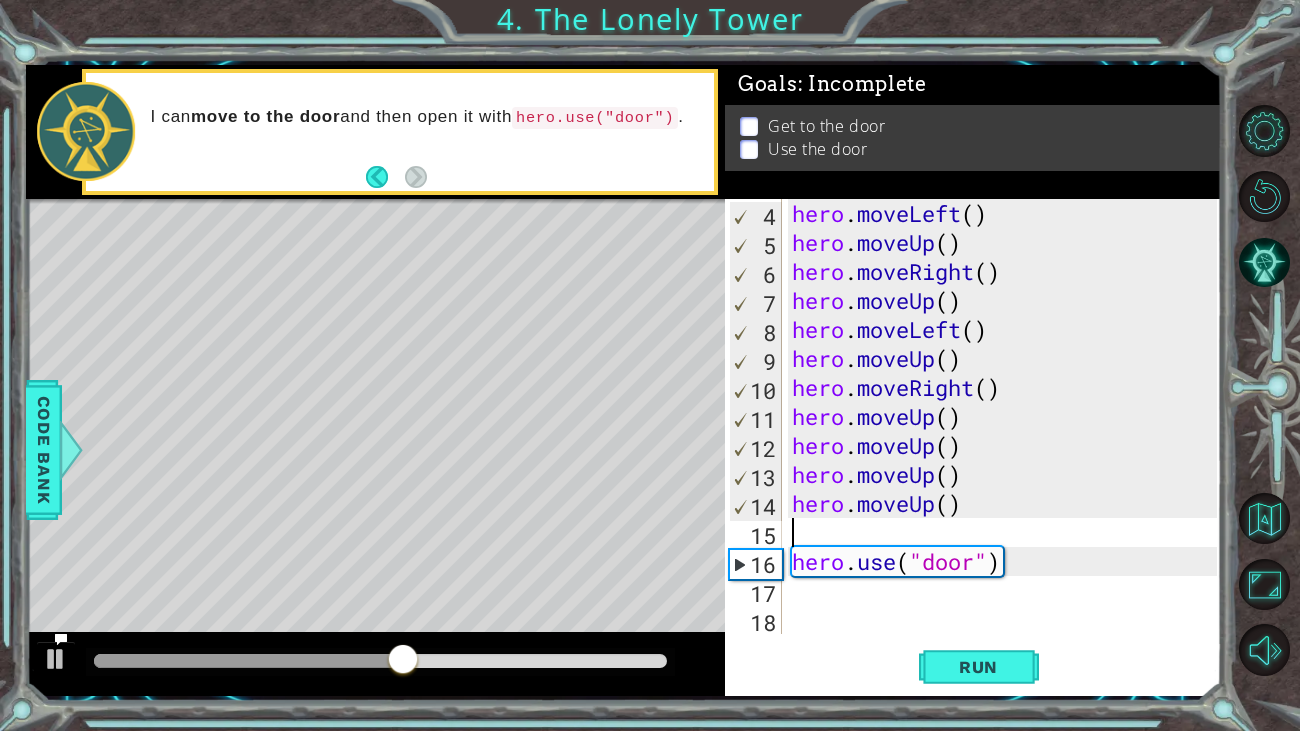 type on "h" 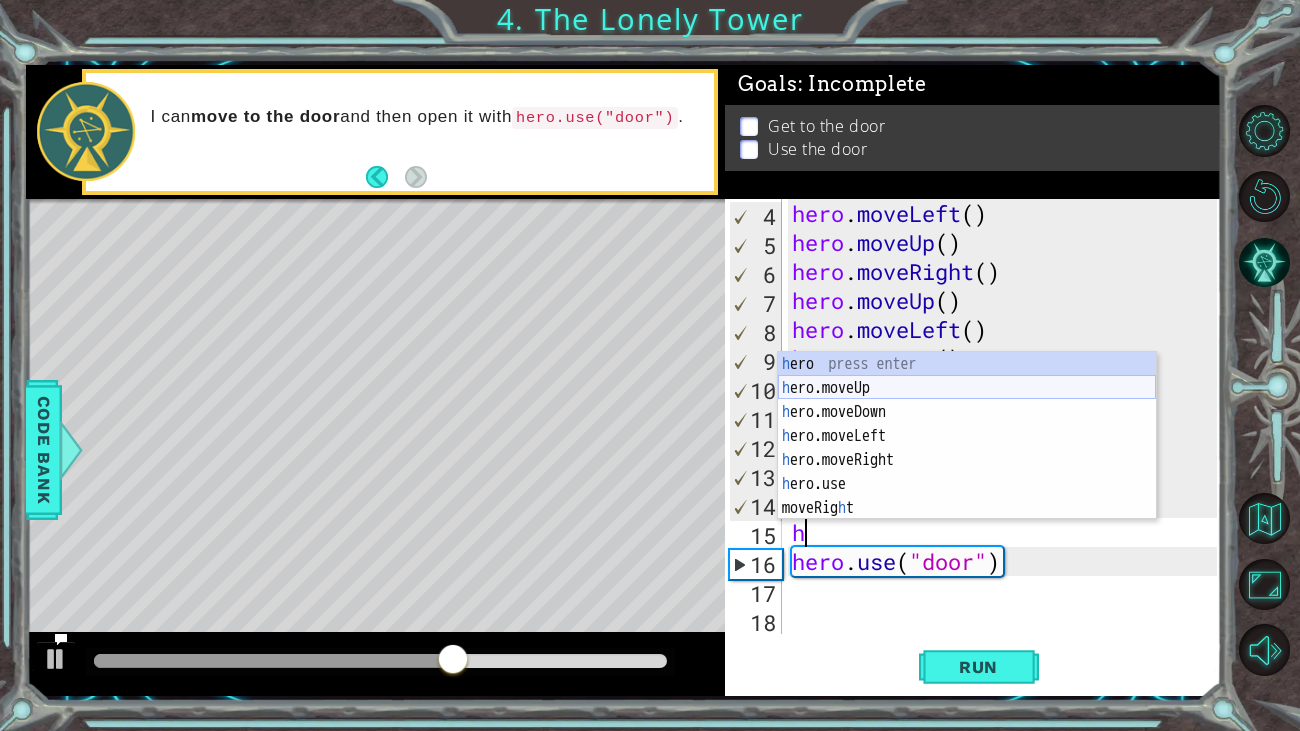 click on "h ero press enter h ero.moveUp press enter h ero.moveDown press enter h ero.moveLeft press enter h ero.moveRight press enter h ero.use press enter moveRig h t press enter" at bounding box center (967, 460) 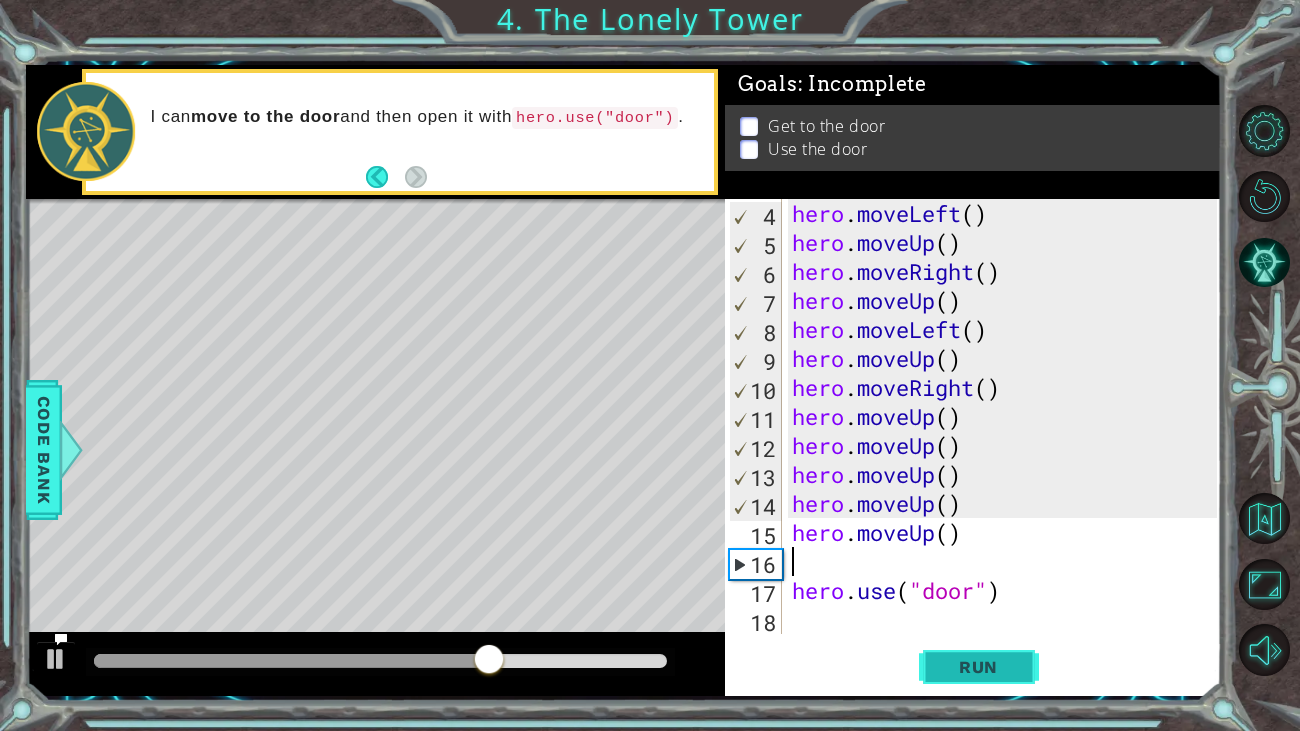 click on "Run" at bounding box center (979, 667) 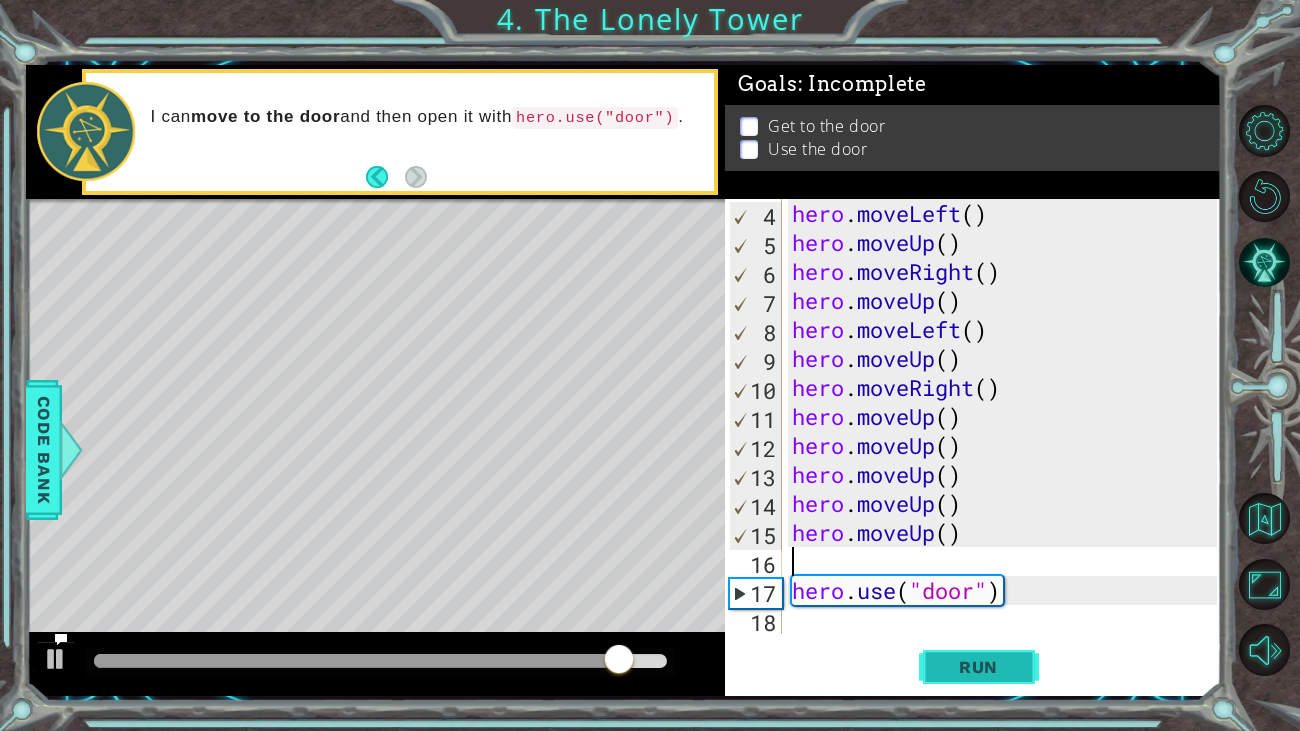click on "Run" at bounding box center [978, 667] 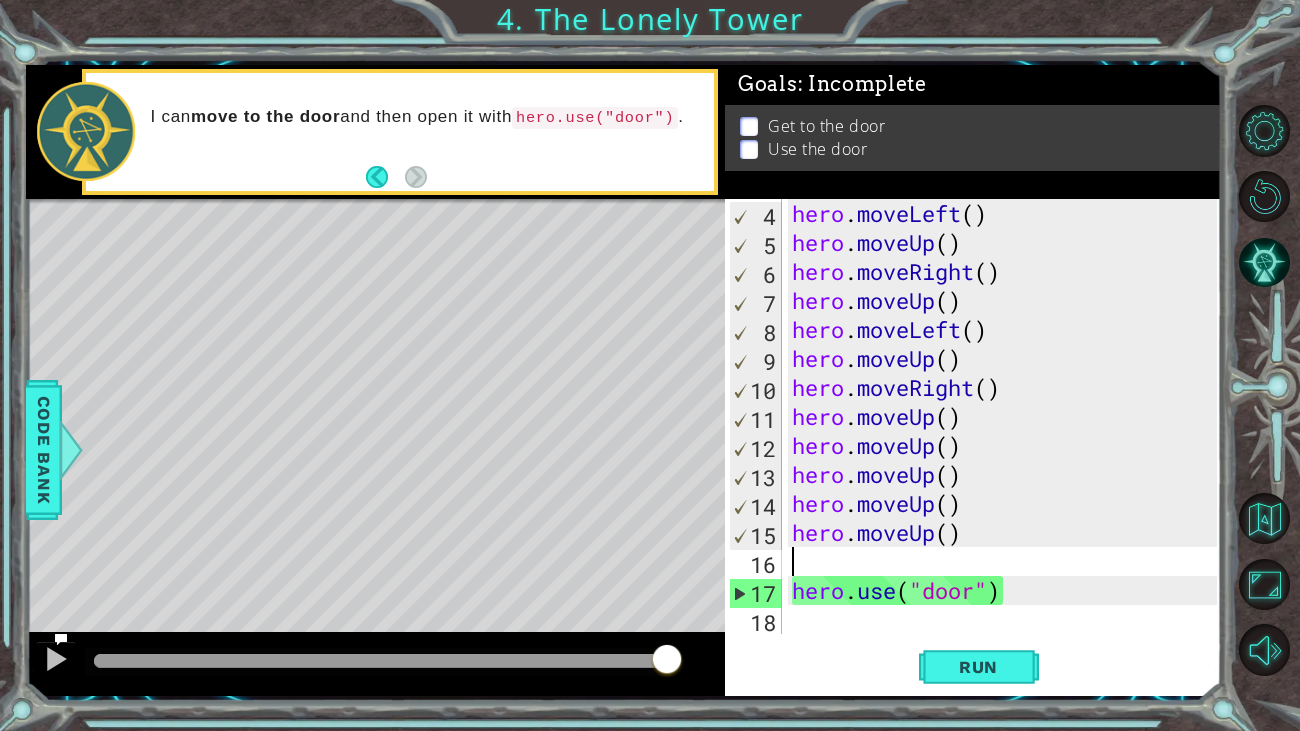 click on "hero . moveLeft ( ) hero . moveUp ( ) hero . moveRight ( ) hero . moveUp ( ) hero . moveLeft ( ) hero . moveUp ( ) hero . moveRight ( ) hero . moveUp ( ) hero . moveUp ( ) hero . moveUp ( ) hero . moveUp ( ) hero . moveUp ( ) hero . use ( "door" )" at bounding box center [1007, 445] 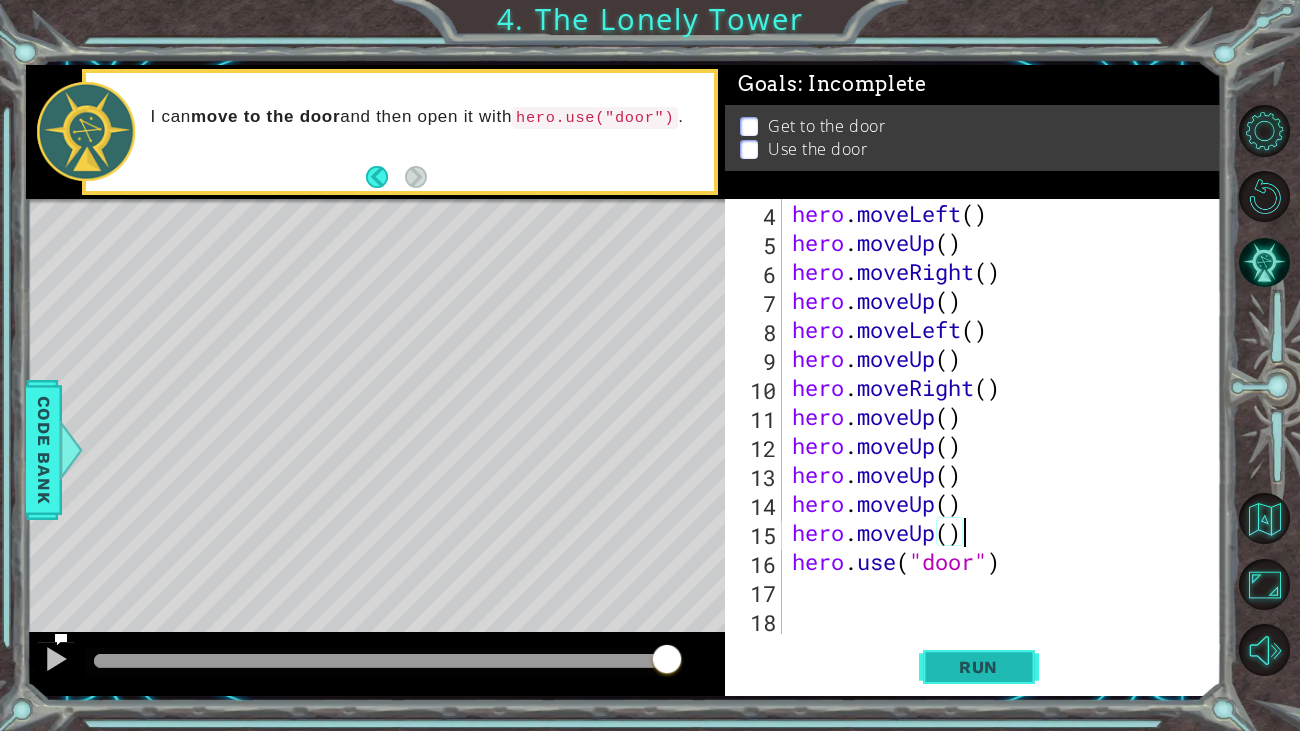 click on "Run" at bounding box center [978, 667] 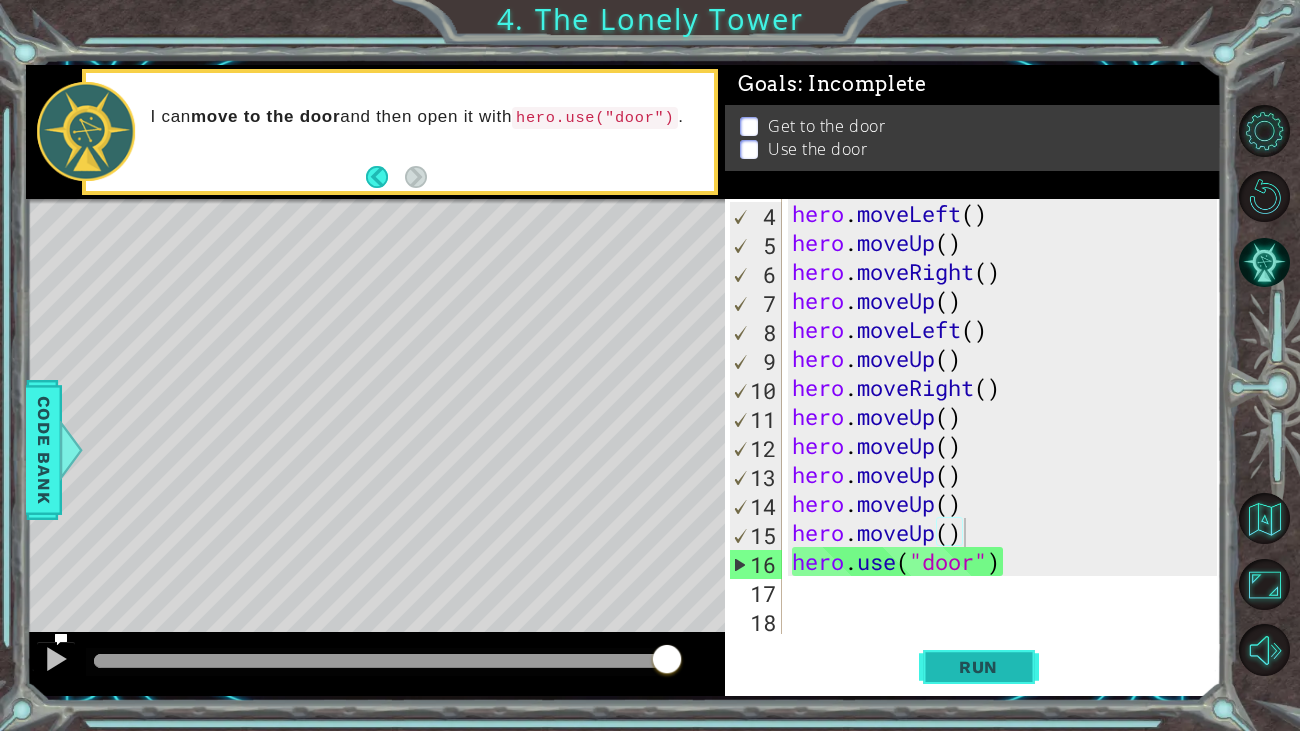 click on "Run" at bounding box center [978, 667] 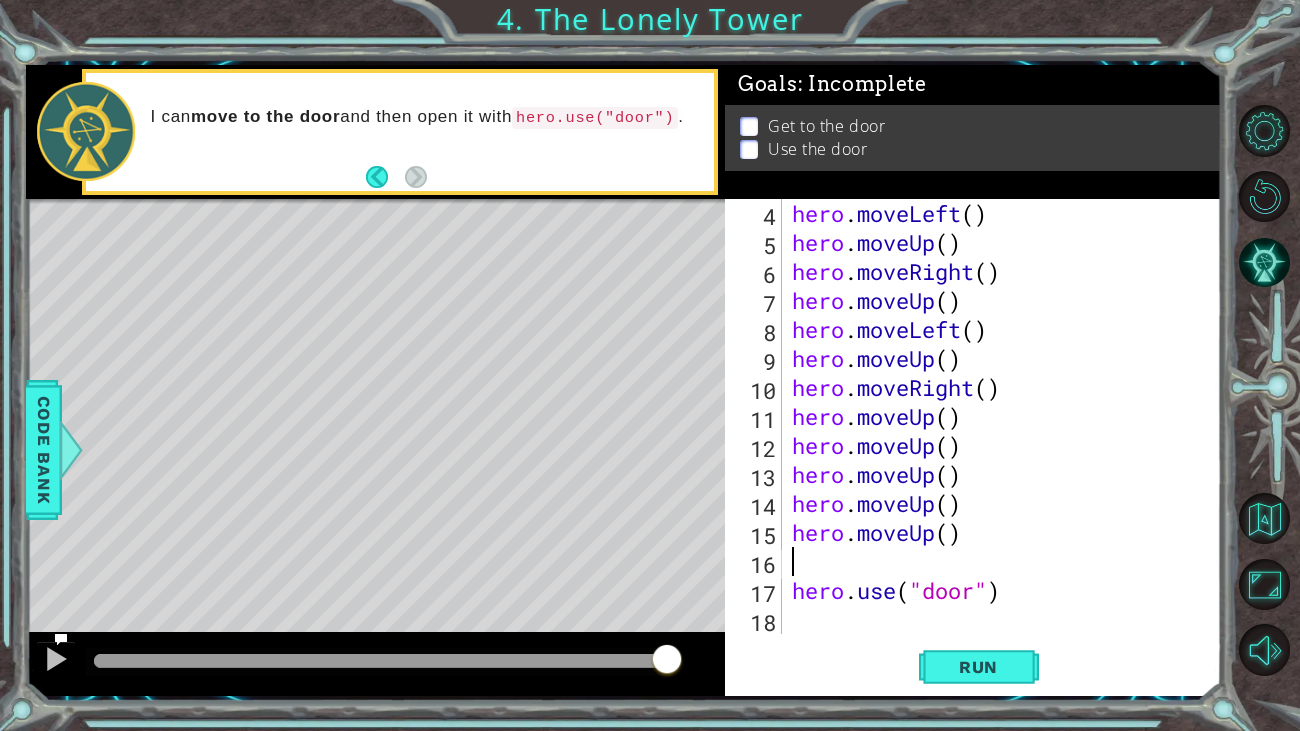 type on "h" 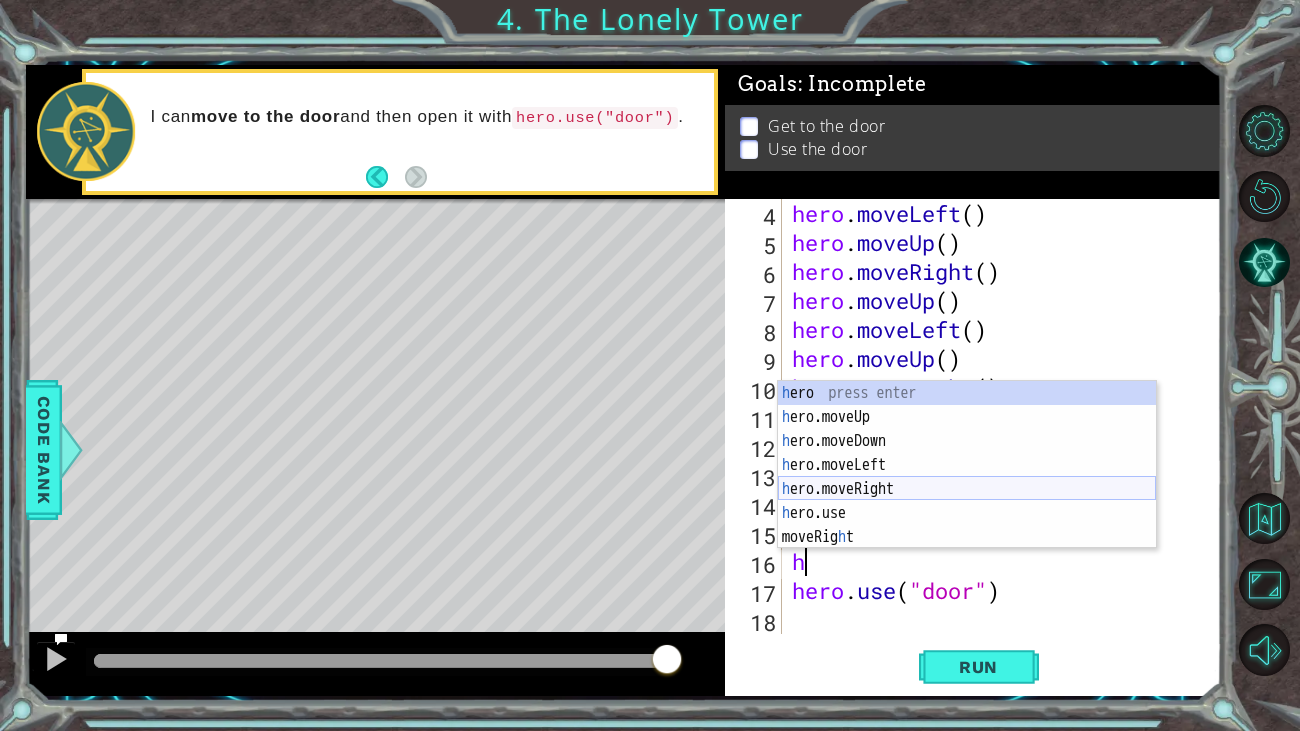 click on "h ero press enter h ero.moveUp press enter h ero.moveDown press enter h ero.moveLeft press enter h ero.moveRight press enter h ero.use press enter moveRig h t press enter" at bounding box center (967, 489) 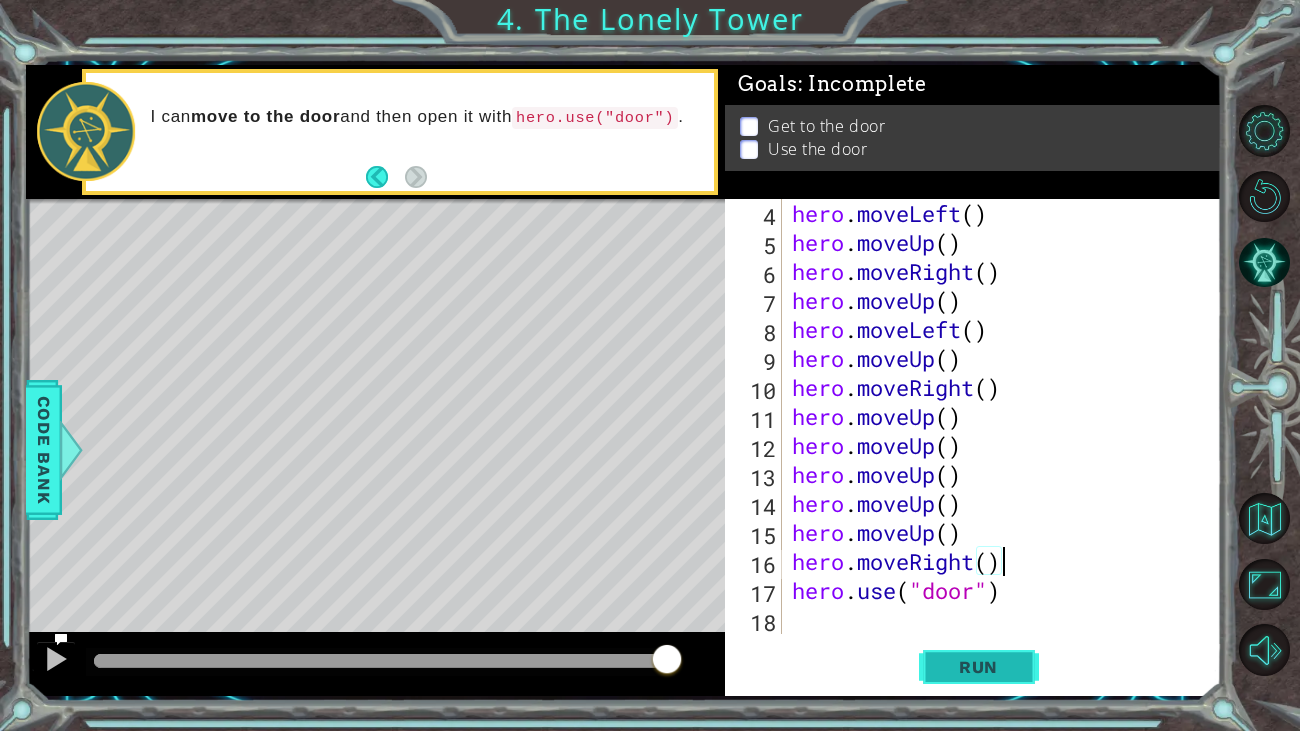 type on "hero.moveRight()" 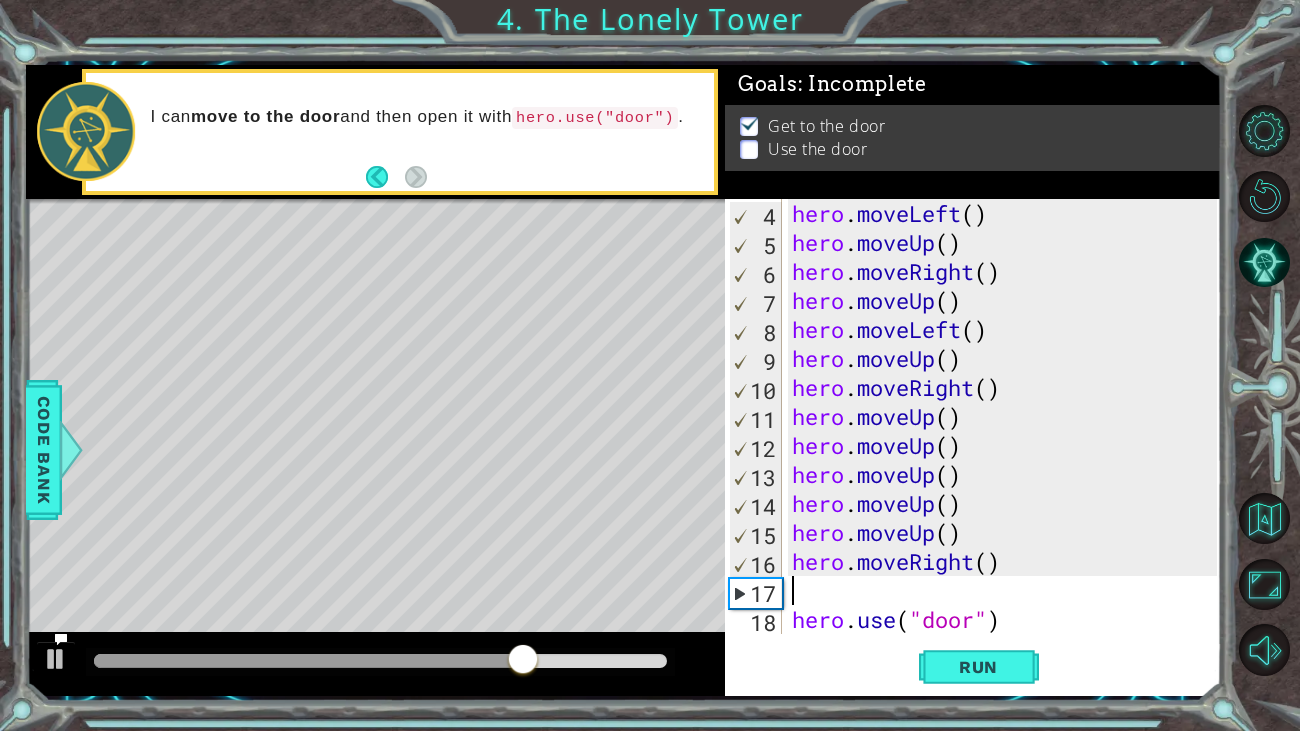 type on "h" 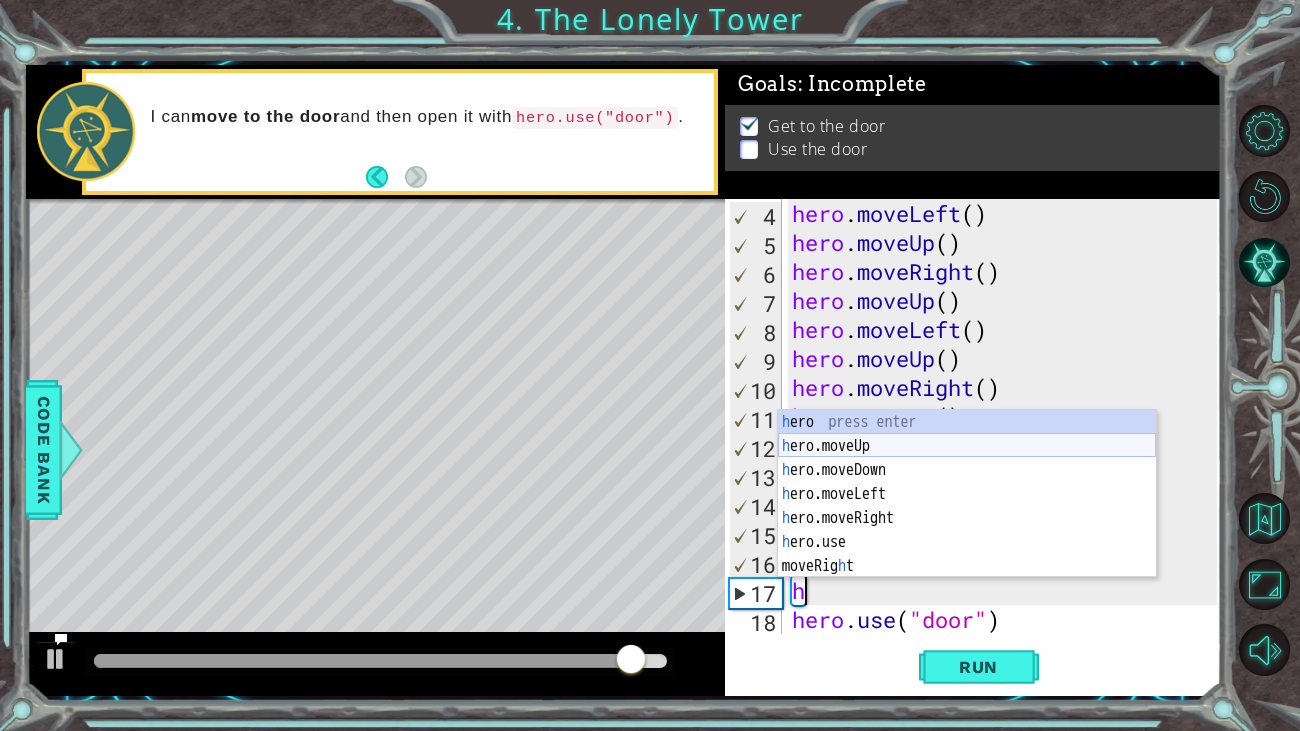 click on "h ero press enter h ero.moveUp press enter h ero.moveDown press enter h ero.moveLeft press enter h ero.moveRight press enter h ero.use press enter moveRig h t press enter" at bounding box center (967, 518) 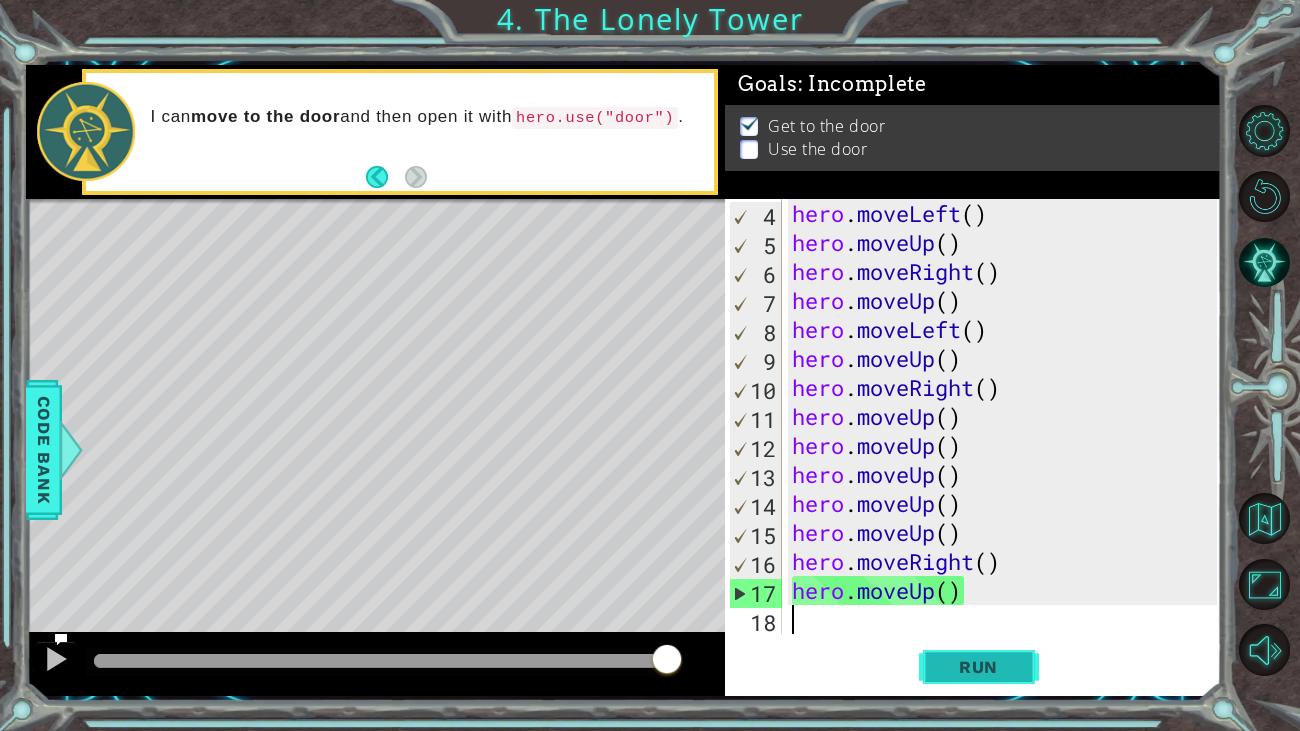 click on "Run" at bounding box center (978, 667) 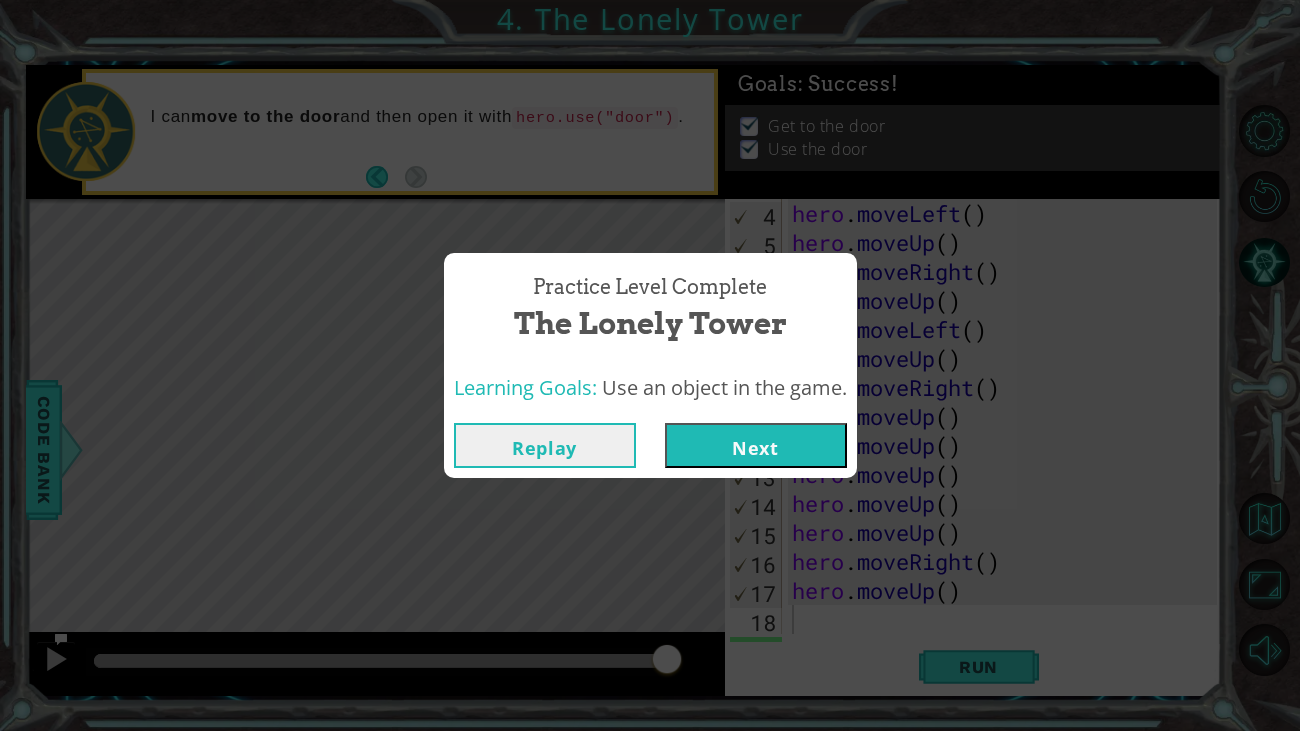 click on "Next" at bounding box center [756, 445] 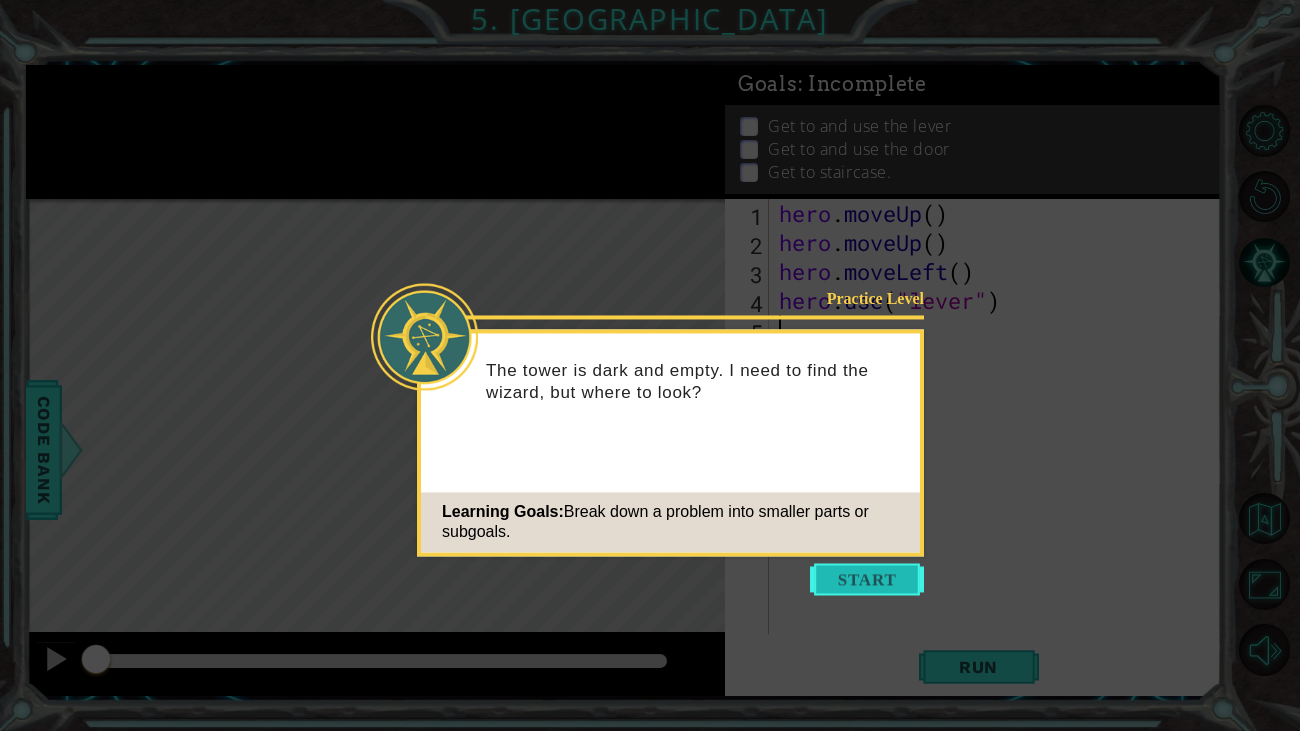 click at bounding box center [867, 579] 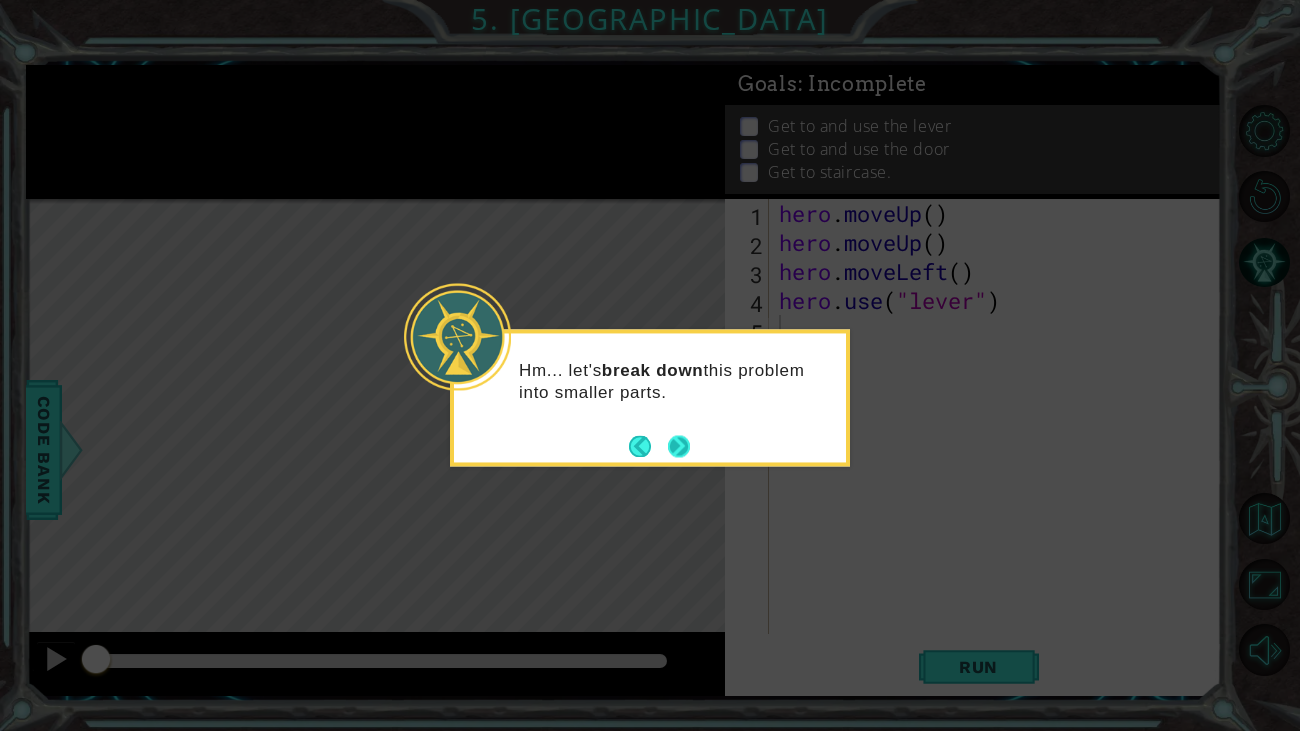 click at bounding box center (679, 446) 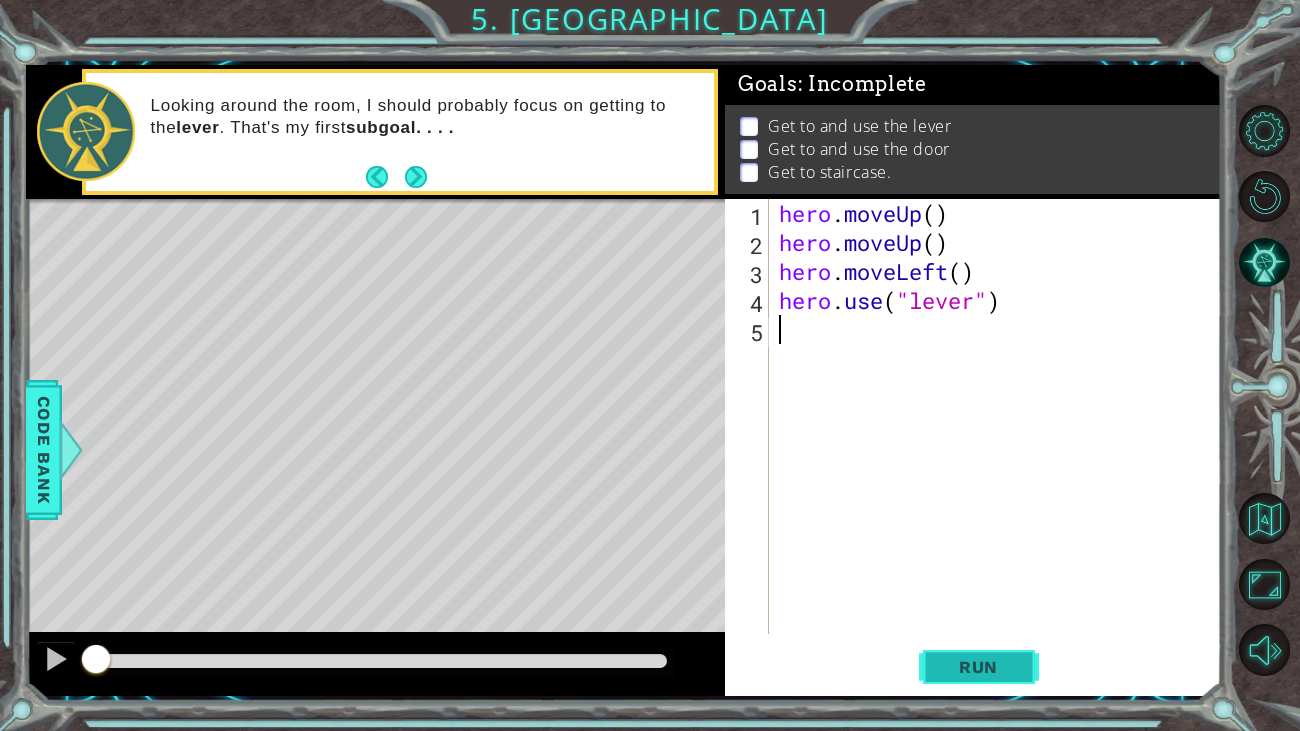 click on "Run" at bounding box center (979, 667) 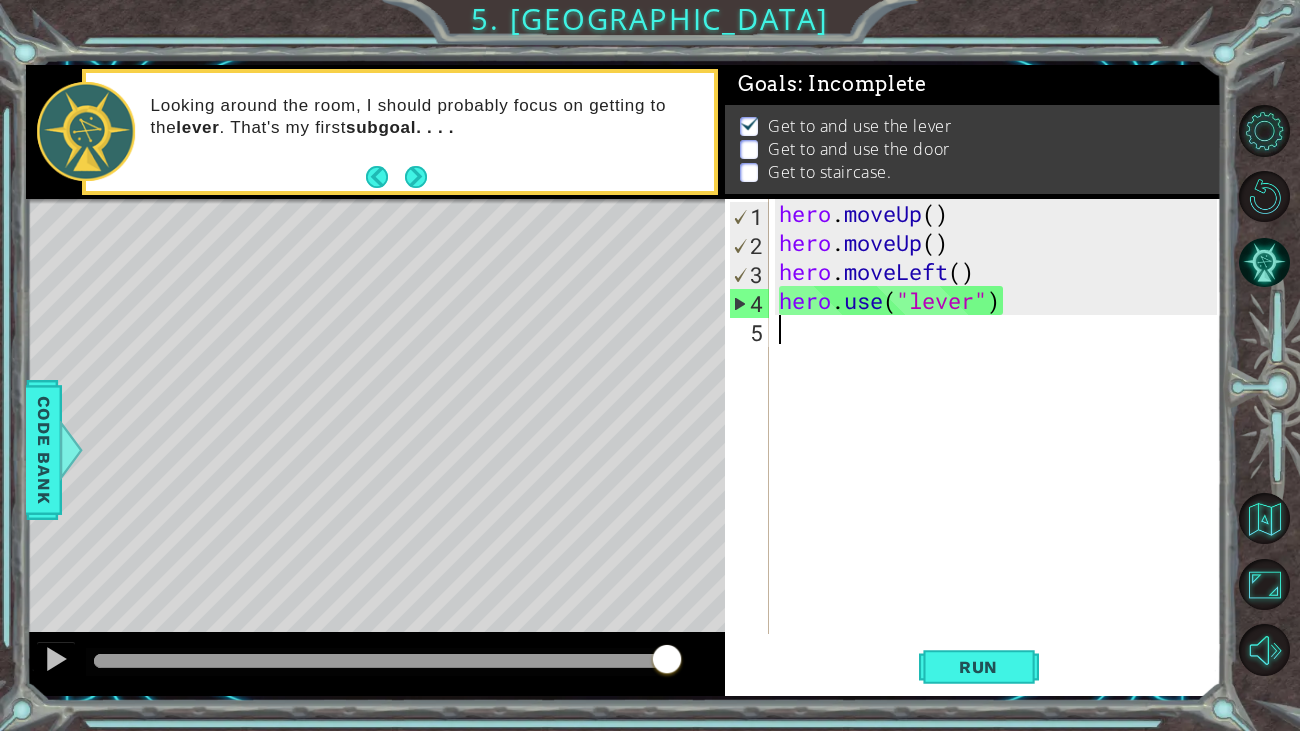 click on "1     הההההההההההההההההההההההההההההההההההההההההההההההההההההההההההההההההההההההההההההההההההההההההההההההההההההההההההההההההההההההההההההההההההההההההההההההההההההההההההההההההההההההההההההההההההההההההההההההההההההההההההההההההההההההההההההההההההההההההההההההההההההההההההההההה XXXXXXXXXXXXXXXXXXXXXXXXXXXXXXXXXXXXXXXXXXXXXXXXXXXXXXXXXXXXXXXXXXXXXXXXXXXXXXXXXXXXXXXXXXXXXXXXXXXXXXXXXXXXXXXXXXXXXXXXXXXXXXXXXXXXXXXXXXXXXXXXXXXXXXXXXXXXXXXXXXXXXXXXXXXXXXXXXXXXXXXXXXXXXXXXXXXXXXXXXXXXXXXXXXXXXXXXXXXXXXXXXXXXXXXXXXXXXXXXXXXXXXXXXXXXXXXX Solution × Goals : Incomplete       Get to and use the lever
Get to and use the door
Get to staircase.
1 2 3 4 5 hero . moveUp ( ) hero . moveUp ( ) hero . moveLeft ( ) hero . use ( "lever" )     Code Saved Run Statement   /" at bounding box center (650, 365) 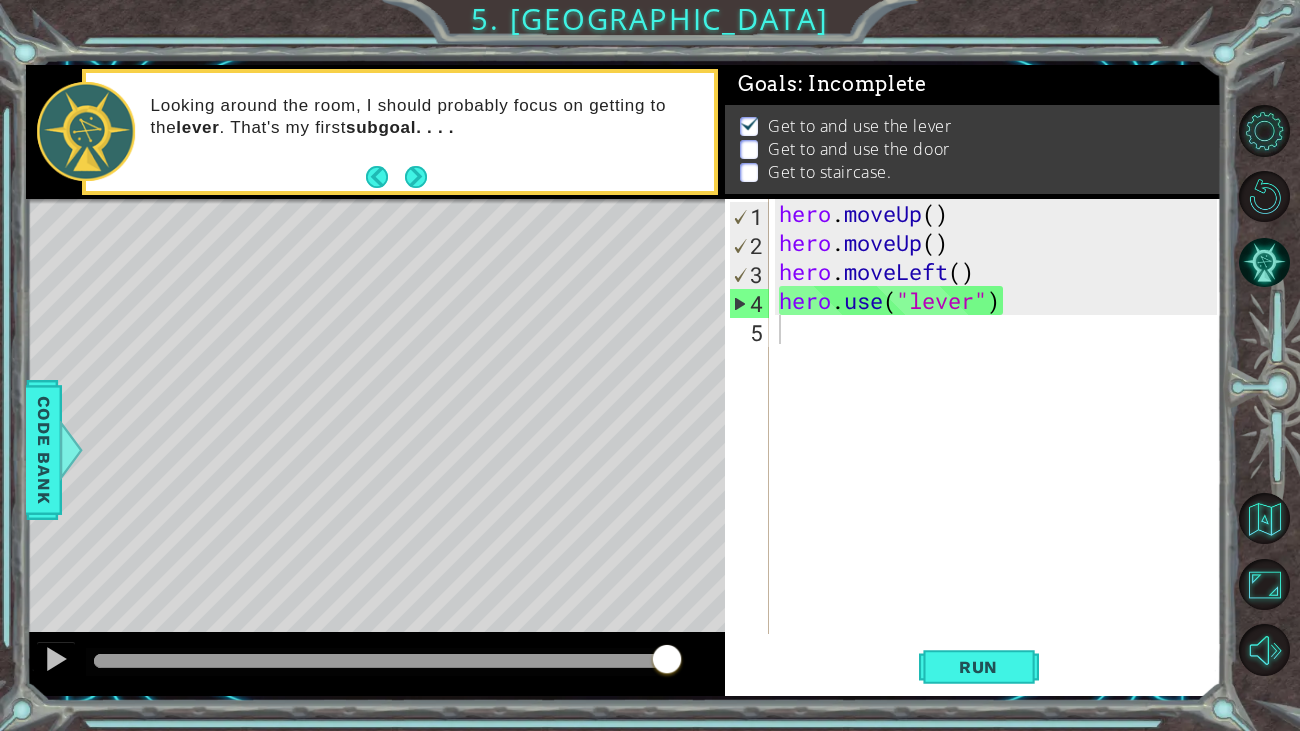 click on "hero . moveUp ( ) hero . moveUp ( ) hero . moveLeft ( ) hero . use ( "lever" )" at bounding box center [1001, 445] 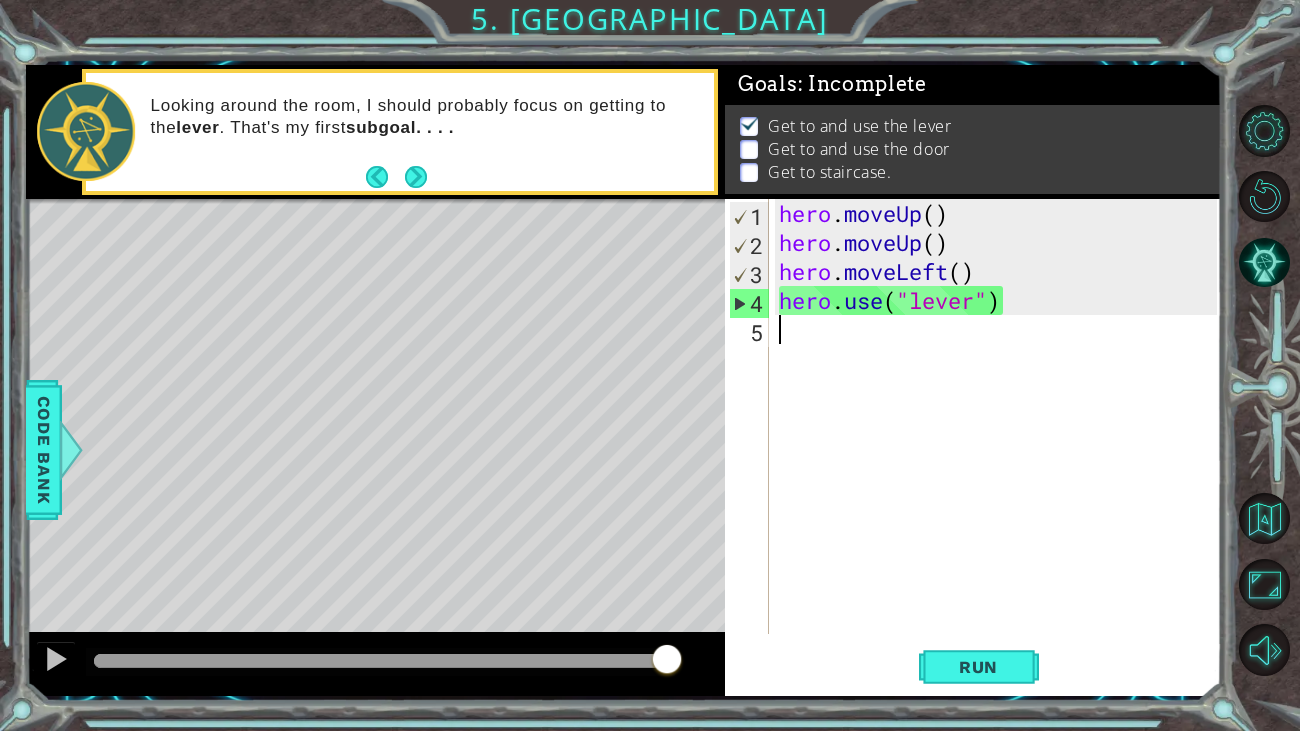 type on "h" 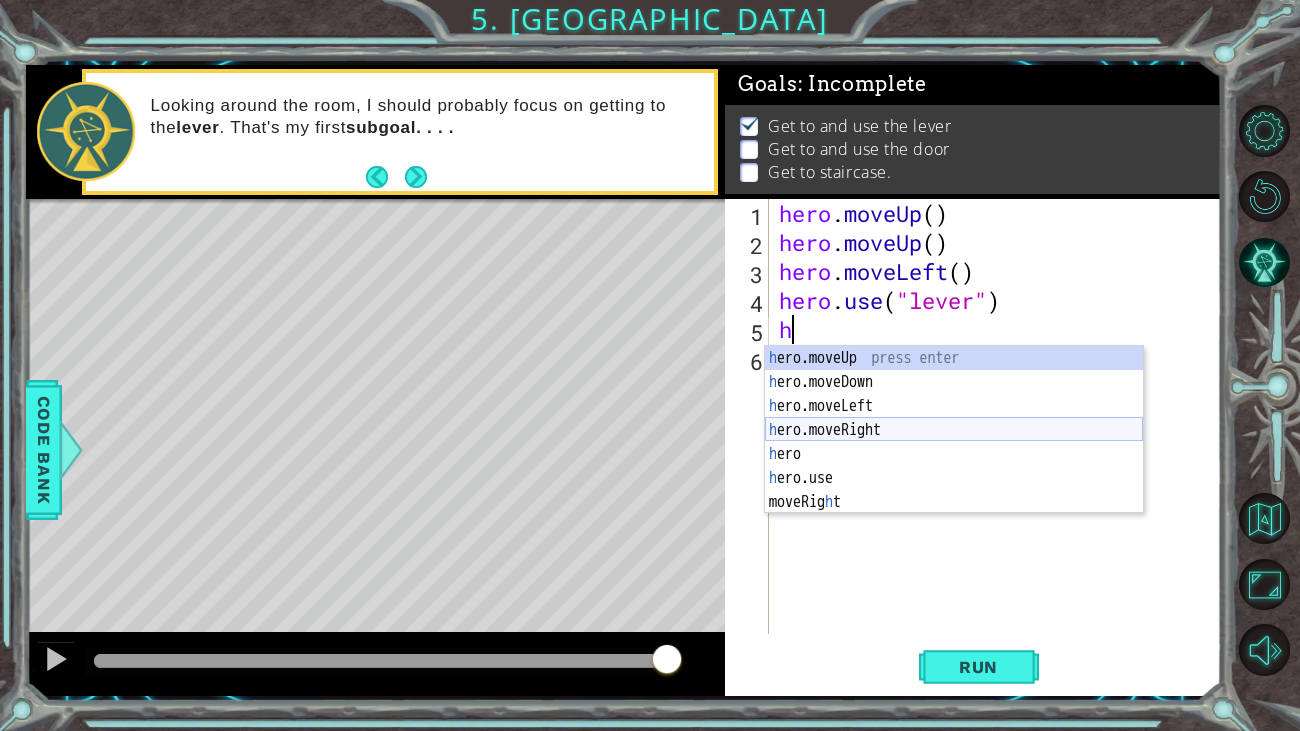 click on "h ero.moveUp press enter h ero.moveDown press enter h ero.moveLeft press enter h ero.moveRight press enter h ero press enter h ero.use press enter moveRig h t press enter" at bounding box center [954, 454] 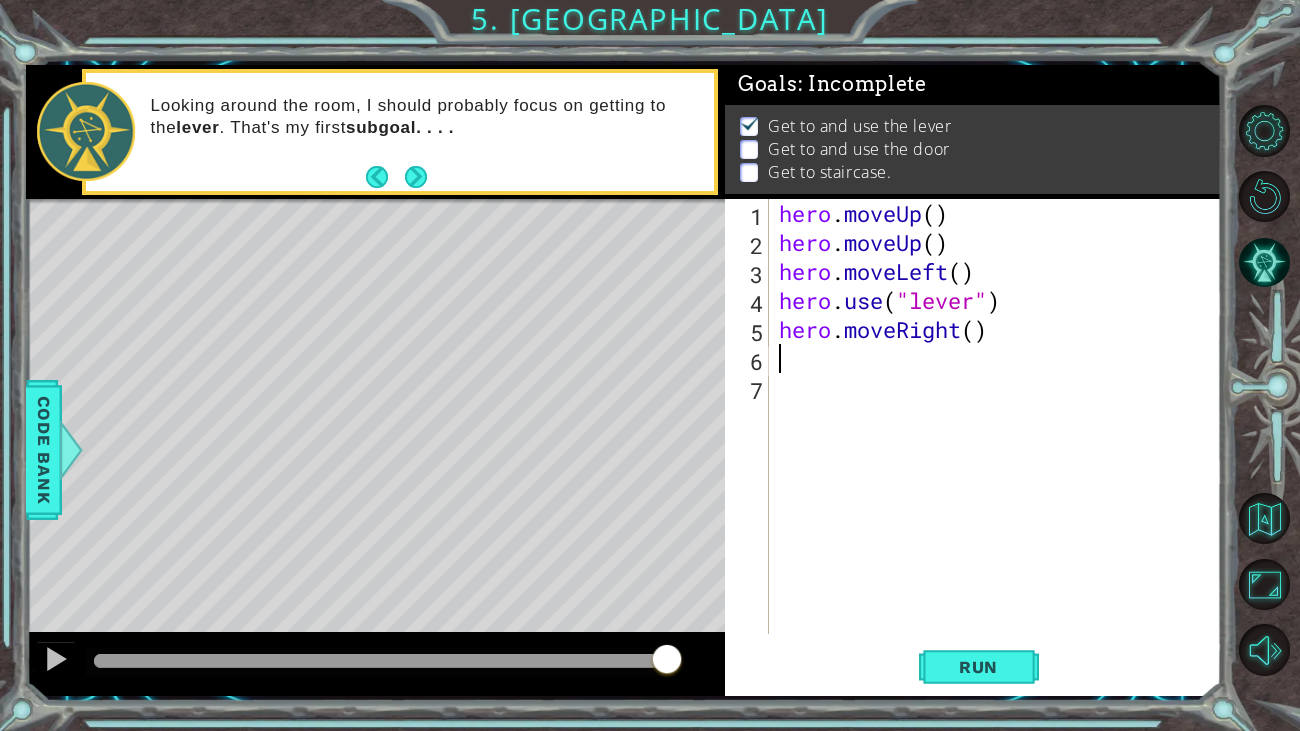 type on "h" 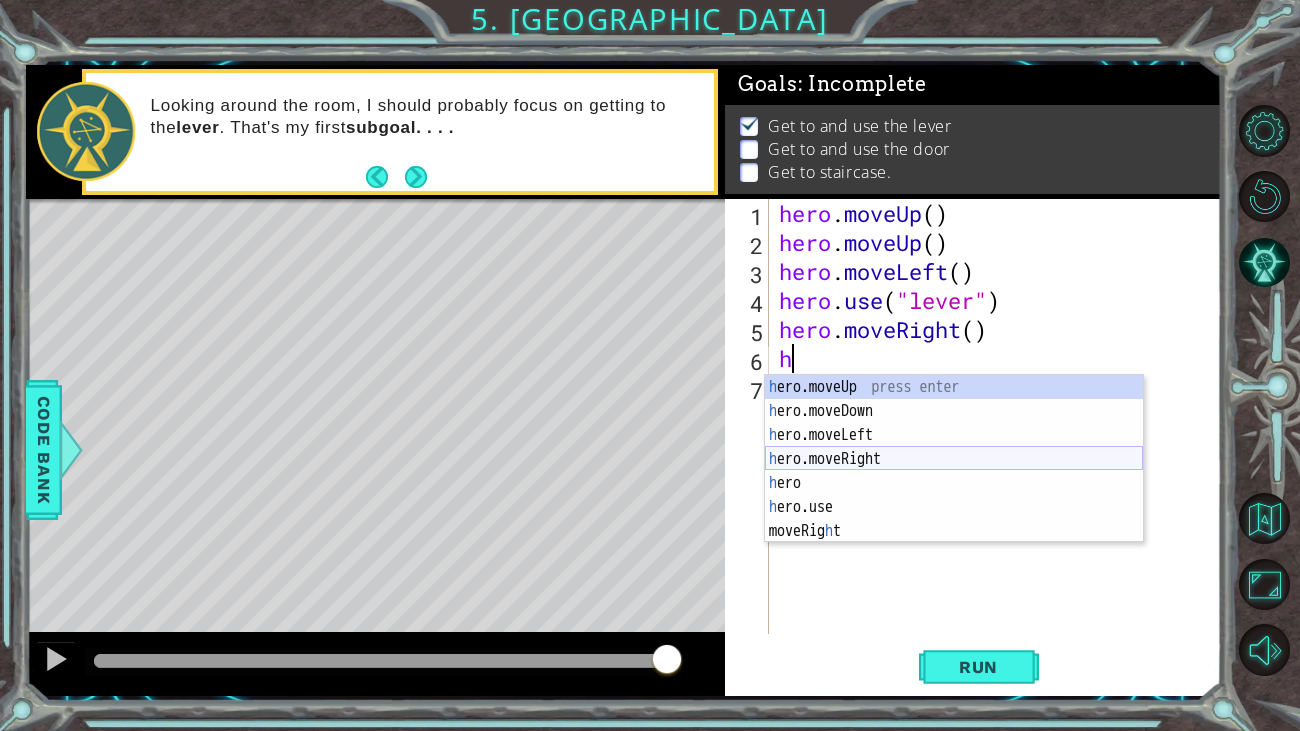 click on "h ero.moveUp press enter h ero.moveDown press enter h ero.moveLeft press enter h ero.moveRight press enter h ero press enter h ero.use press enter moveRig h t press enter" at bounding box center [954, 483] 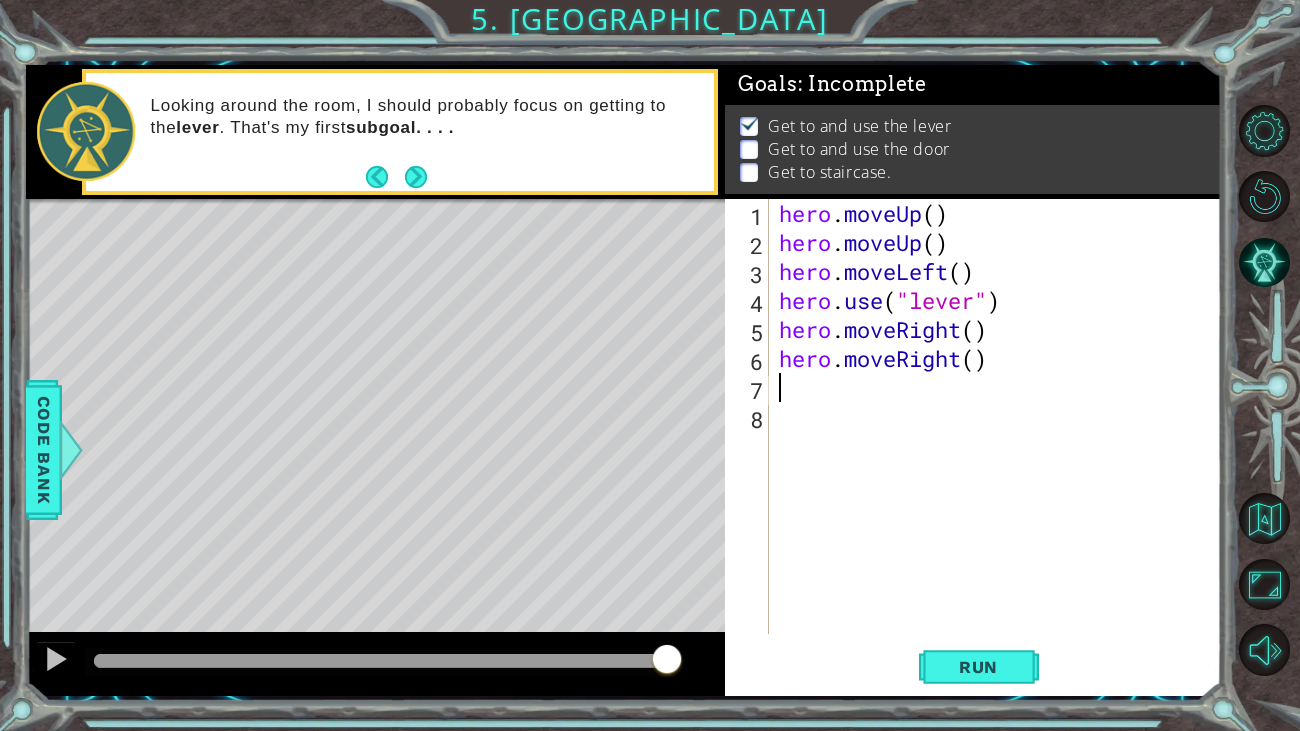 type on "h" 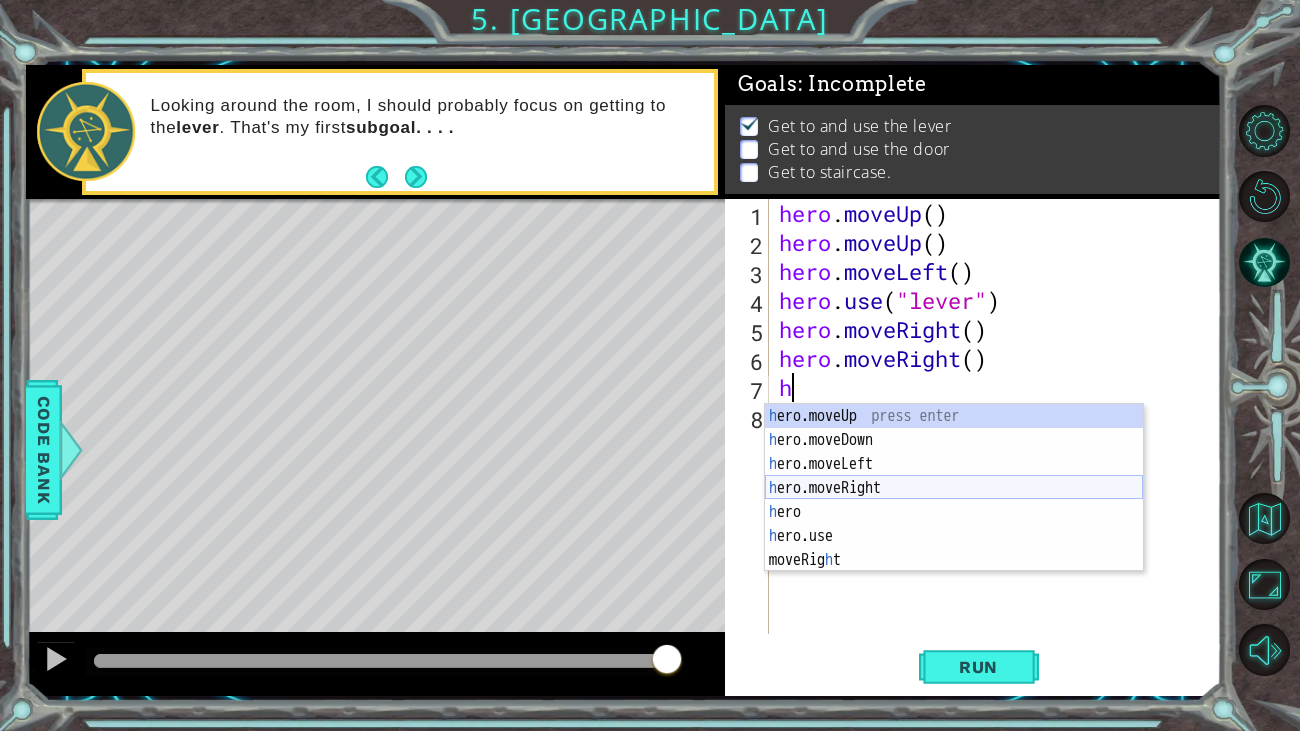 click on "h ero.moveUp press enter h ero.moveDown press enter h ero.moveLeft press enter h ero.moveRight press enter h ero press enter h ero.use press enter moveRig h t press enter" at bounding box center (954, 512) 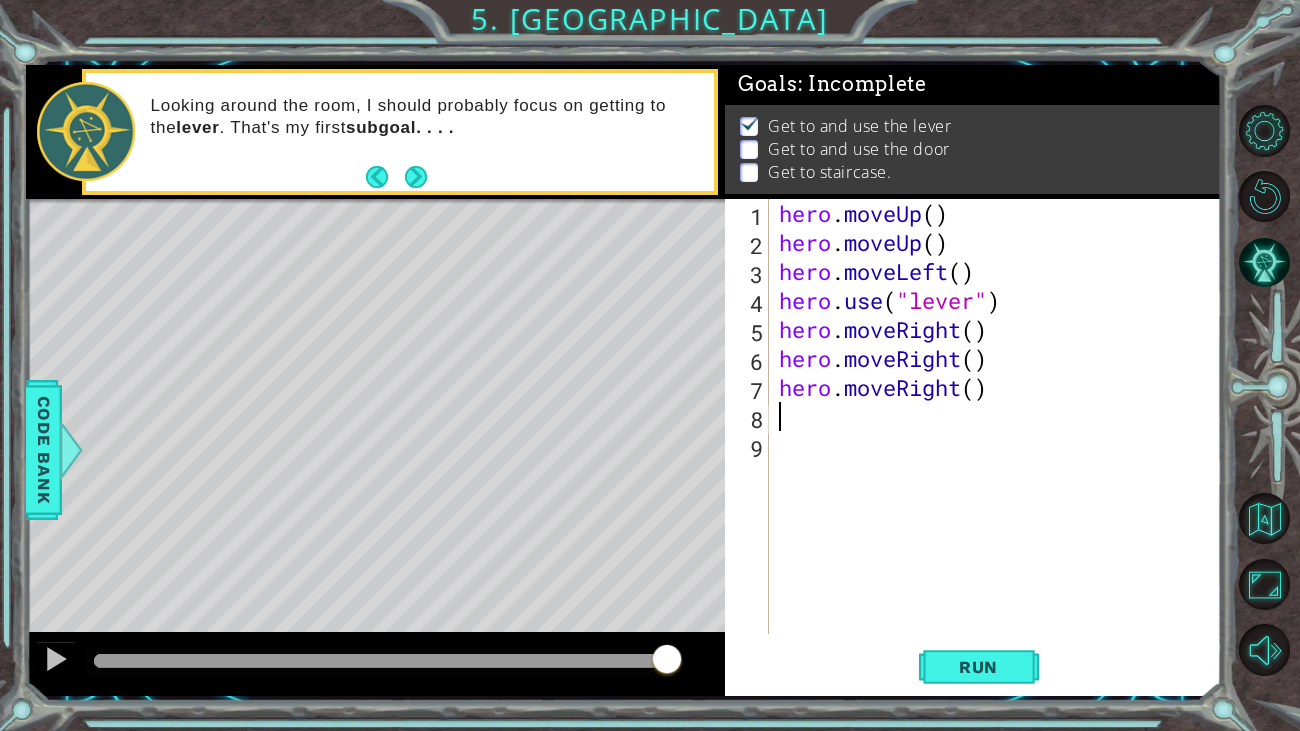 type on "h" 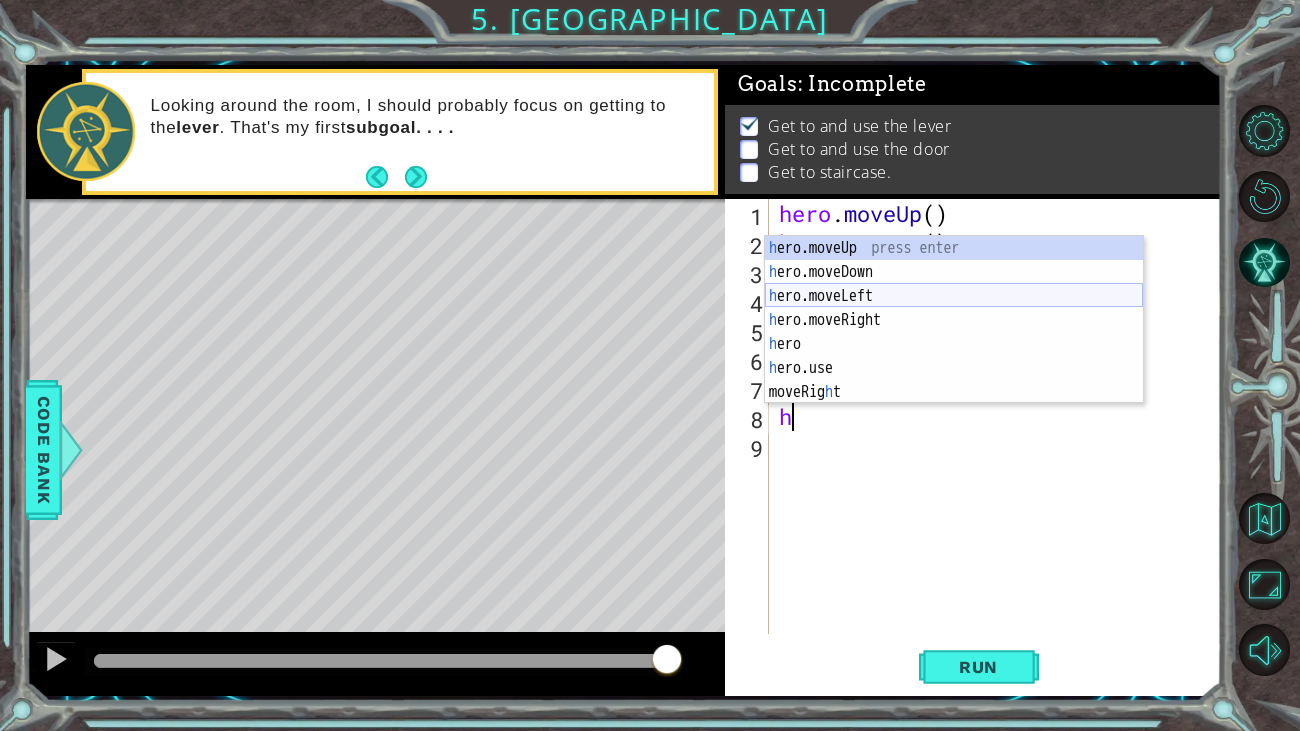 click on "h ero.moveUp press enter h ero.moveDown press enter h ero.moveLeft press enter h ero.moveRight press enter h ero press enter h ero.use press enter moveRig h t press enter" at bounding box center [954, 344] 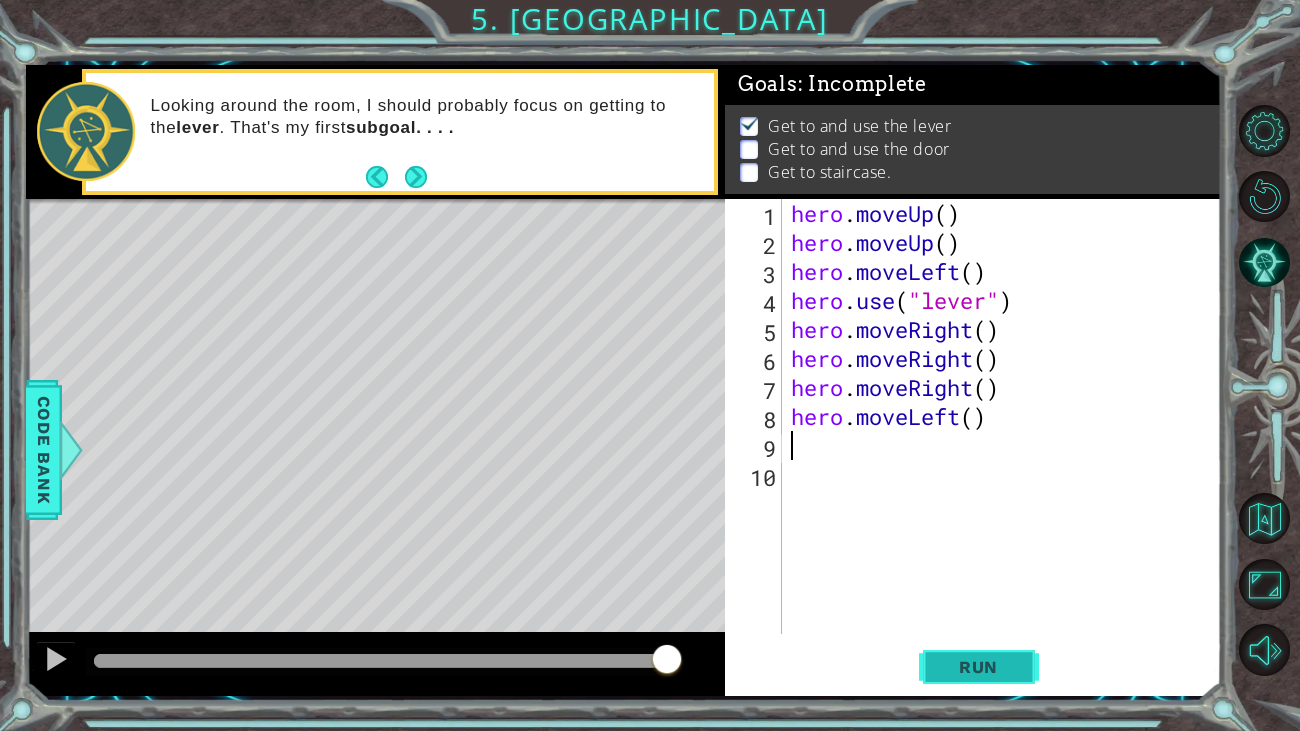 click on "Run" at bounding box center (979, 667) 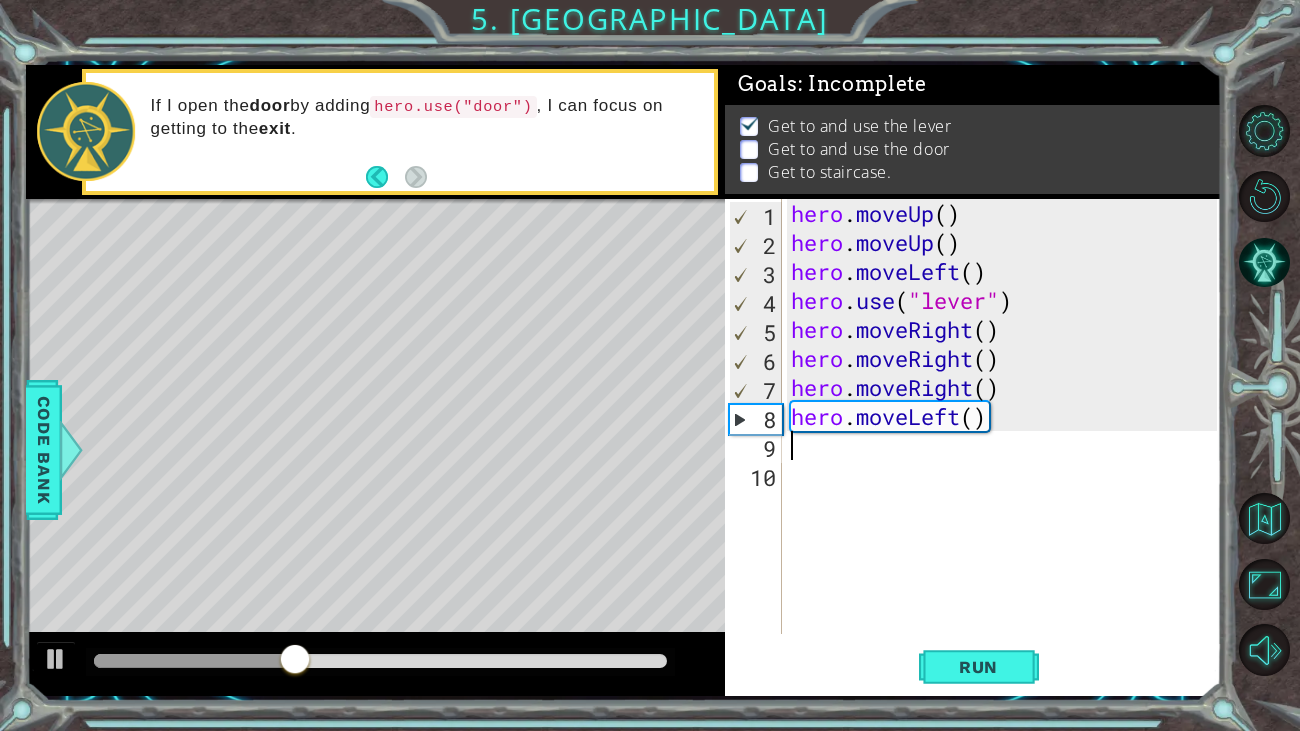 click on "hero . moveUp ( ) hero . moveUp ( ) hero . moveLeft ( ) hero . use ( "lever" ) hero . moveRight ( ) hero . moveRight ( ) hero . moveRight ( ) hero . moveLeft ( )" at bounding box center [1007, 445] 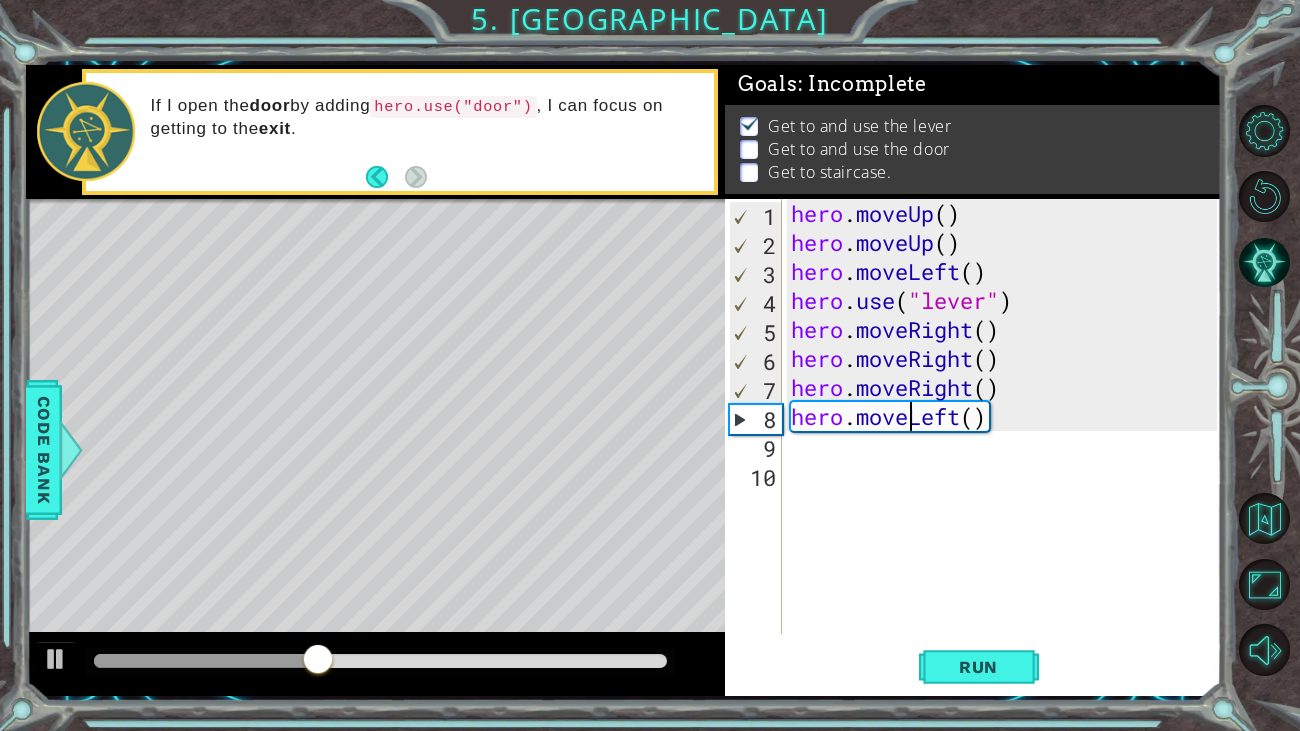 click on "hero . moveUp ( ) hero . moveUp ( ) hero . moveLeft ( ) hero . use ( "lever" ) hero . moveRight ( ) hero . moveRight ( ) hero . moveRight ( ) hero . moveLeft ( )" at bounding box center [1007, 445] 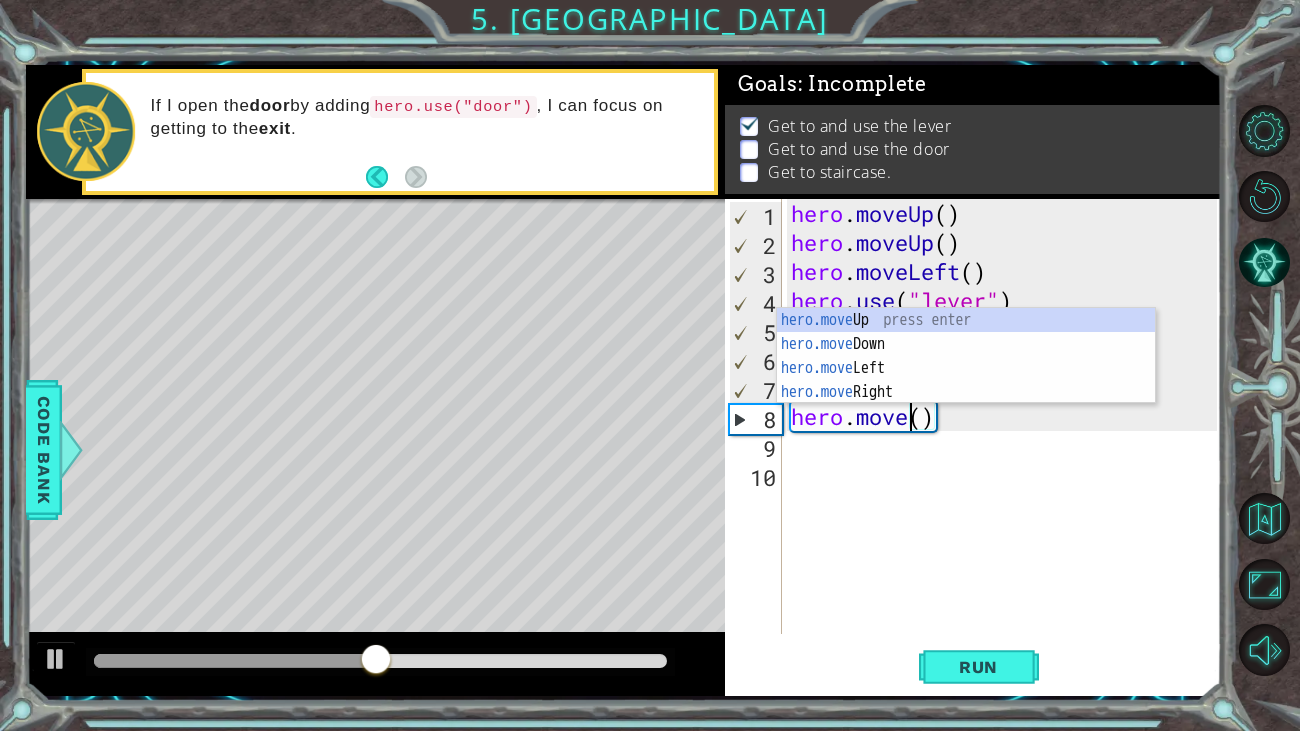 scroll, scrollTop: 0, scrollLeft: 5, axis: horizontal 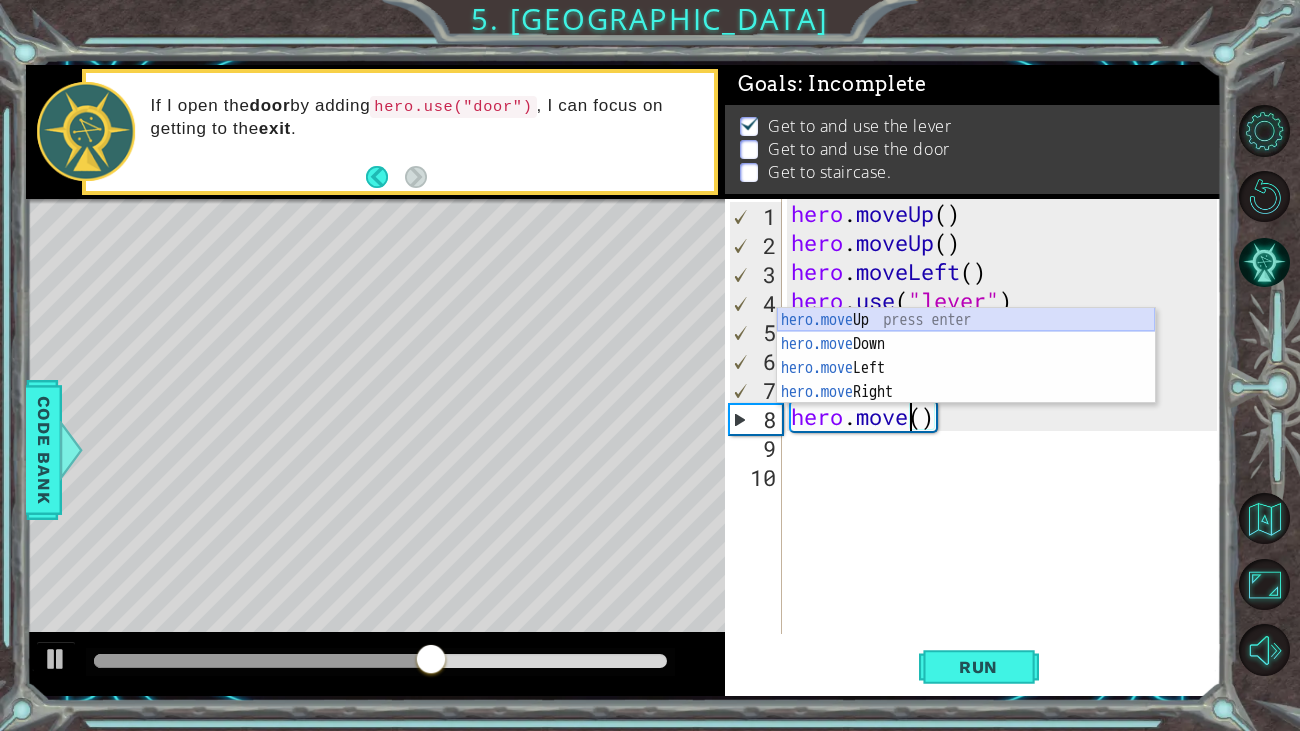 click on "hero.move Up press enter hero.move Down press enter hero.move Left press enter hero.move Right press enter" at bounding box center (966, 380) 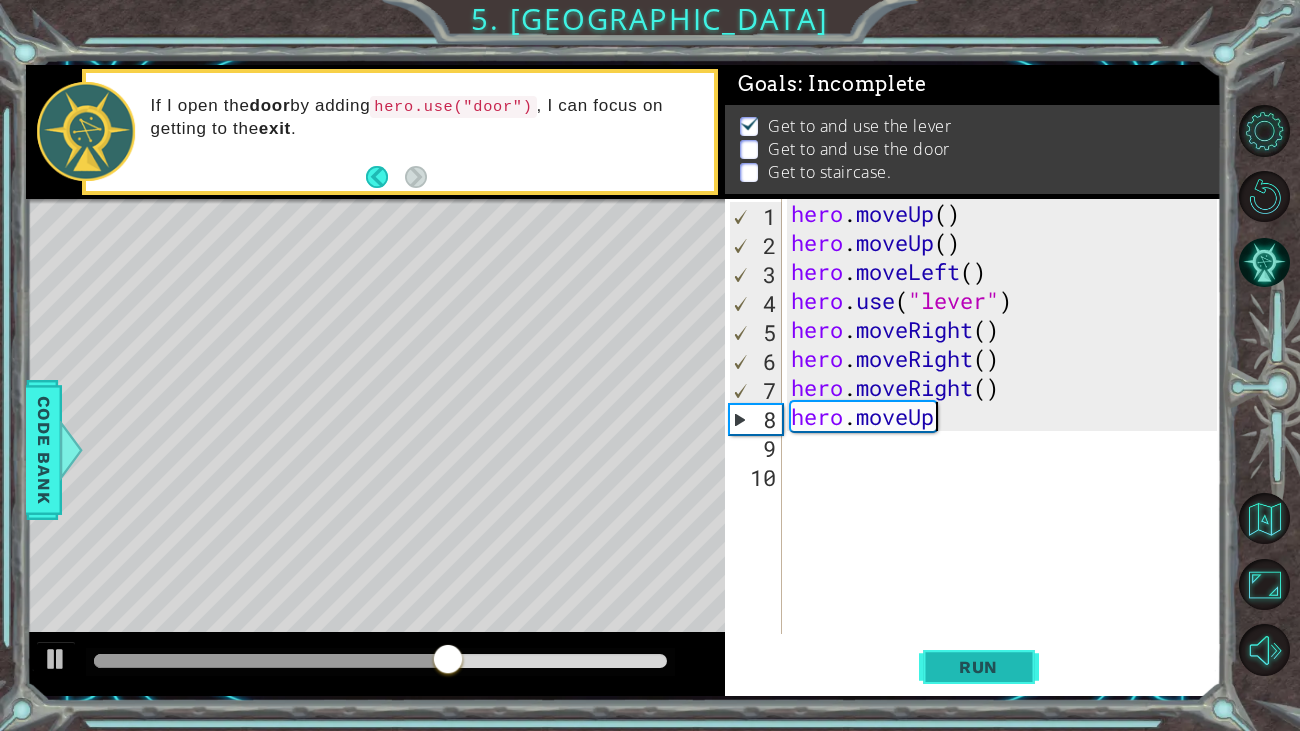 click on "Run" at bounding box center (979, 667) 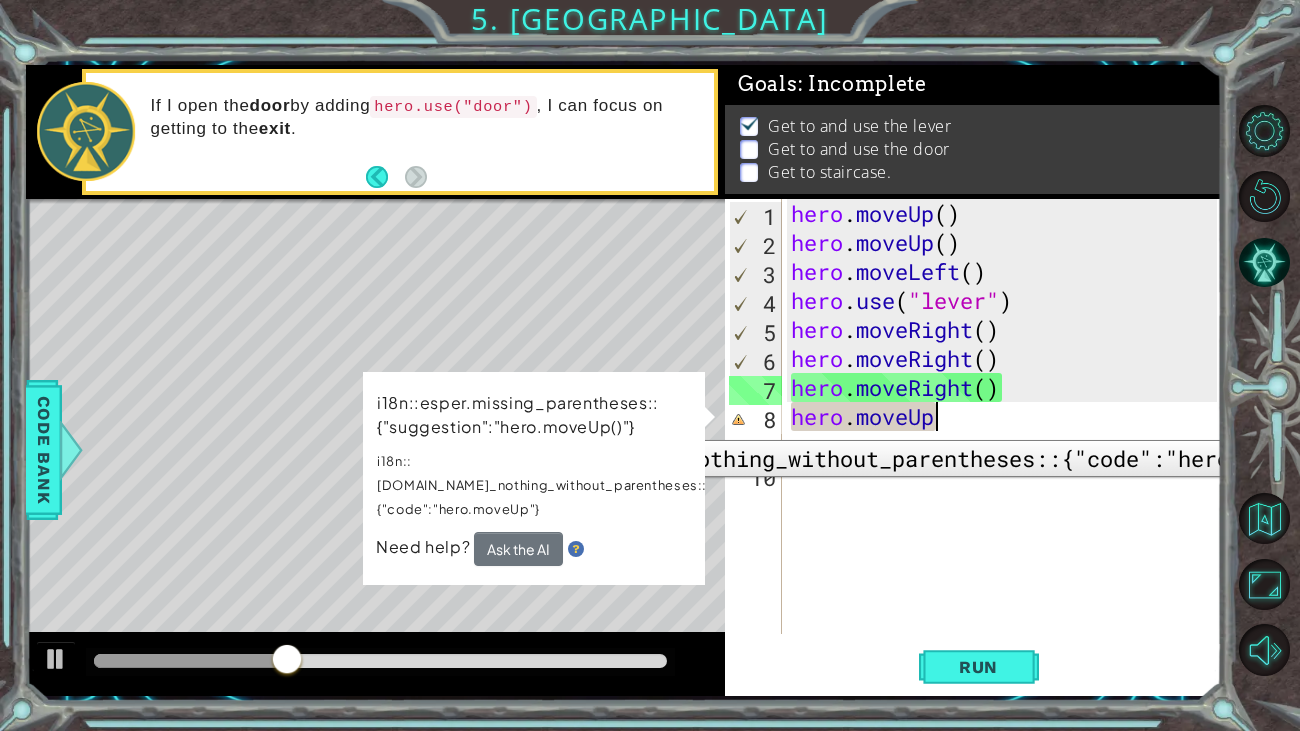 click on "8" at bounding box center (755, 419) 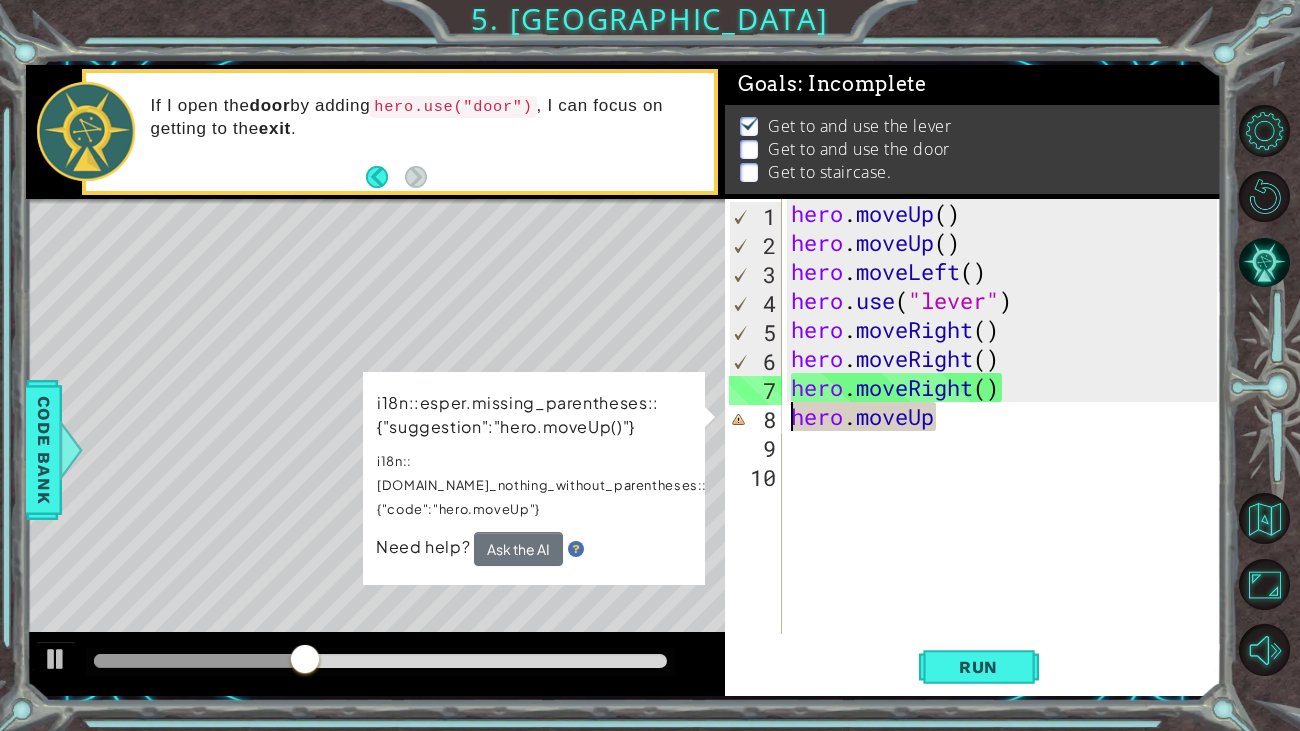 click on "hero . moveUp ( ) hero . moveUp ( ) hero . moveLeft ( ) hero . use ( "lever" ) hero . moveRight ( ) hero . moveRight ( ) hero . moveRight ( ) hero . moveUp" at bounding box center (1007, 445) 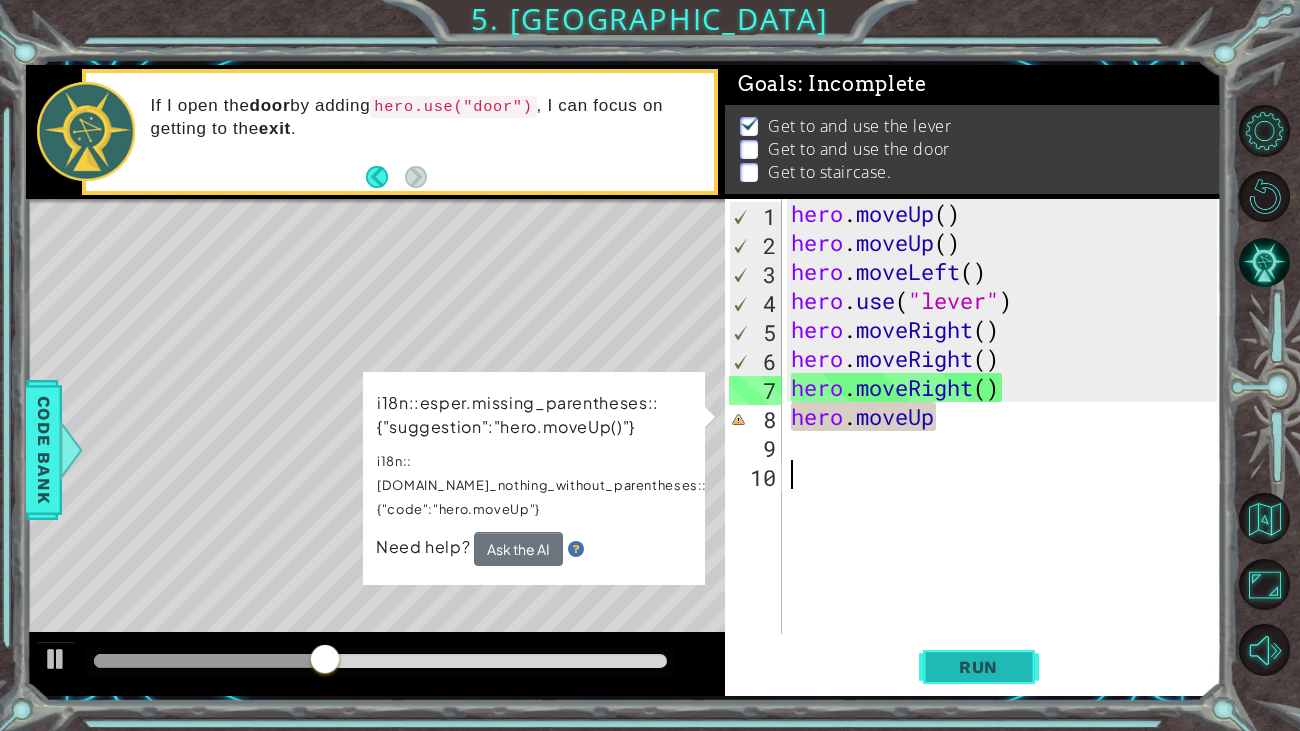 click on "Run" at bounding box center (978, 667) 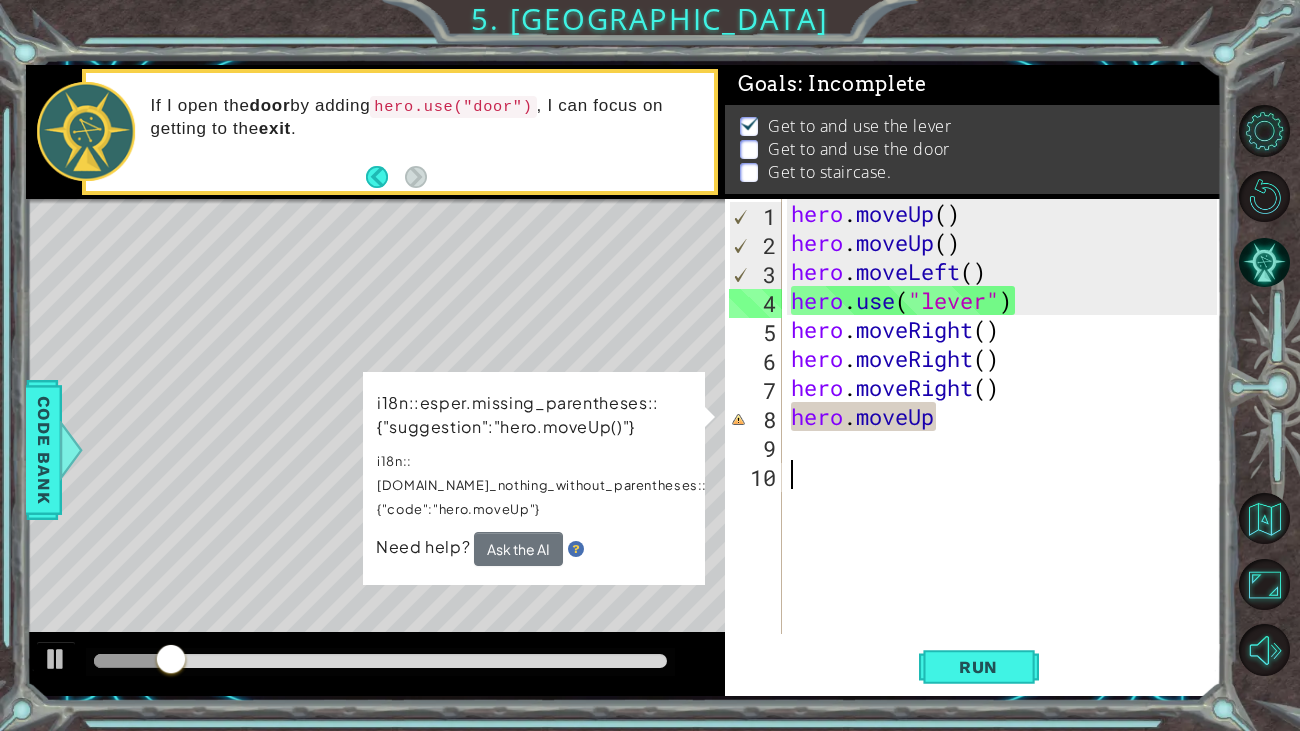click on "hero . moveUp ( ) hero . moveUp ( ) hero . moveLeft ( ) hero . use ( "lever" ) hero . moveRight ( ) hero . moveRight ( ) hero . moveRight ( ) hero . moveUp" at bounding box center [1007, 445] 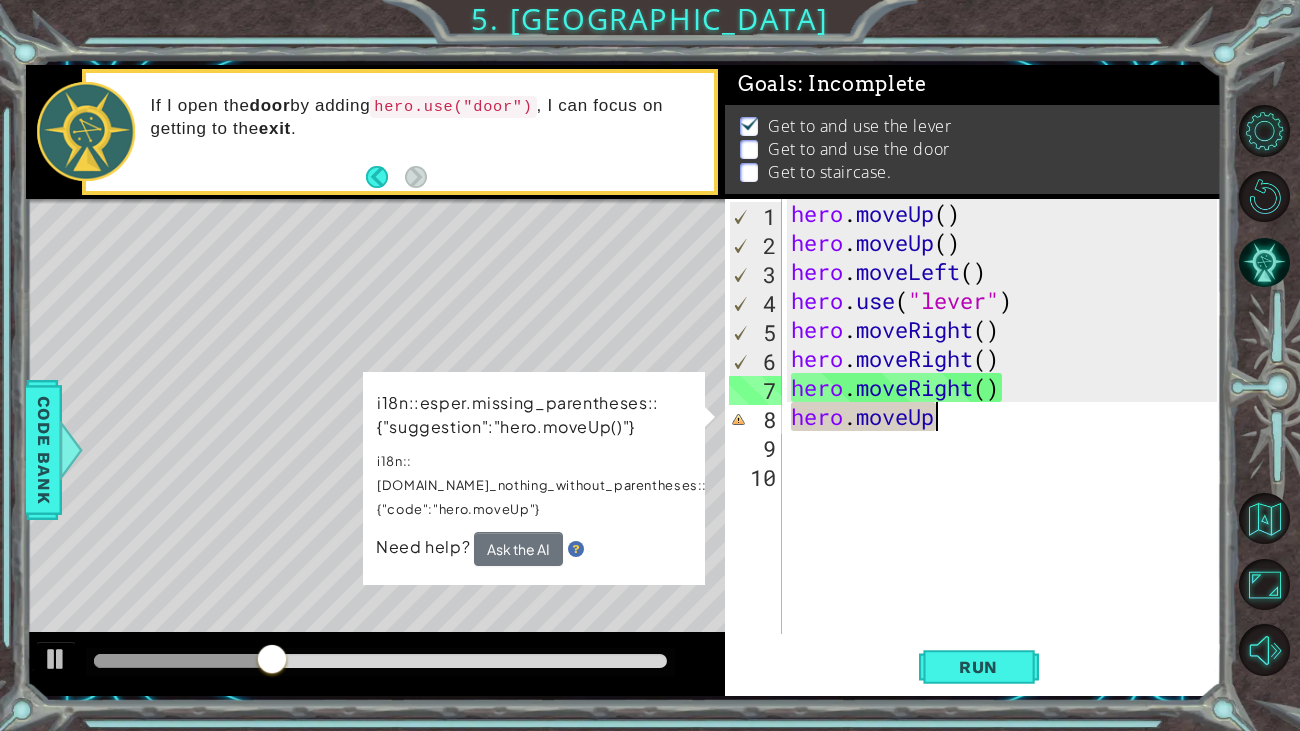 click on "i18n::esper.missing_parentheses::{"suggestion":"hero.moveUp()"}
i18n::[DOMAIN_NAME]_nothing_without_parentheses::{"code":"hero.moveUp"}
Need help? Ask the AI" at bounding box center [534, 478] 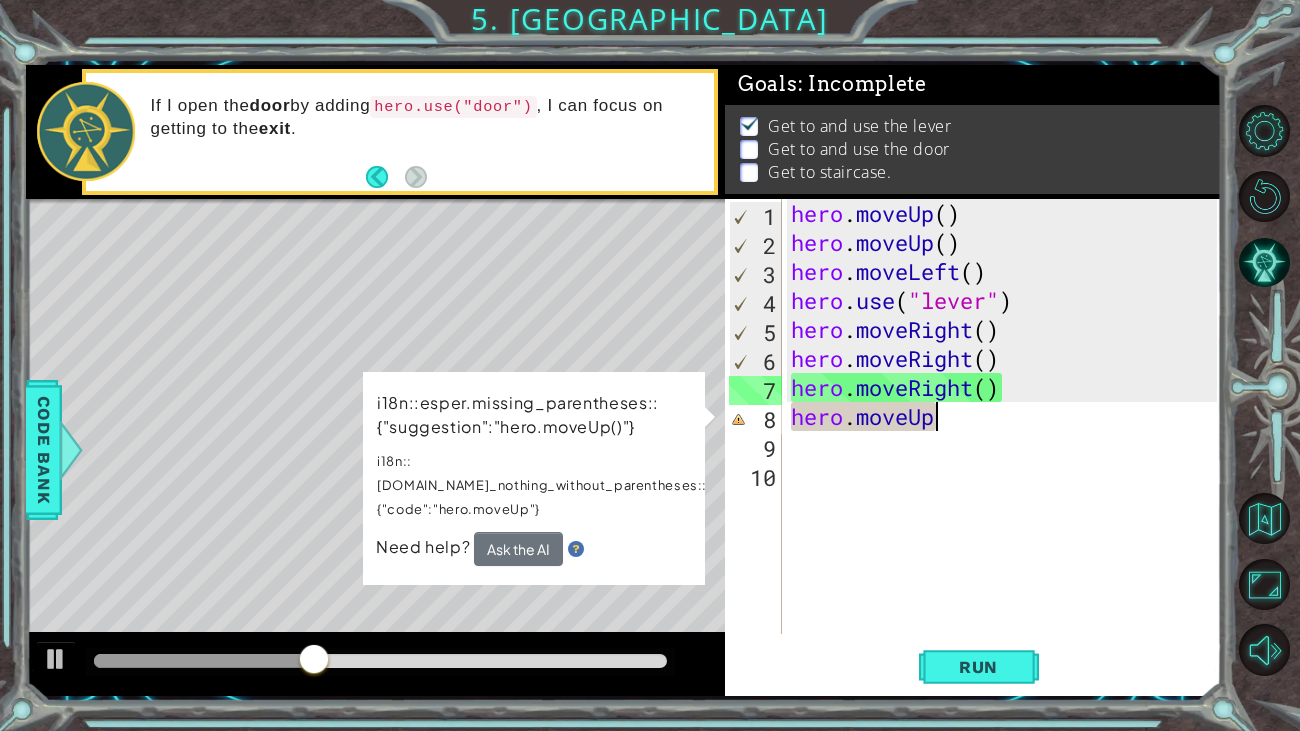 click on "i18n::esper.missing_parentheses::{"suggestion":"hero.moveUp()"}
i18n::[DOMAIN_NAME]_nothing_without_parentheses::{"code":"hero.moveUp"}
Need help? Ask the AI" at bounding box center [533, 478] 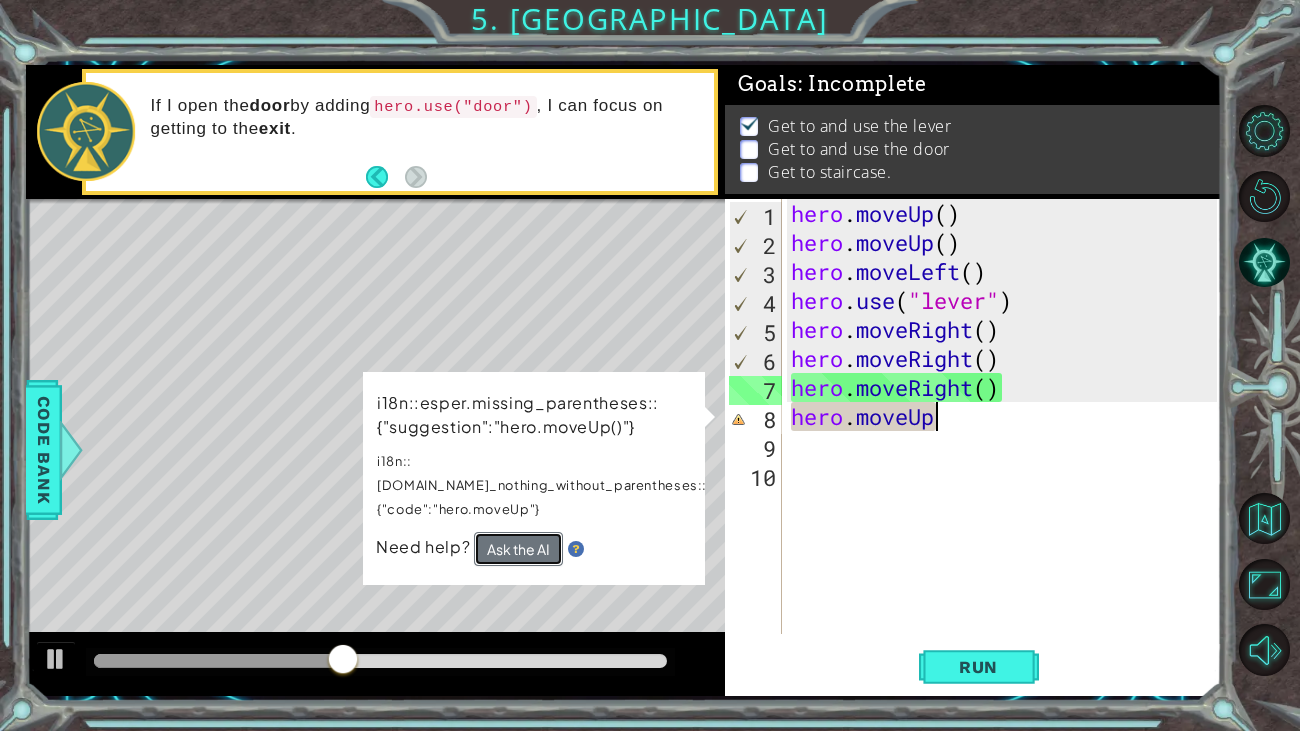click on "Ask the AI" at bounding box center (518, 549) 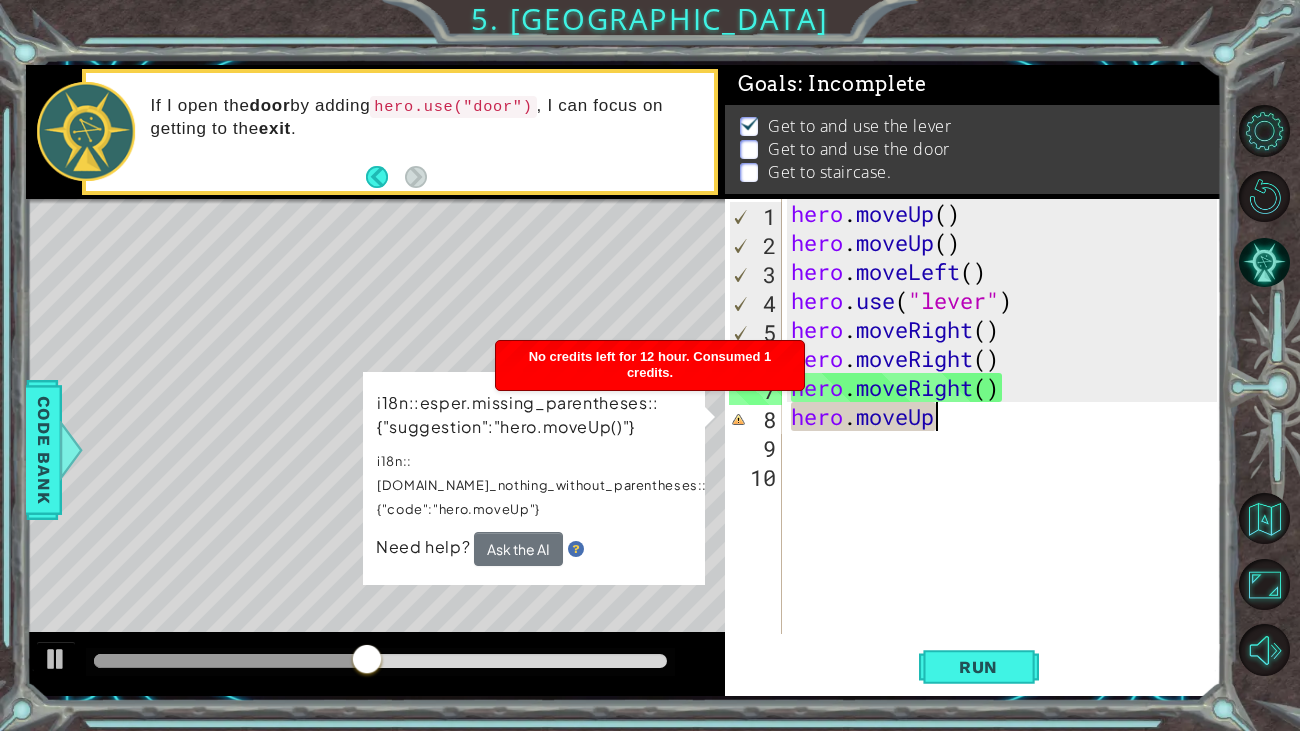 click at bounding box center [575, 550] 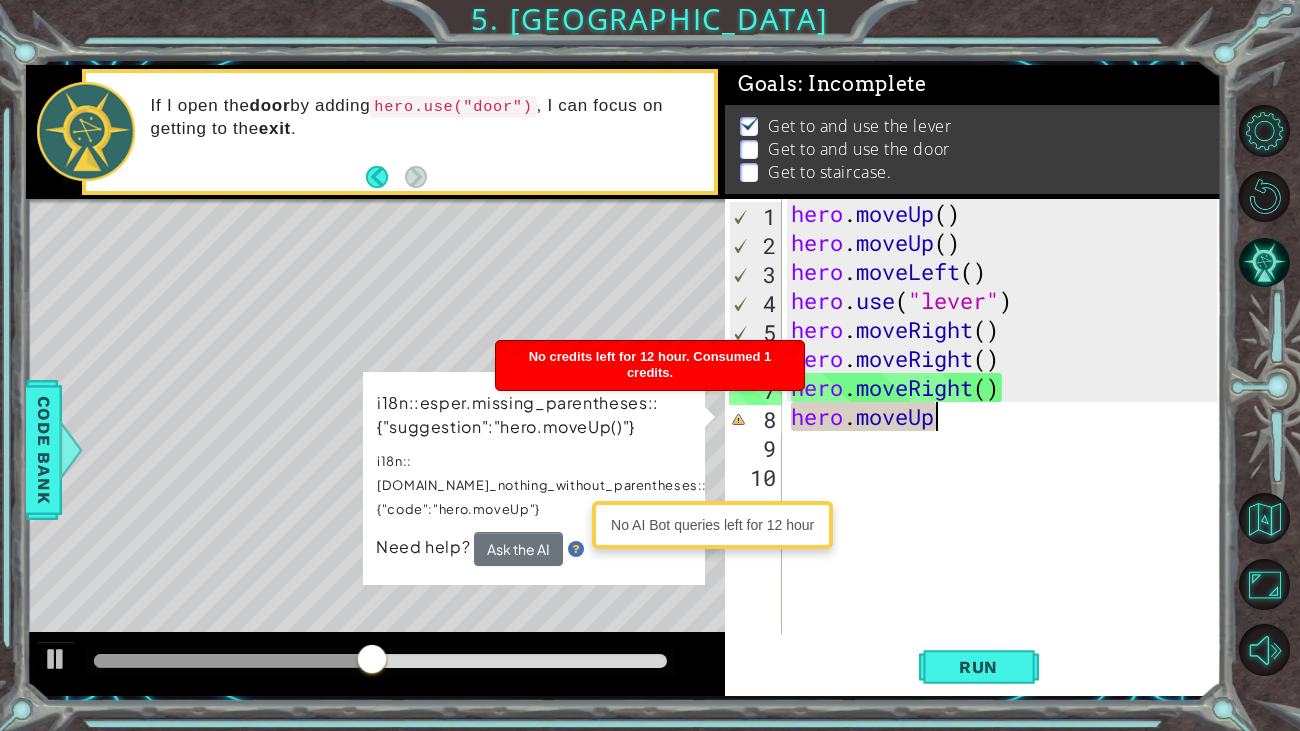 click at bounding box center (575, 550) 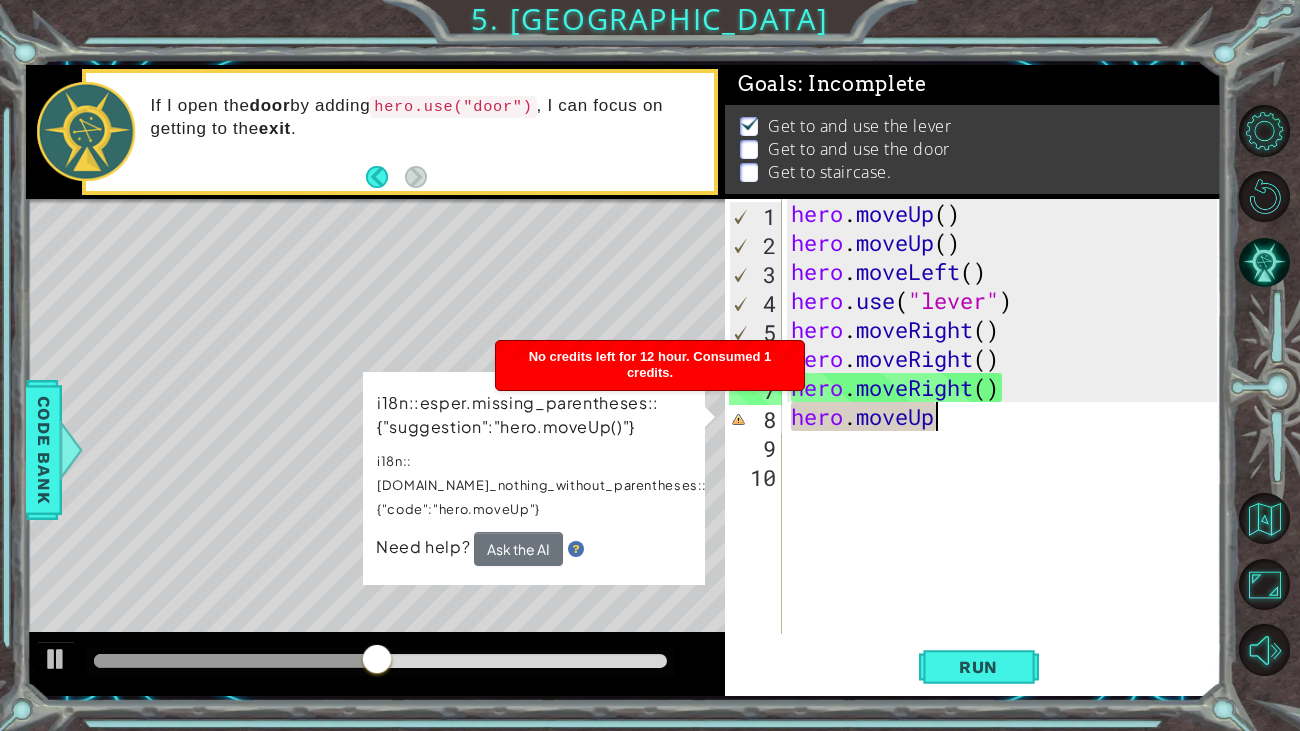 click at bounding box center (577, 549) 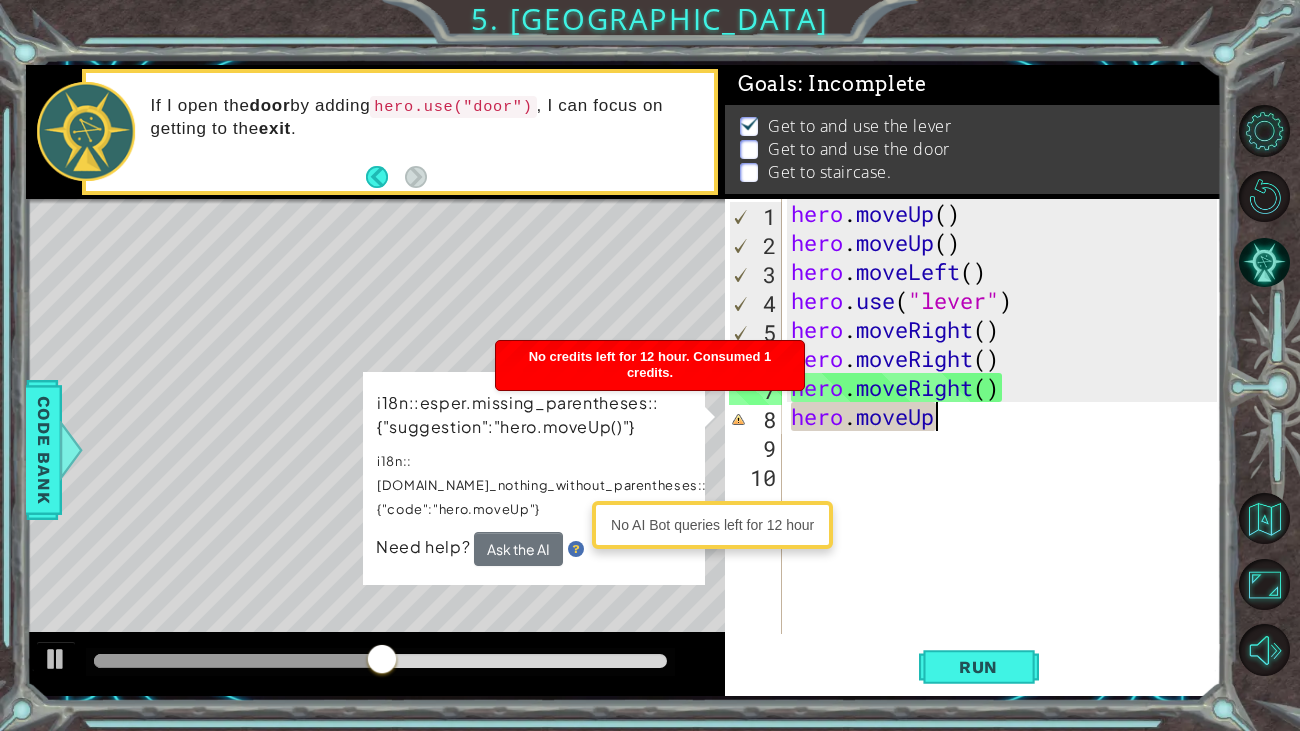 click at bounding box center (575, 550) 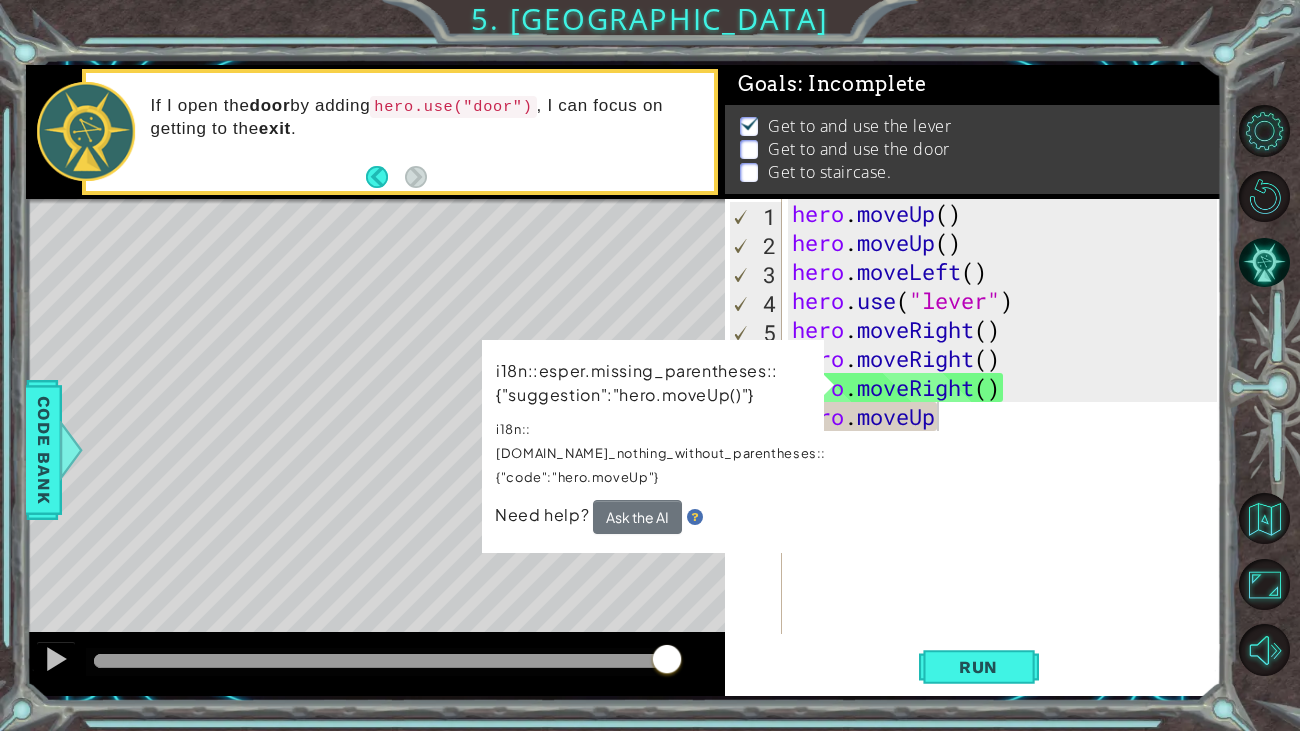 click on "i18n::esper.missing_parentheses::{"suggestion":"hero.moveUp()"}
i18n::[DOMAIN_NAME]_nothing_without_parentheses::{"code":"hero.moveUp"}
Need help? Ask the AI" at bounding box center (653, 446) 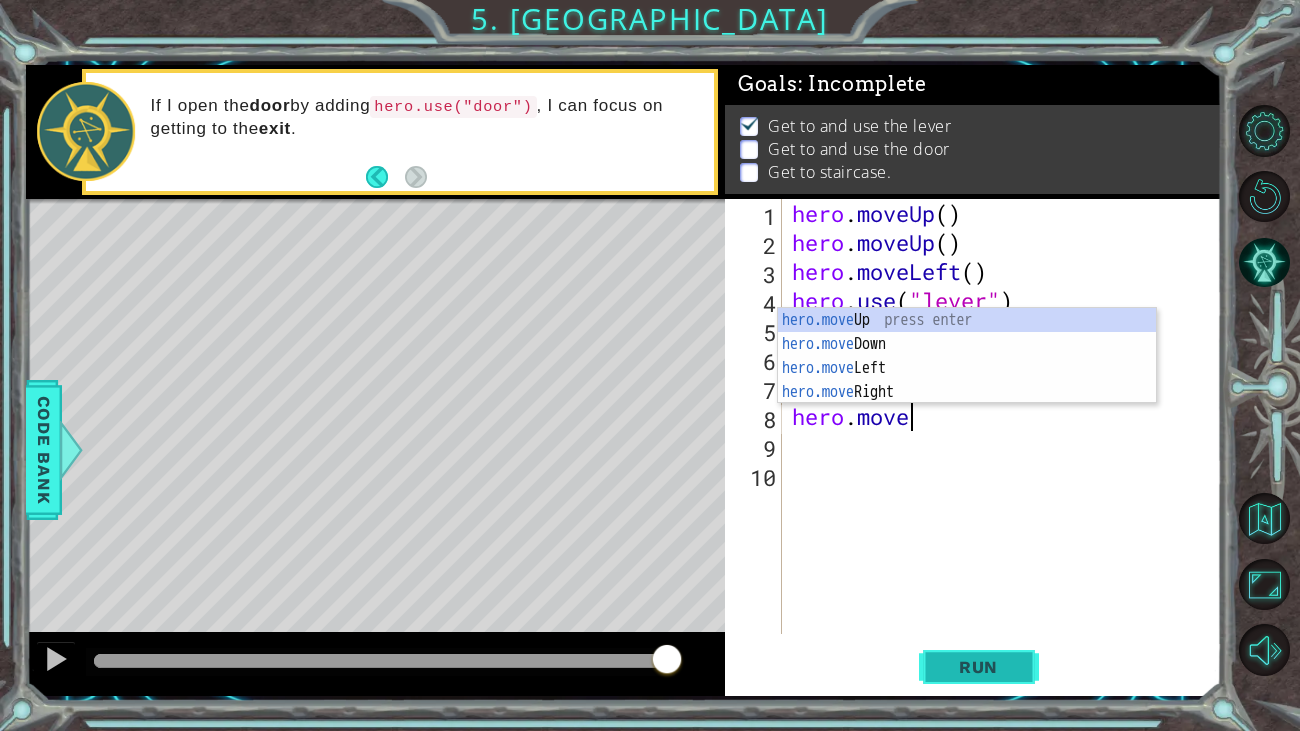 click on "Run" at bounding box center (978, 667) 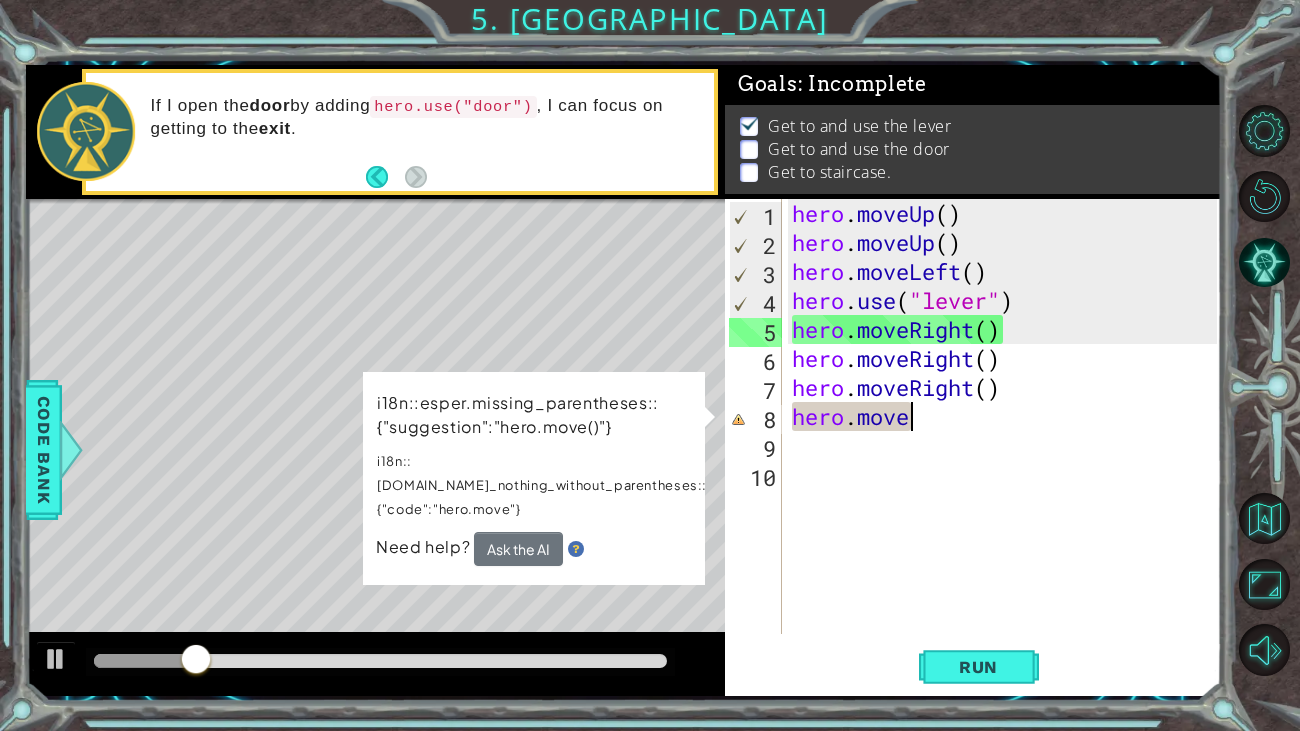 click on "hero . moveUp ( ) hero . moveUp ( ) hero . moveLeft ( ) hero . use ( "lever" ) hero . moveRight ( ) hero . moveRight ( ) hero . moveRight ( ) hero . move" at bounding box center (1007, 445) 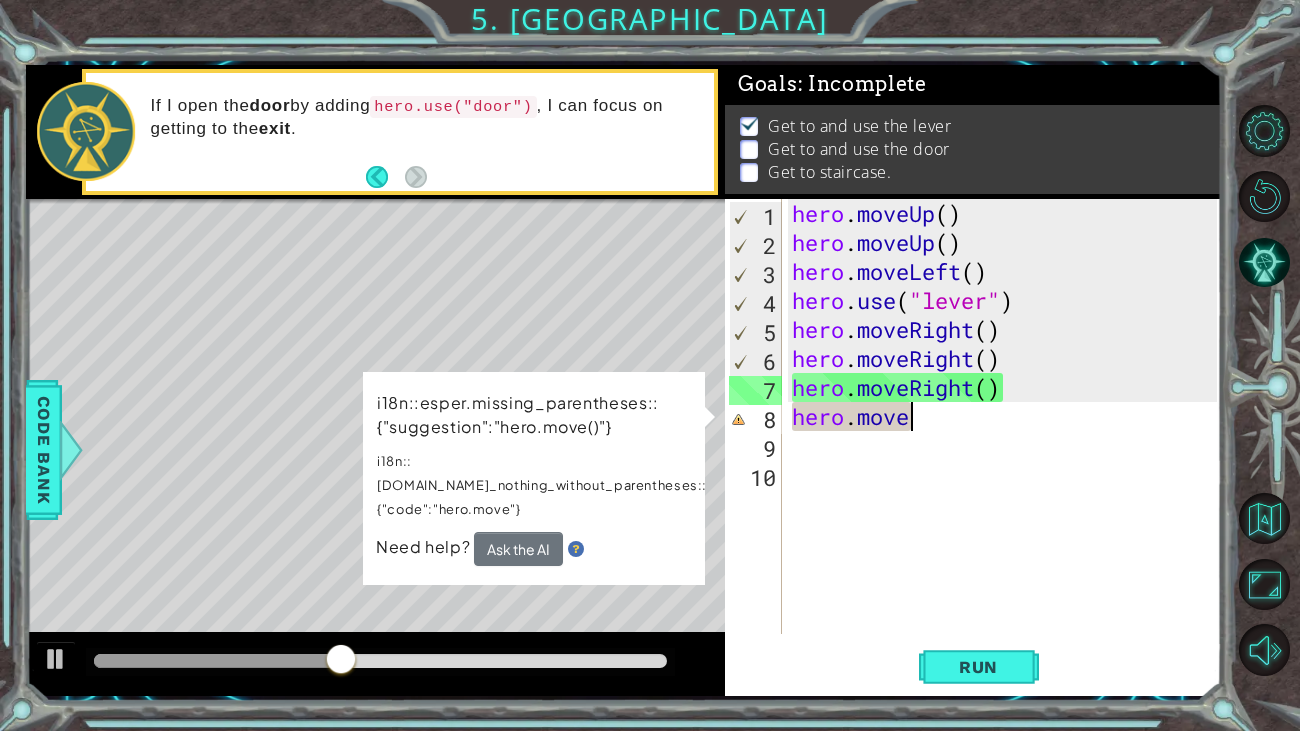 click on "hero . moveUp ( ) hero . moveUp ( ) hero . moveLeft ( ) hero . use ( "lever" ) hero . moveRight ( ) hero . moveRight ( ) hero . moveRight ( ) hero . move" at bounding box center (1007, 445) 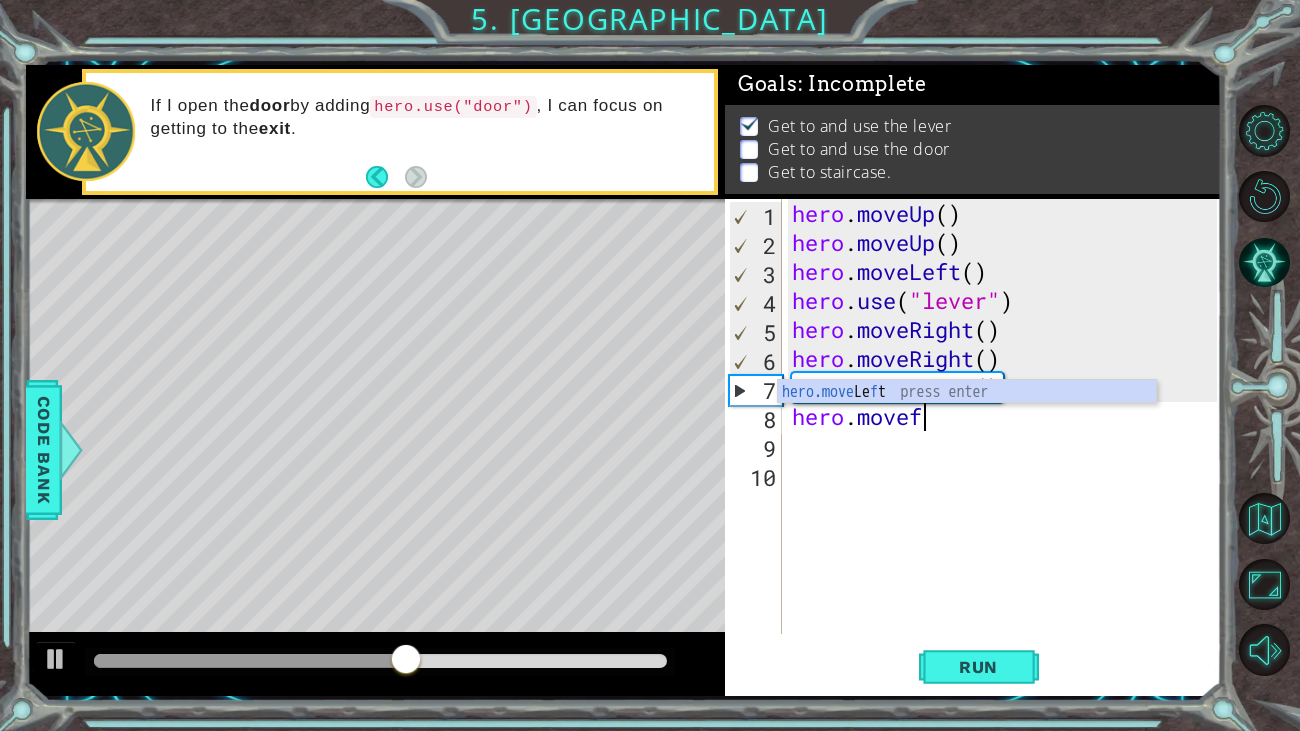 scroll, scrollTop: 0, scrollLeft: 4, axis: horizontal 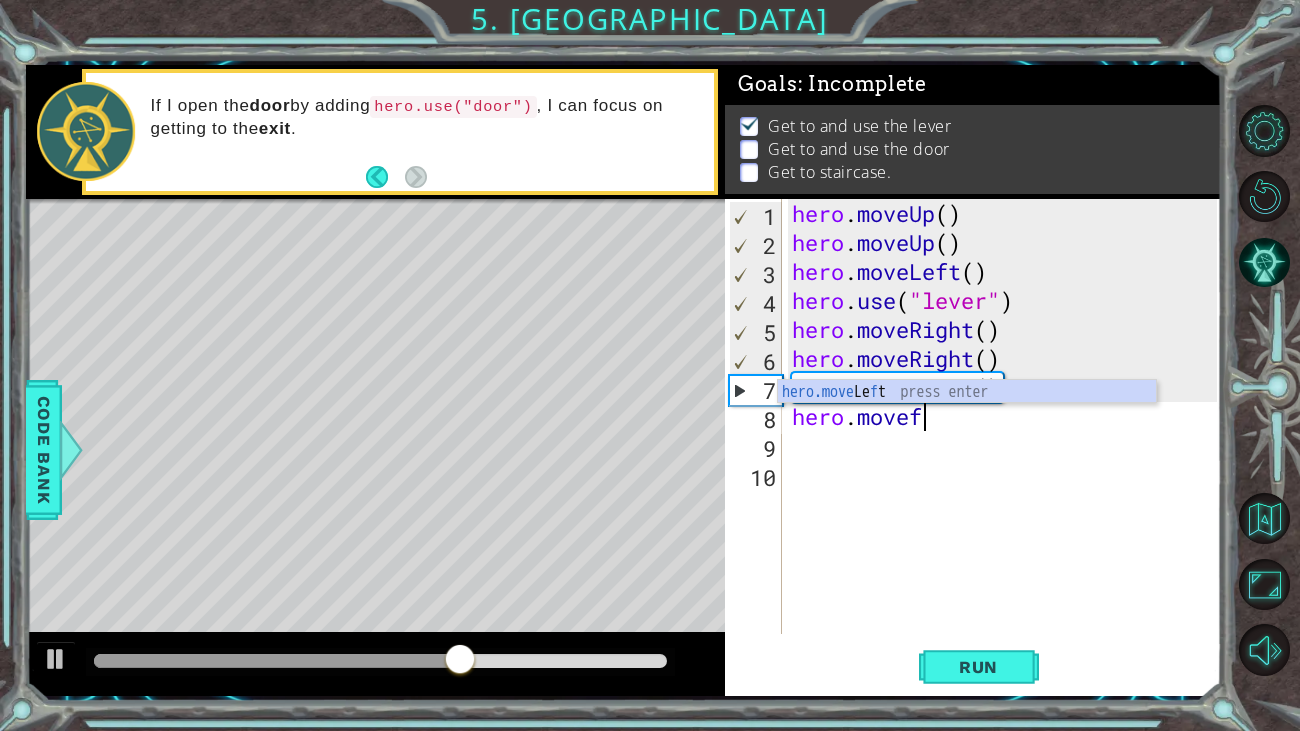 type on "hero.move" 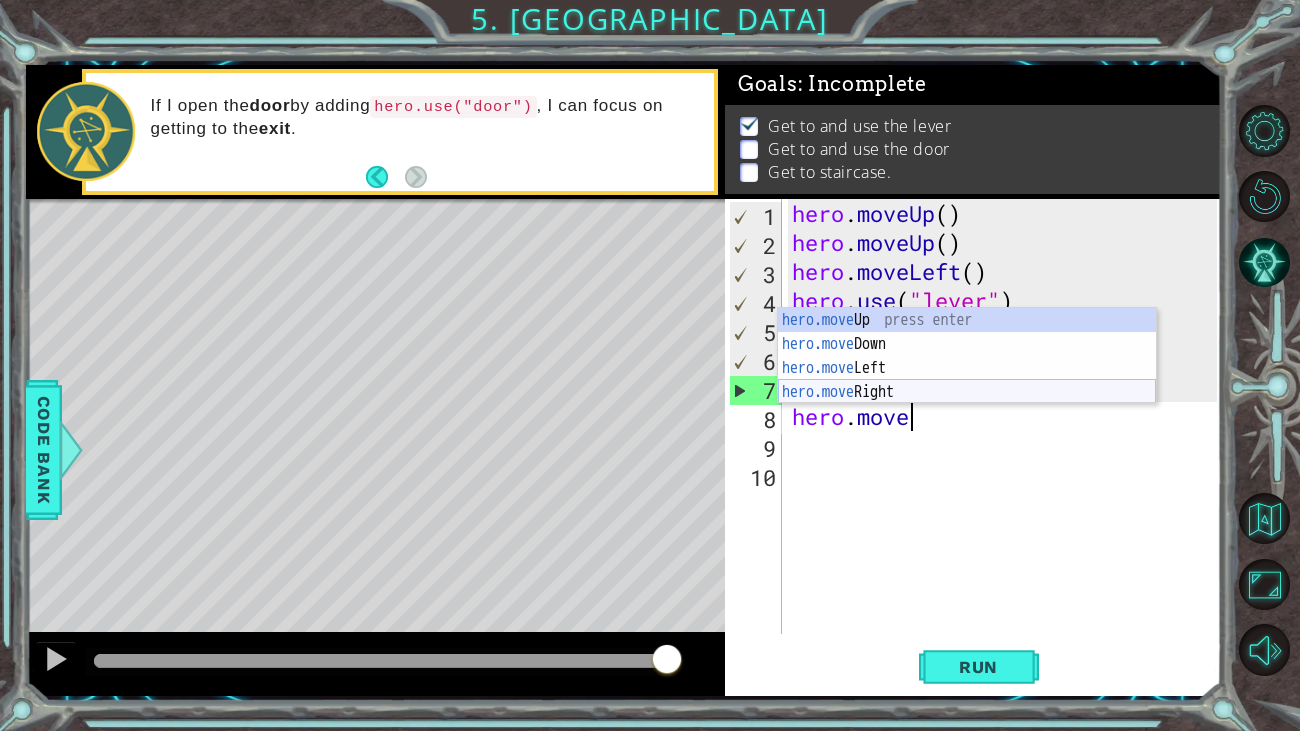 click on "hero.move Up press enter hero.move Down press enter hero.move Left press enter hero.move Right press enter" at bounding box center (967, 380) 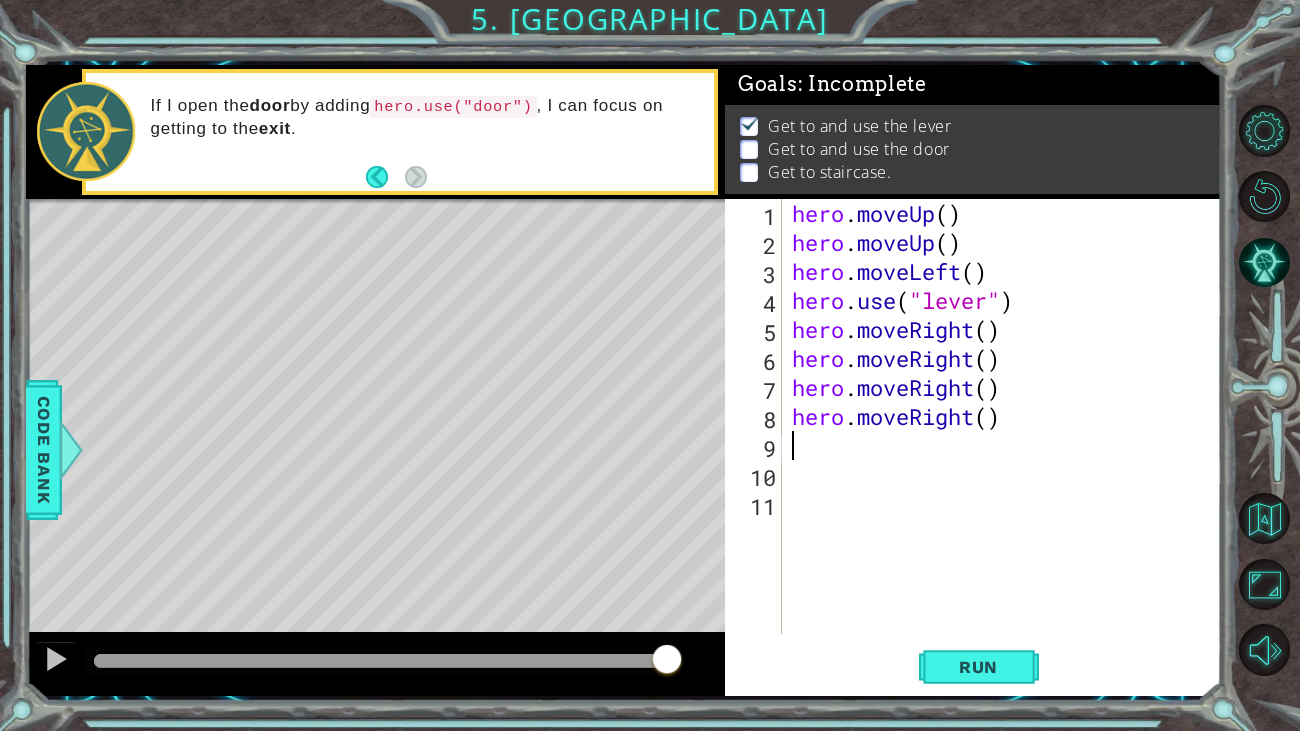 scroll, scrollTop: 0, scrollLeft: 0, axis: both 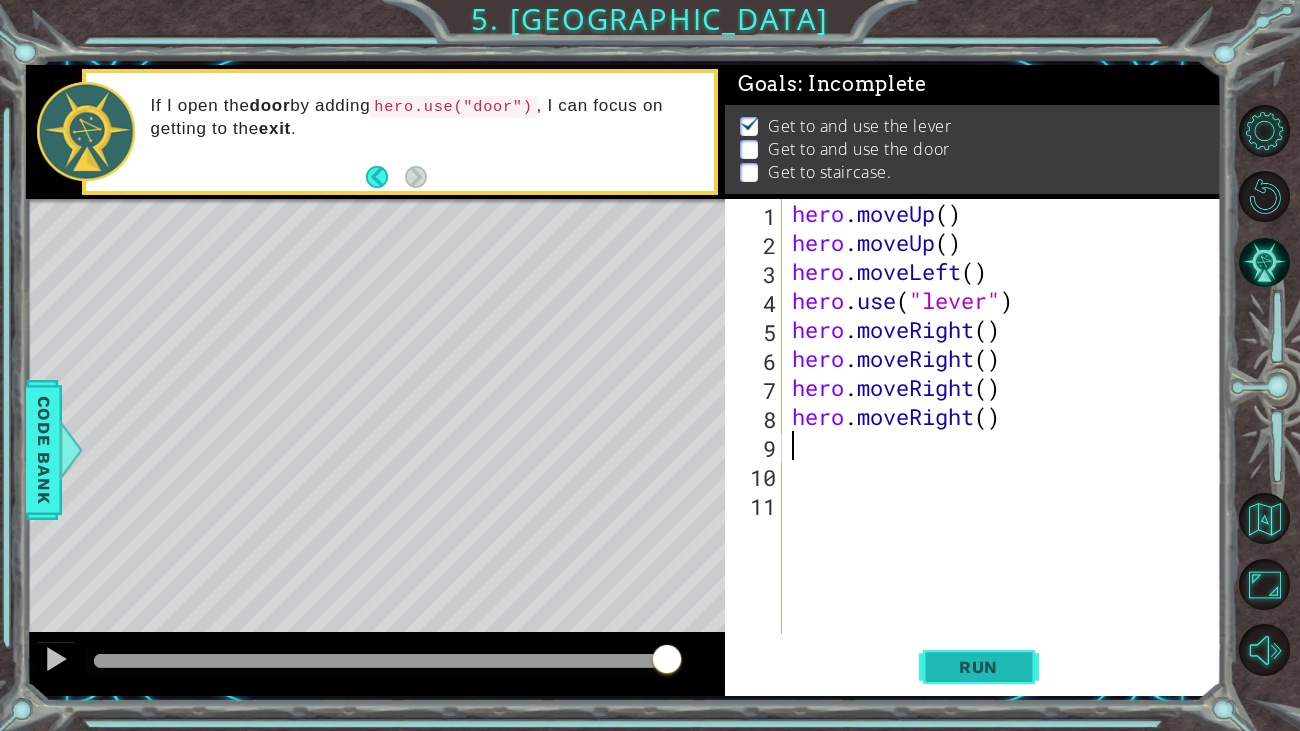 click on "Run" at bounding box center [978, 667] 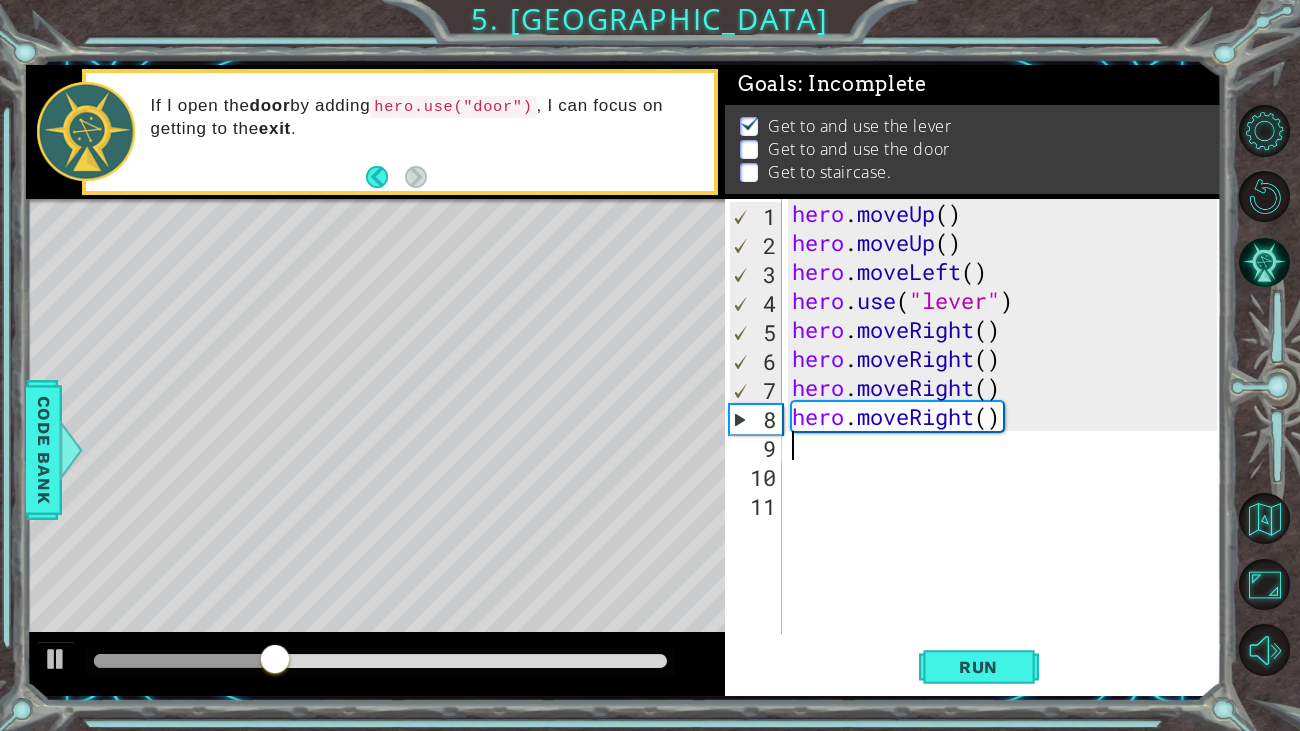 click on "hero . moveUp ( ) hero . moveUp ( ) hero . moveLeft ( ) hero . use ( "lever" ) hero . moveRight ( ) hero . moveRight ( ) hero . moveRight ( ) hero . moveRight ( )" at bounding box center [1007, 445] 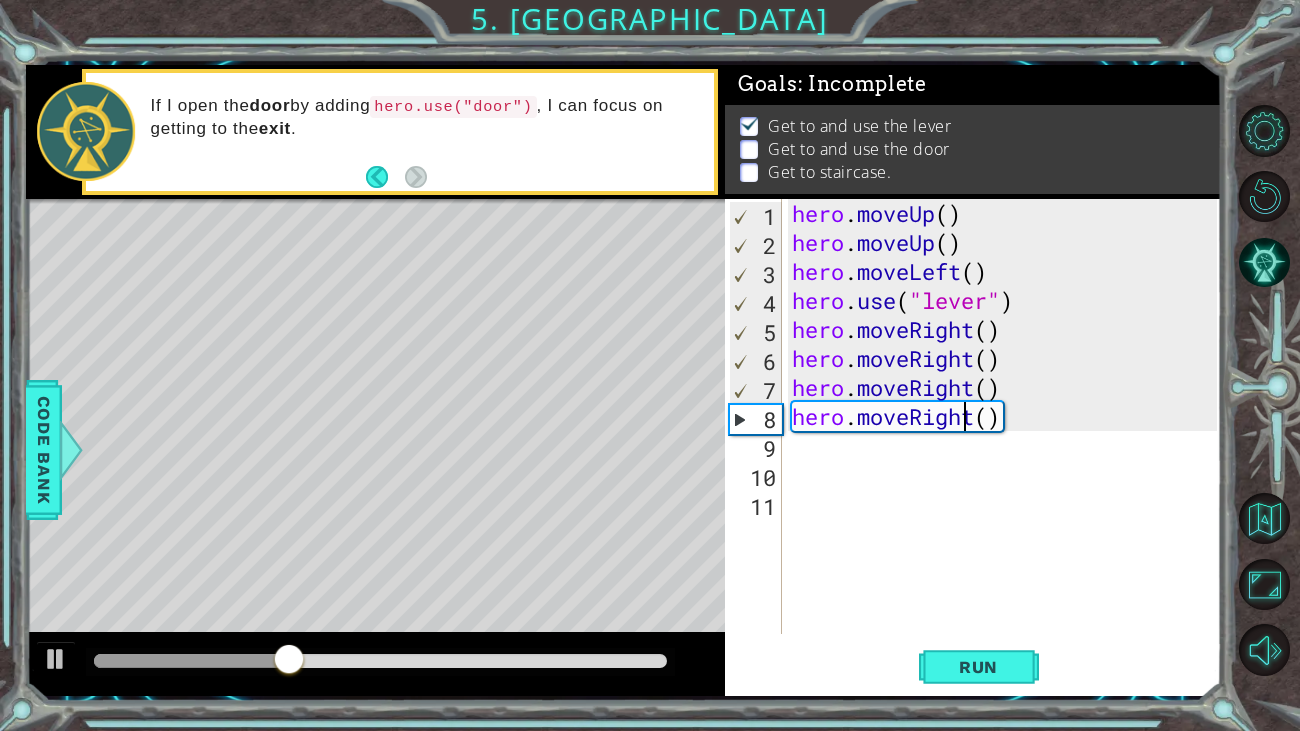 click on "hero . moveUp ( ) hero . moveUp ( ) hero . moveLeft ( ) hero . use ( "lever" ) hero . moveRight ( ) hero . moveRight ( ) hero . moveRight ( ) hero . moveRight ( )" at bounding box center (1007, 445) 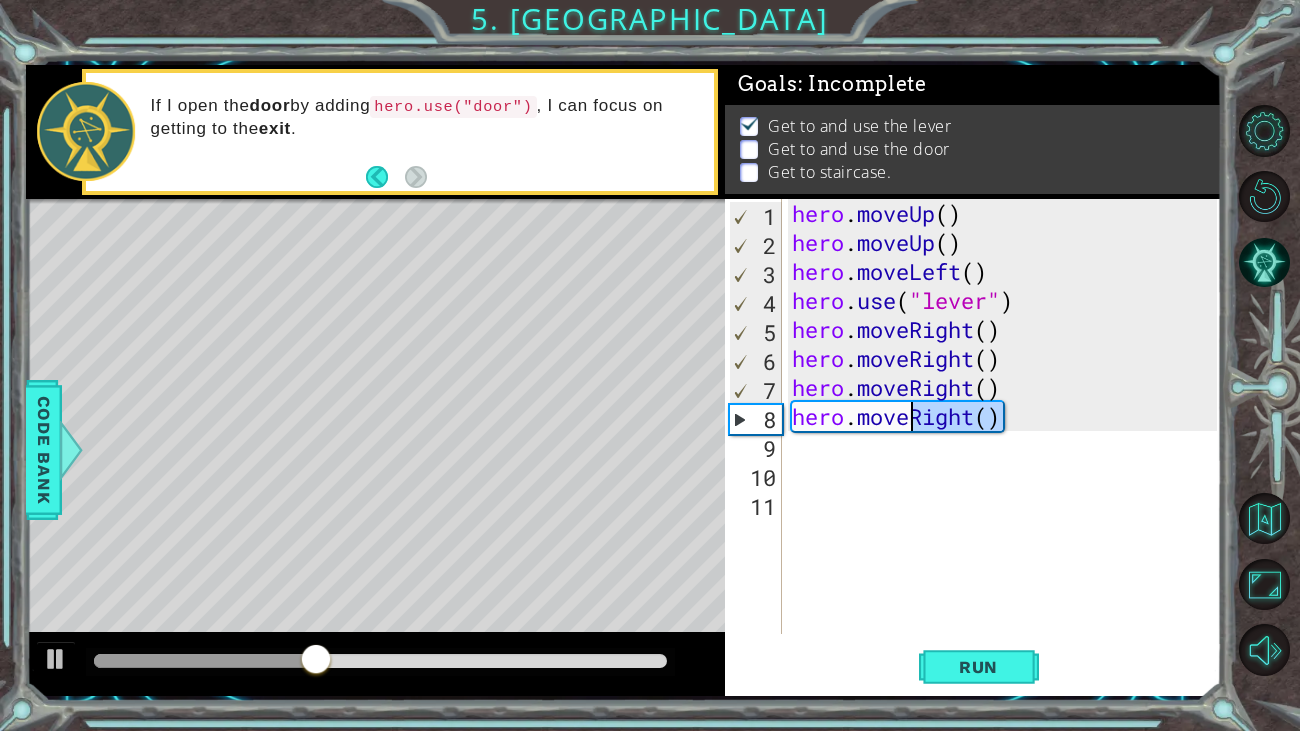 drag, startPoint x: 972, startPoint y: 413, endPoint x: 909, endPoint y: 424, distance: 63.953106 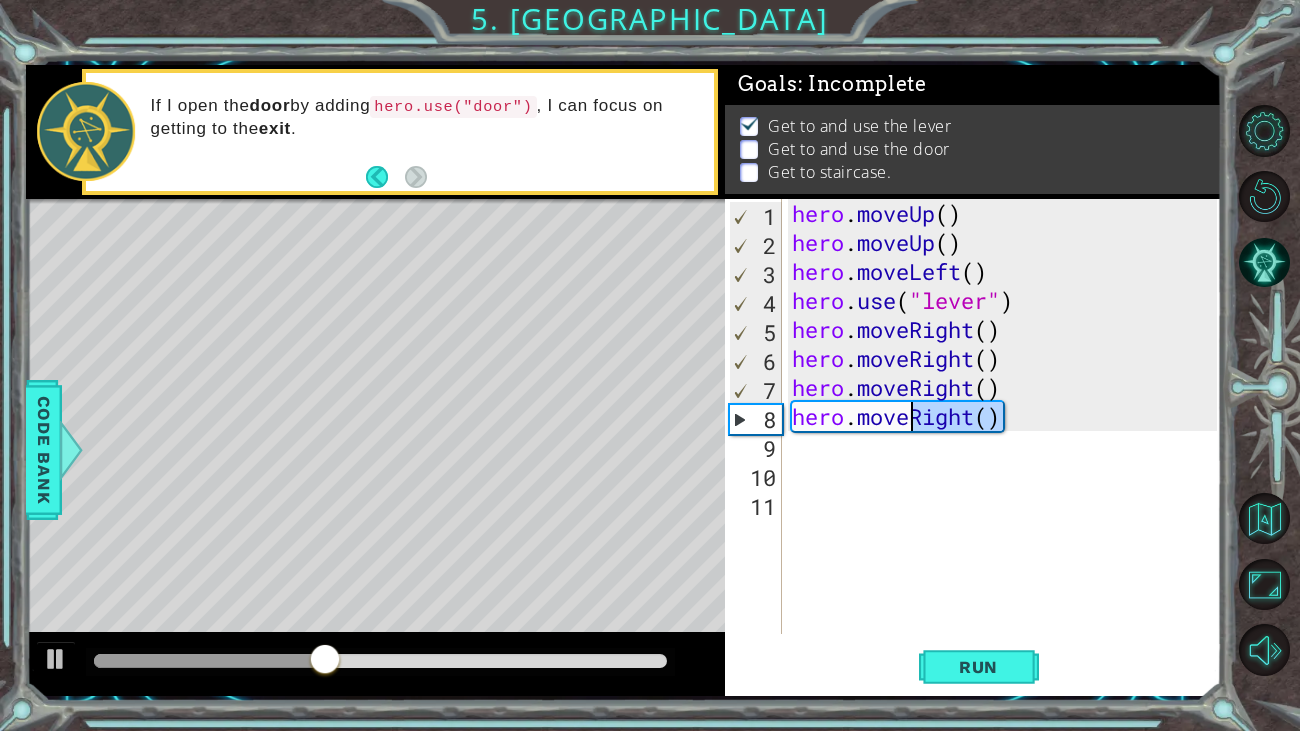 type on "hero.move" 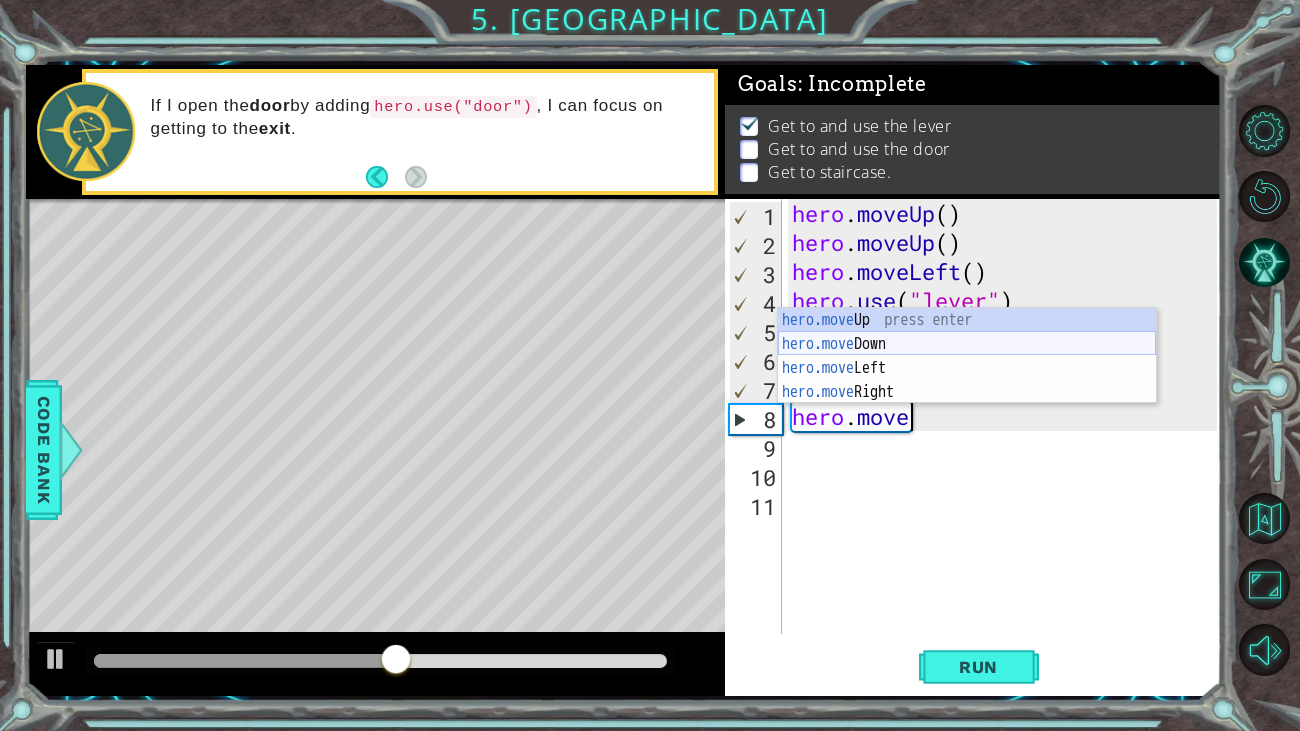 click on "hero.move Up press enter hero.move Down press enter hero.move Left press enter hero.move Right press enter" at bounding box center [967, 380] 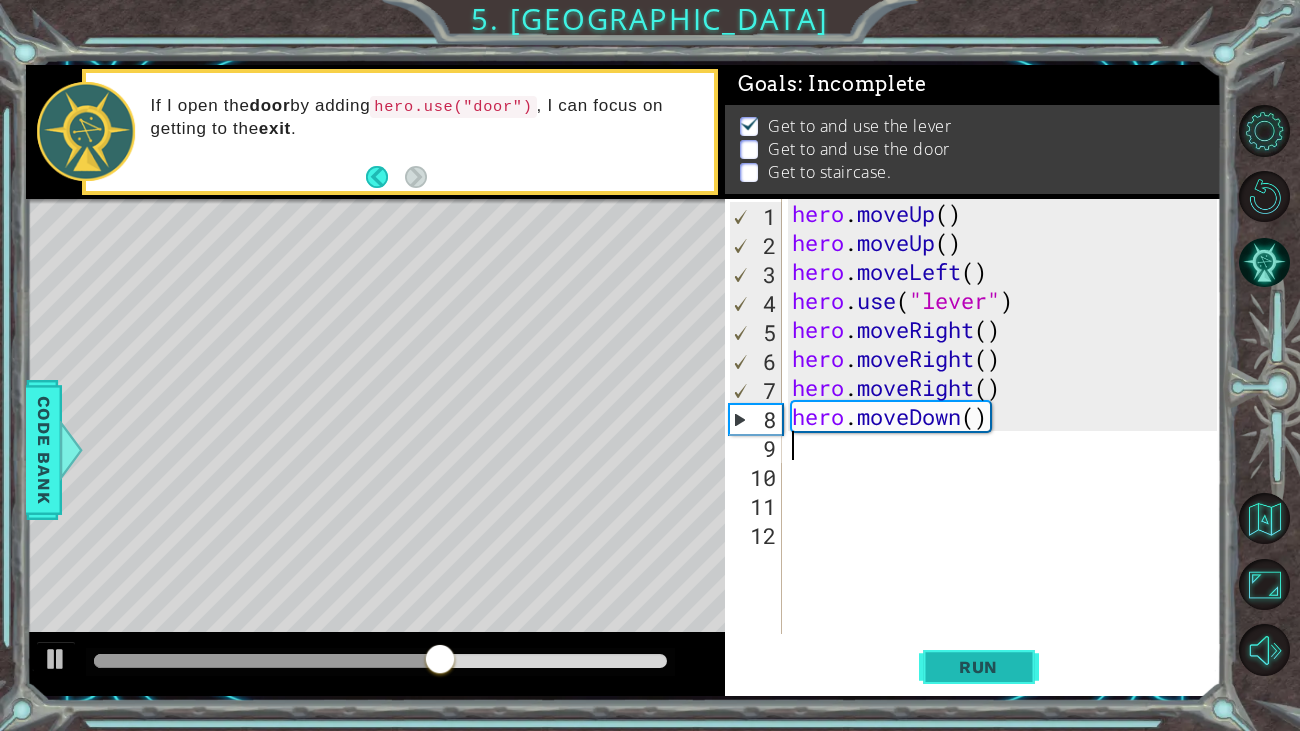 click on "Run" at bounding box center [978, 667] 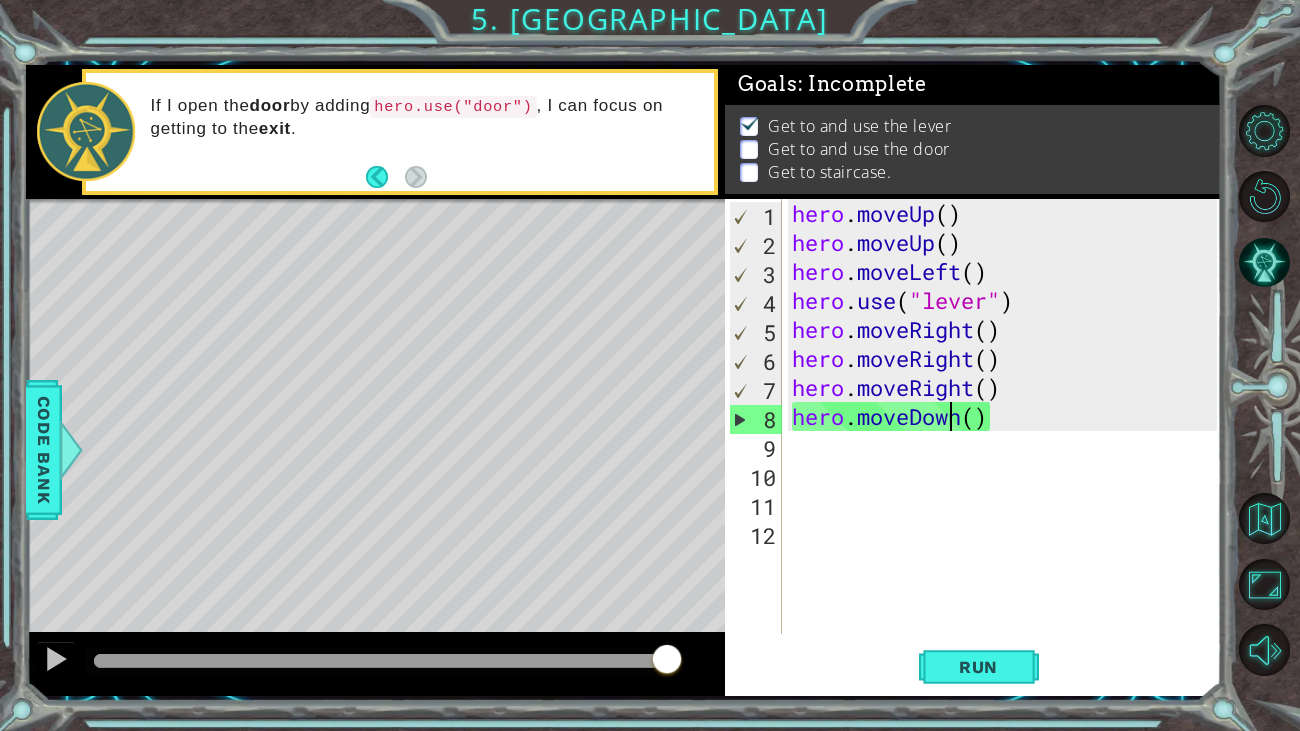 click on "hero . moveUp ( ) hero . moveUp ( ) hero . moveLeft ( ) hero . use ( "lever" ) hero . moveRight ( ) hero . moveRight ( ) hero . moveRight ( ) hero . moveDown ( )" at bounding box center (1007, 445) 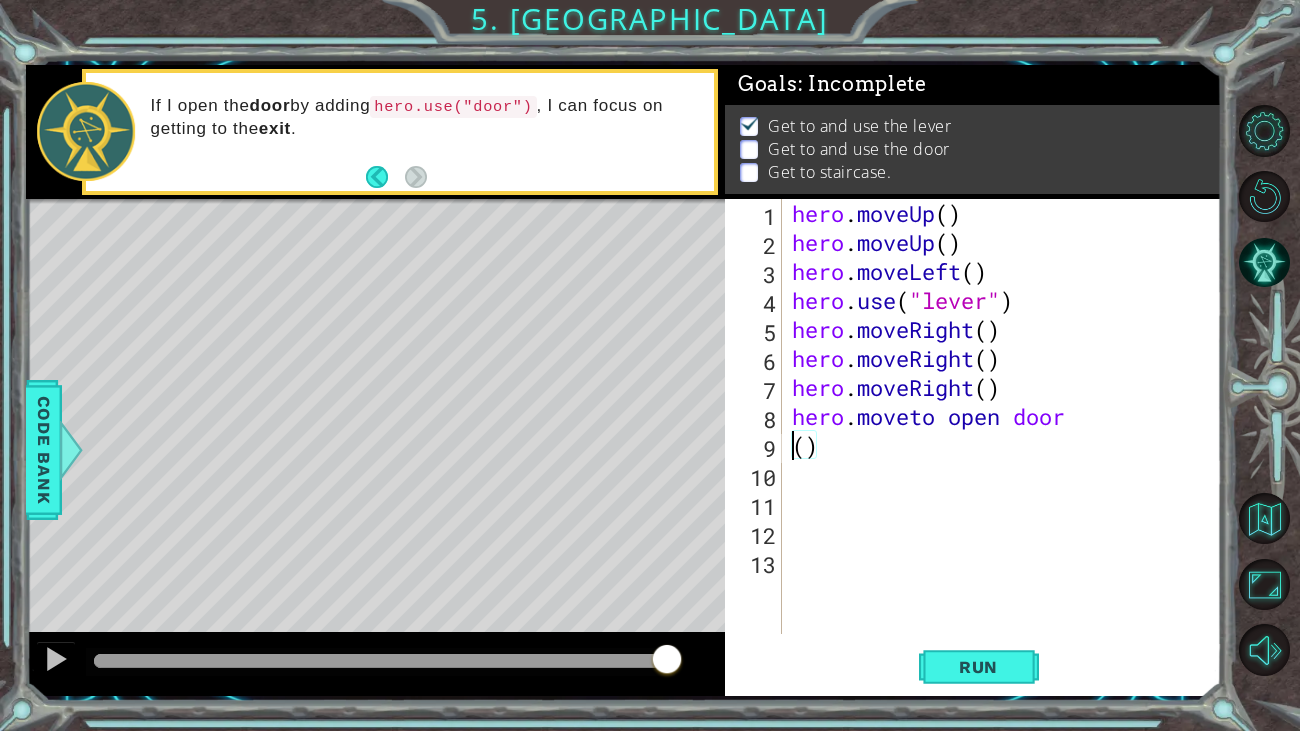 scroll, scrollTop: 0, scrollLeft: 0, axis: both 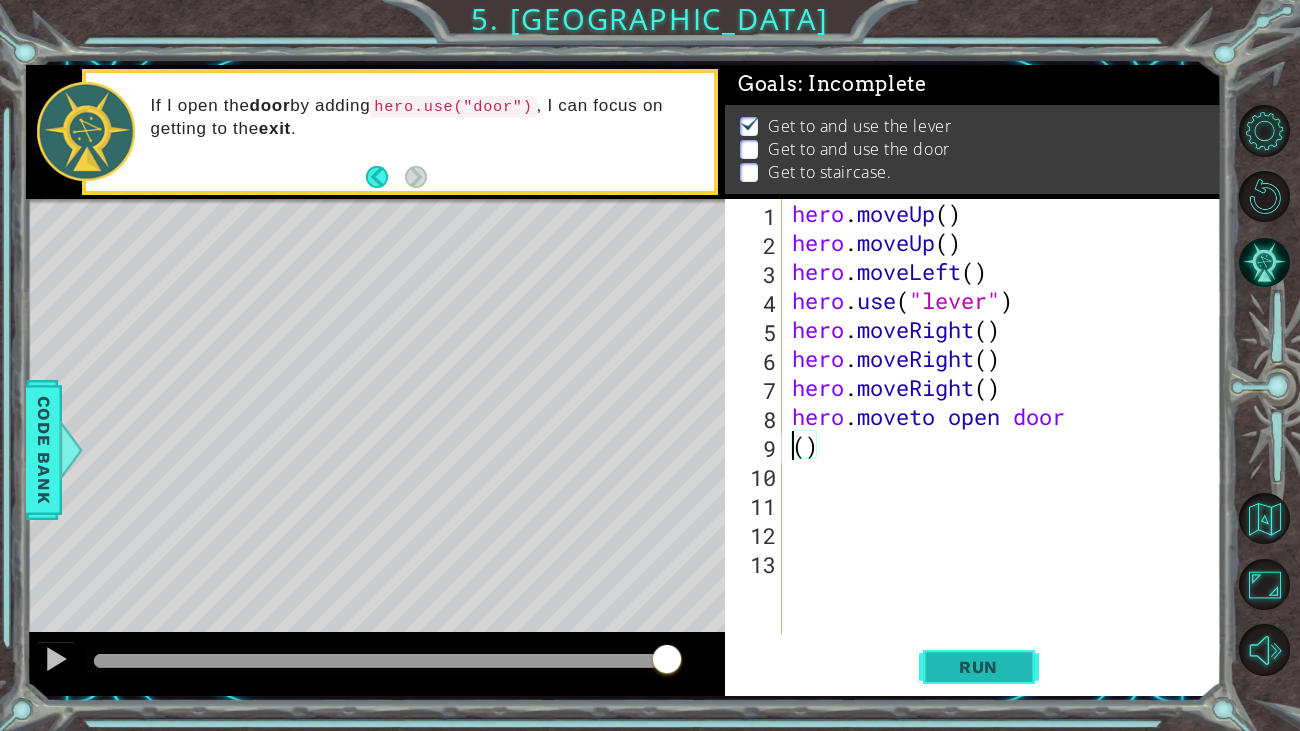 click on "Run" at bounding box center [978, 667] 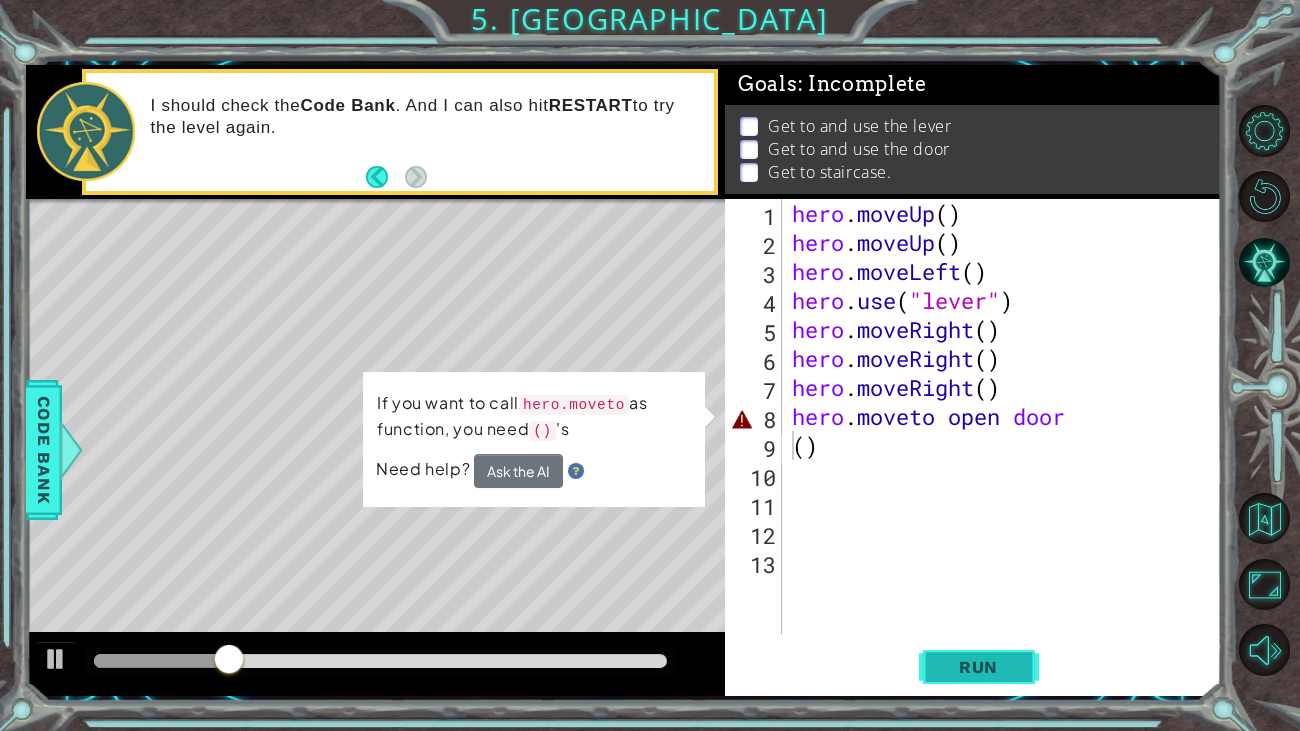 click on "Run" at bounding box center [978, 667] 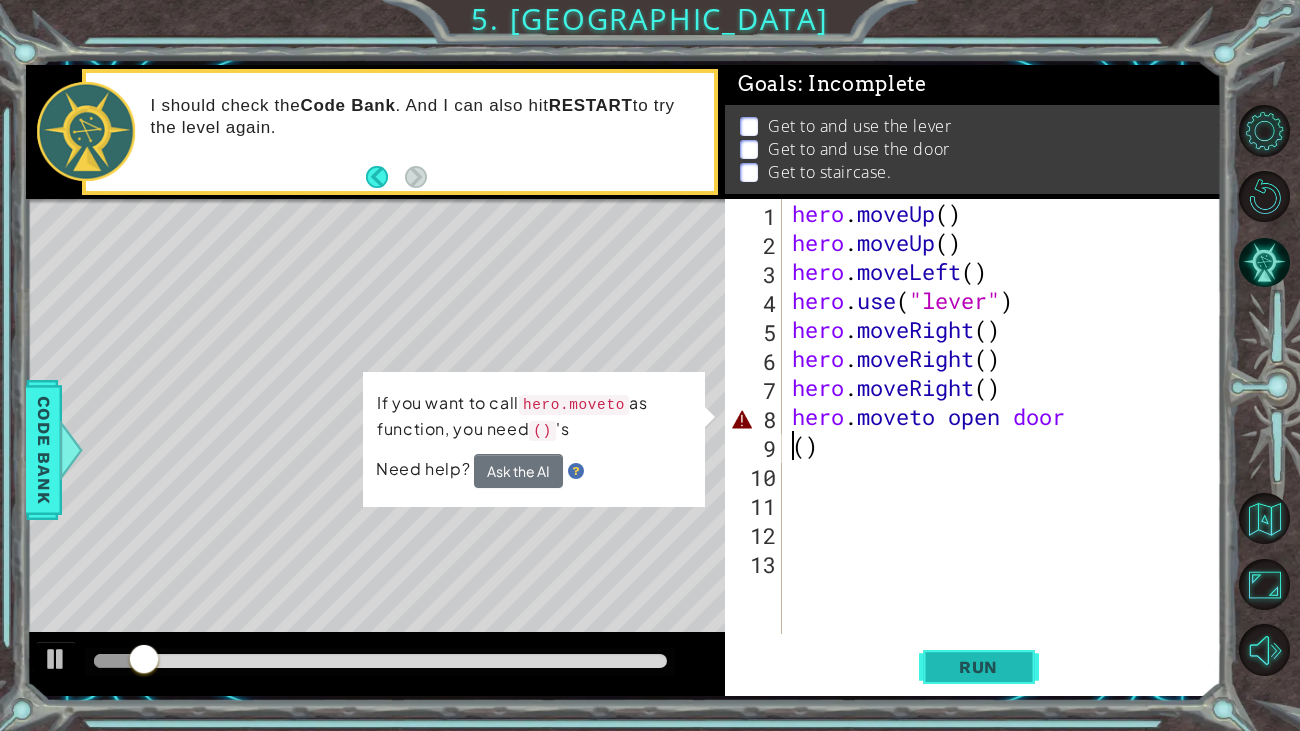 click on "Run" at bounding box center (978, 667) 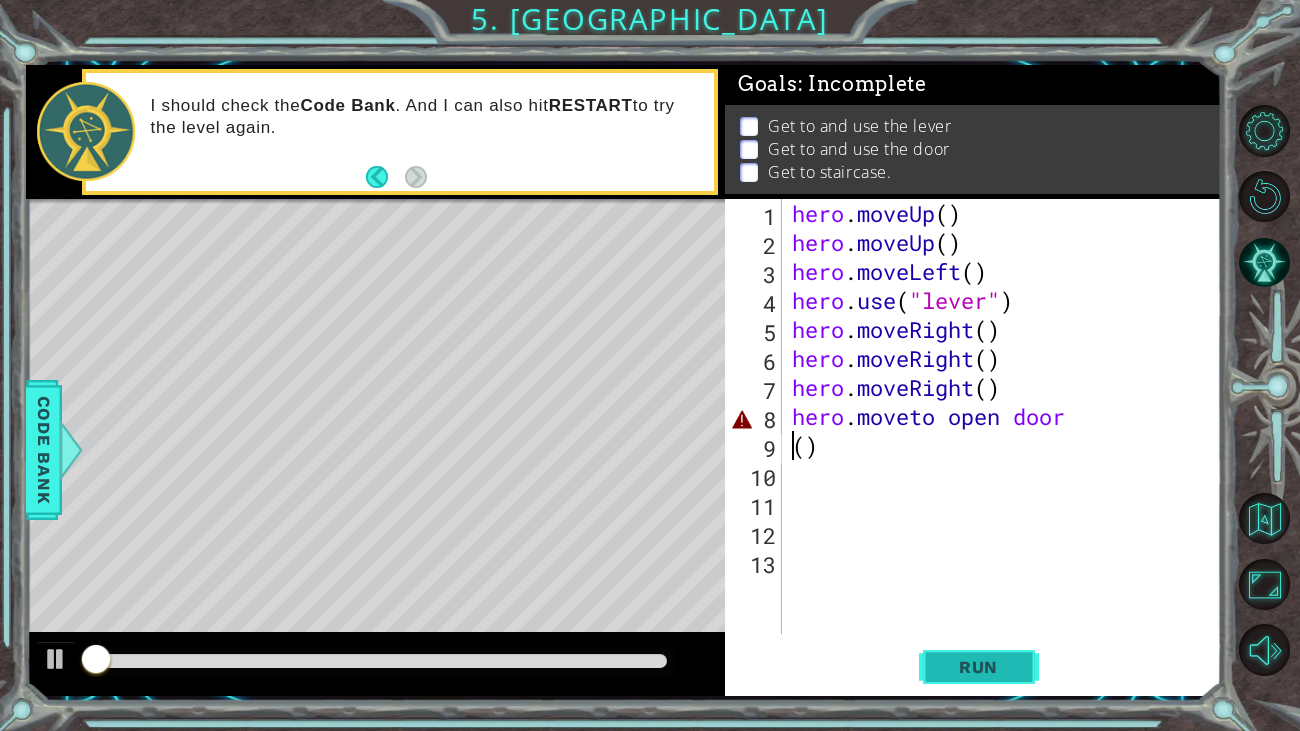 click on "Run" at bounding box center [978, 667] 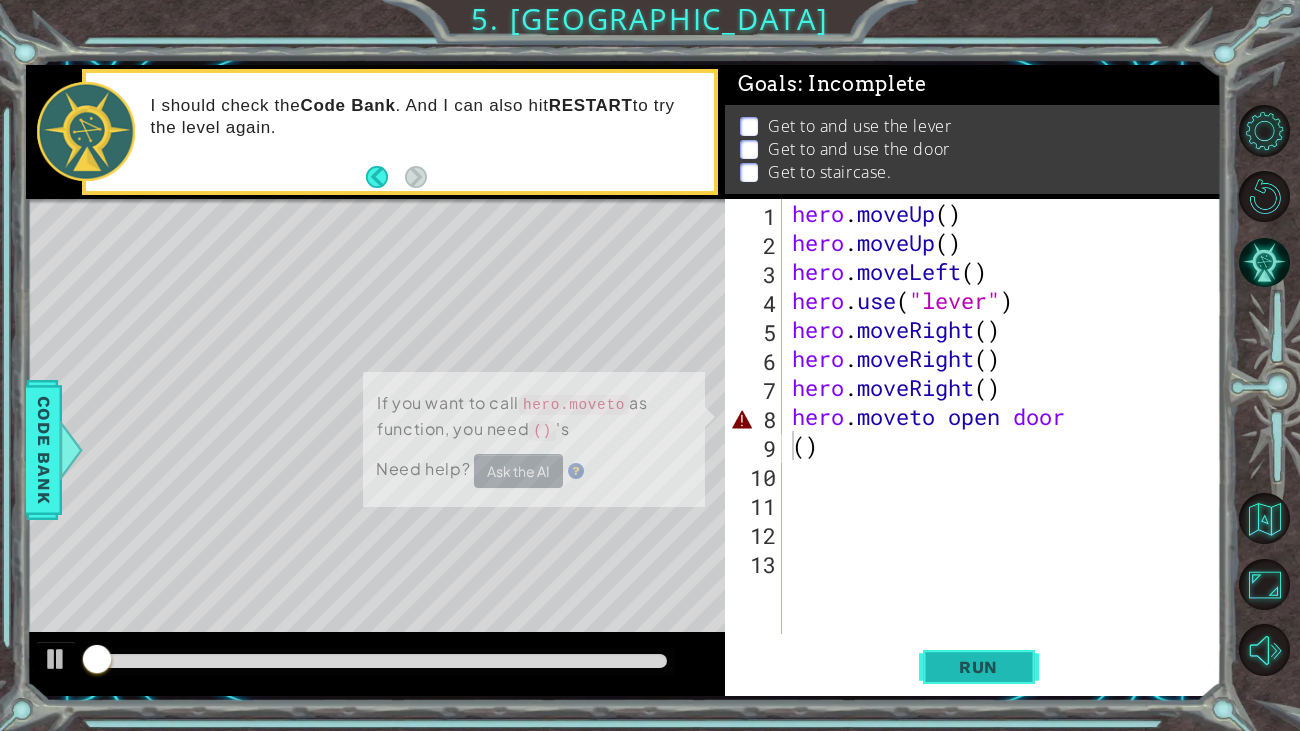click on "Run" at bounding box center (978, 667) 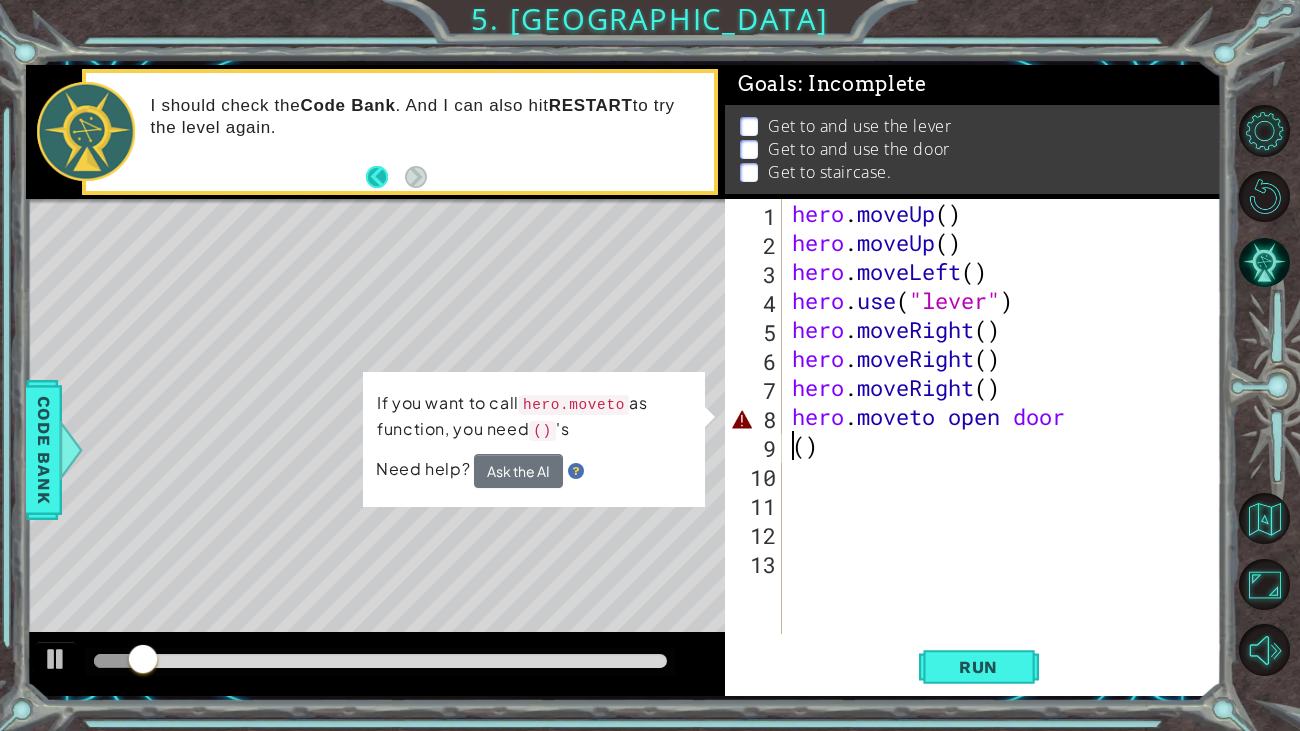 click at bounding box center [385, 177] 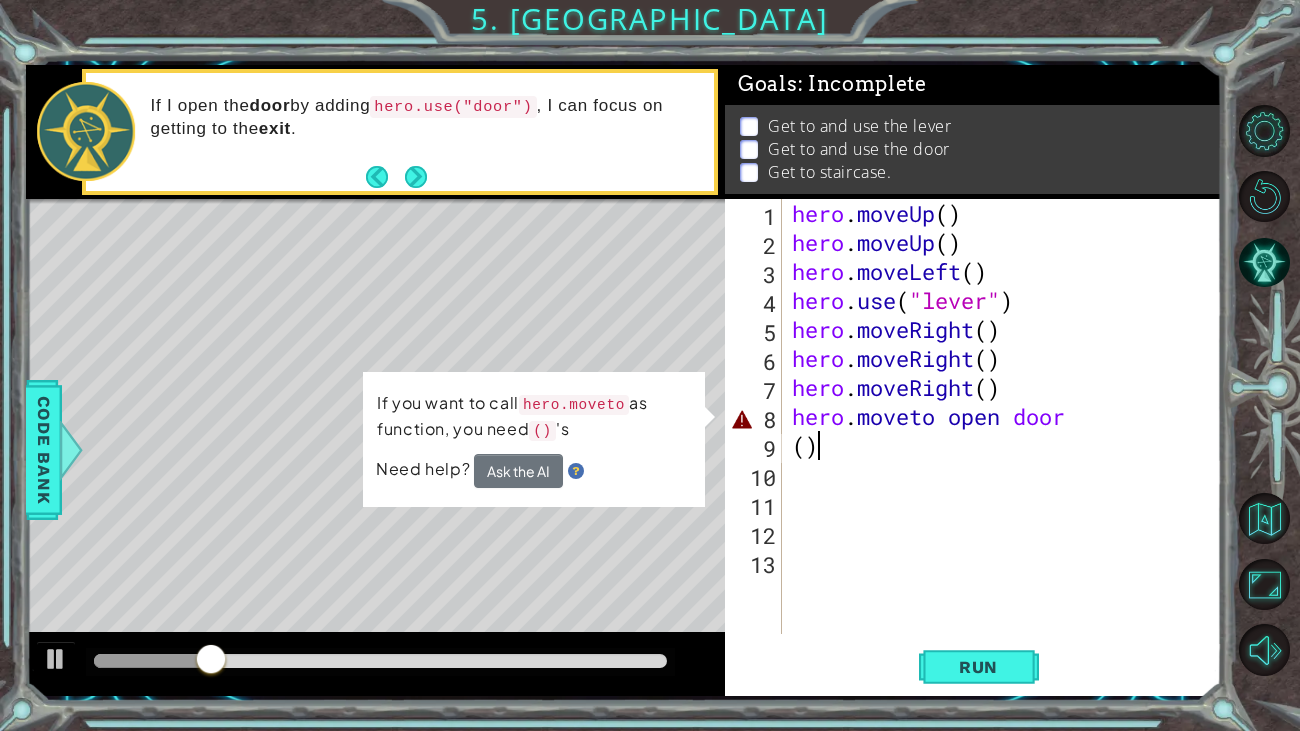 click on "hero . moveUp ( ) hero . moveUp ( ) hero . moveLeft ( ) hero . use ( "lever" ) hero . moveRight ( ) hero . moveRight ( ) hero . moveRight ( ) hero . moveto   open   door ( )" at bounding box center (1007, 445) 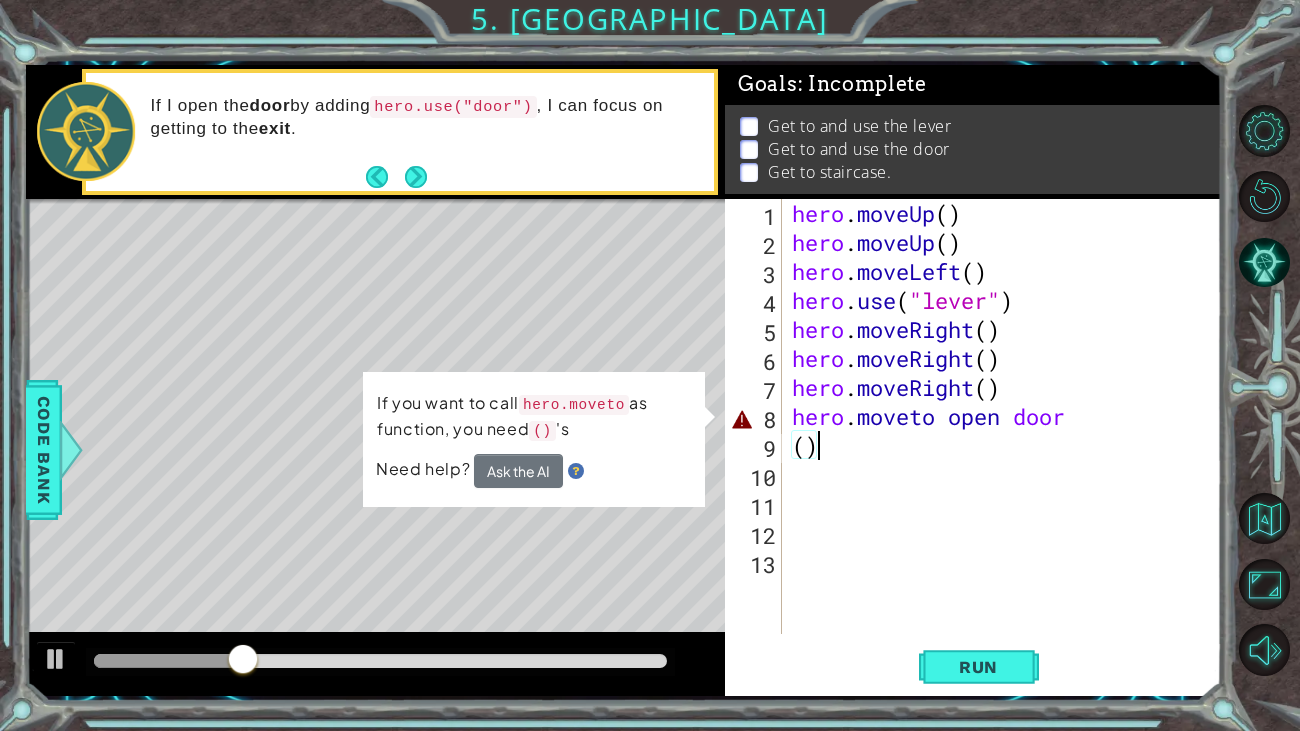 type on "(" 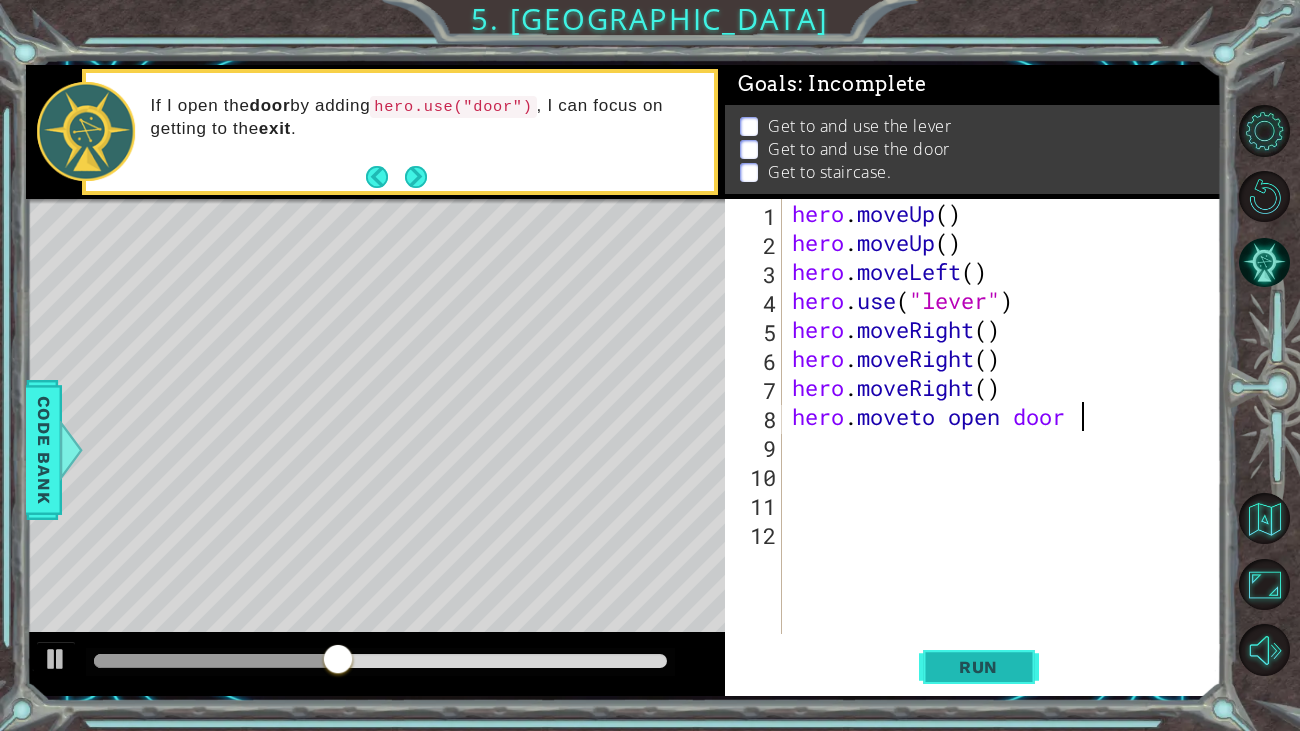 click on "Run" at bounding box center [979, 667] 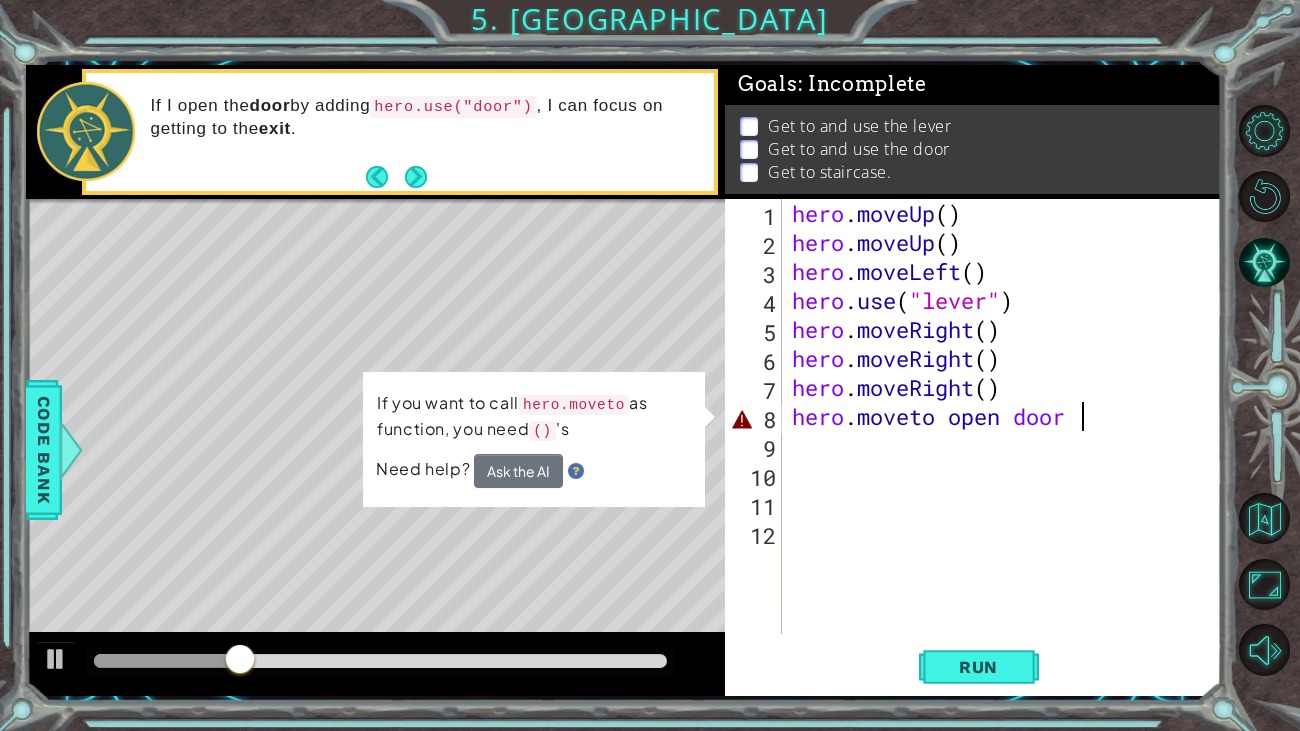 click on "hero . moveUp ( ) hero . moveUp ( ) hero . moveLeft ( ) hero . use ( "lever" ) hero . moveRight ( ) hero . moveRight ( ) hero . moveRight ( ) hero . moveto   open   door" at bounding box center (1007, 445) 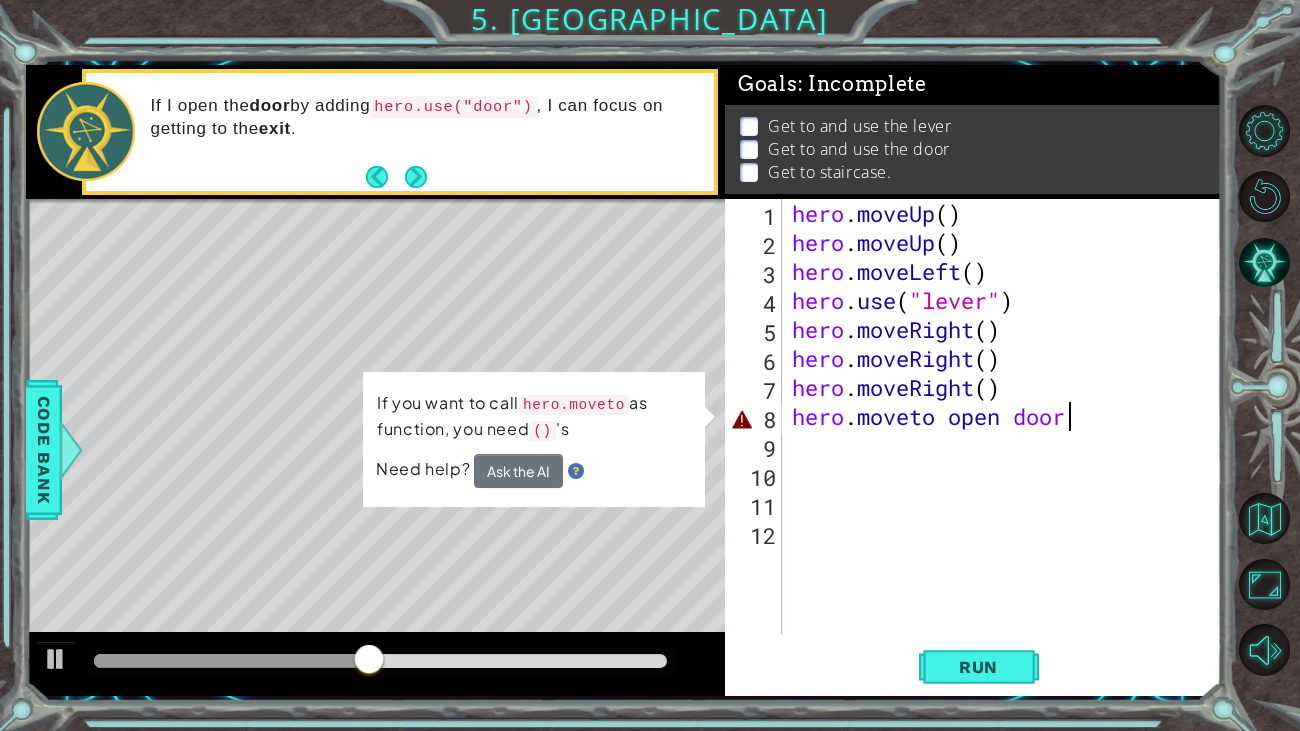 scroll, scrollTop: 0, scrollLeft: 12, axis: horizontal 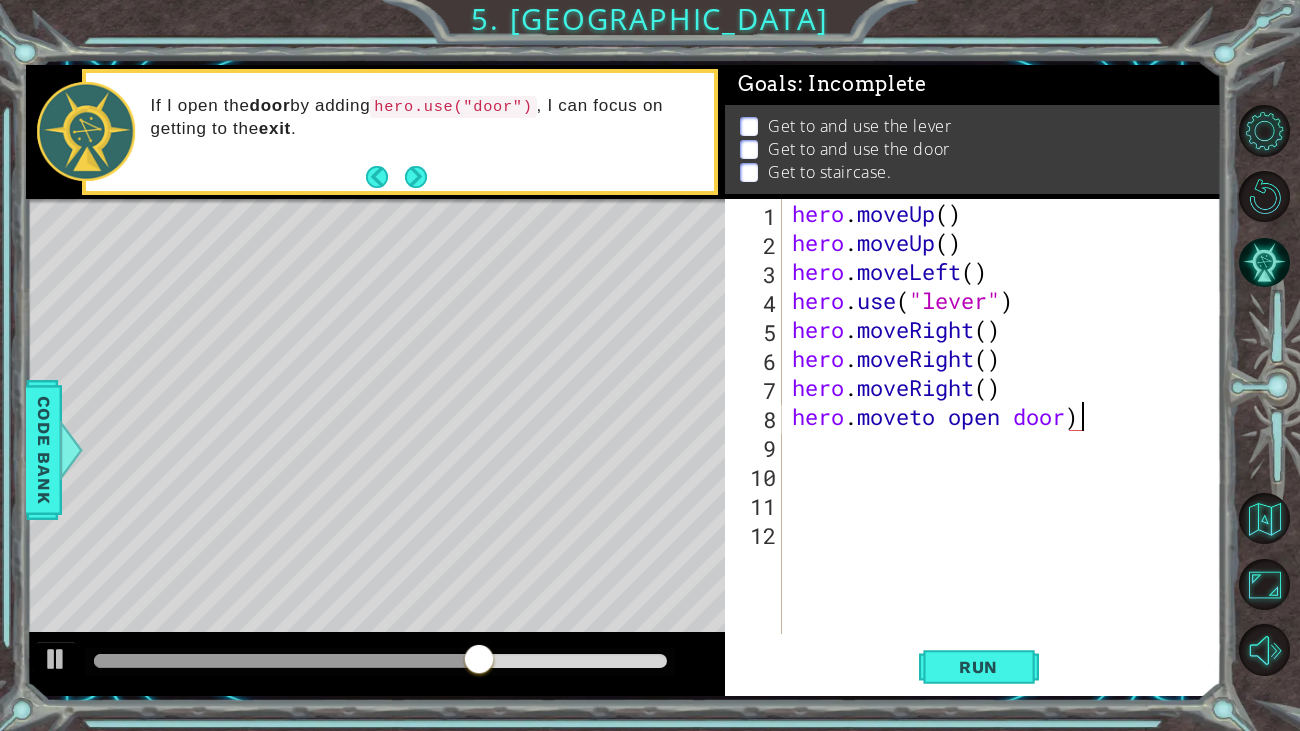 click on "hero . moveUp ( ) hero . moveUp ( ) hero . moveLeft ( ) hero . use ( "lever" ) hero . moveRight ( ) hero . moveRight ( ) hero . moveRight ( ) hero . moveto   open   door )" at bounding box center (1007, 445) 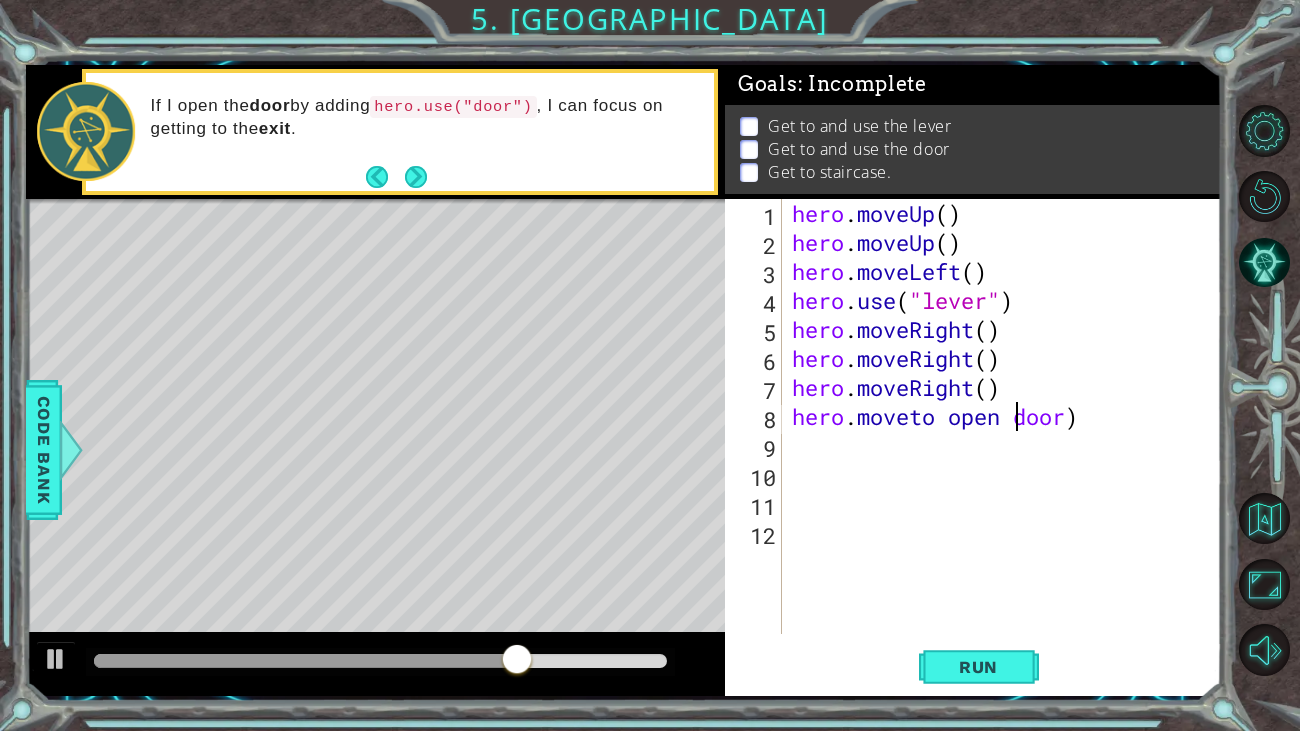scroll, scrollTop: 0, scrollLeft: 11, axis: horizontal 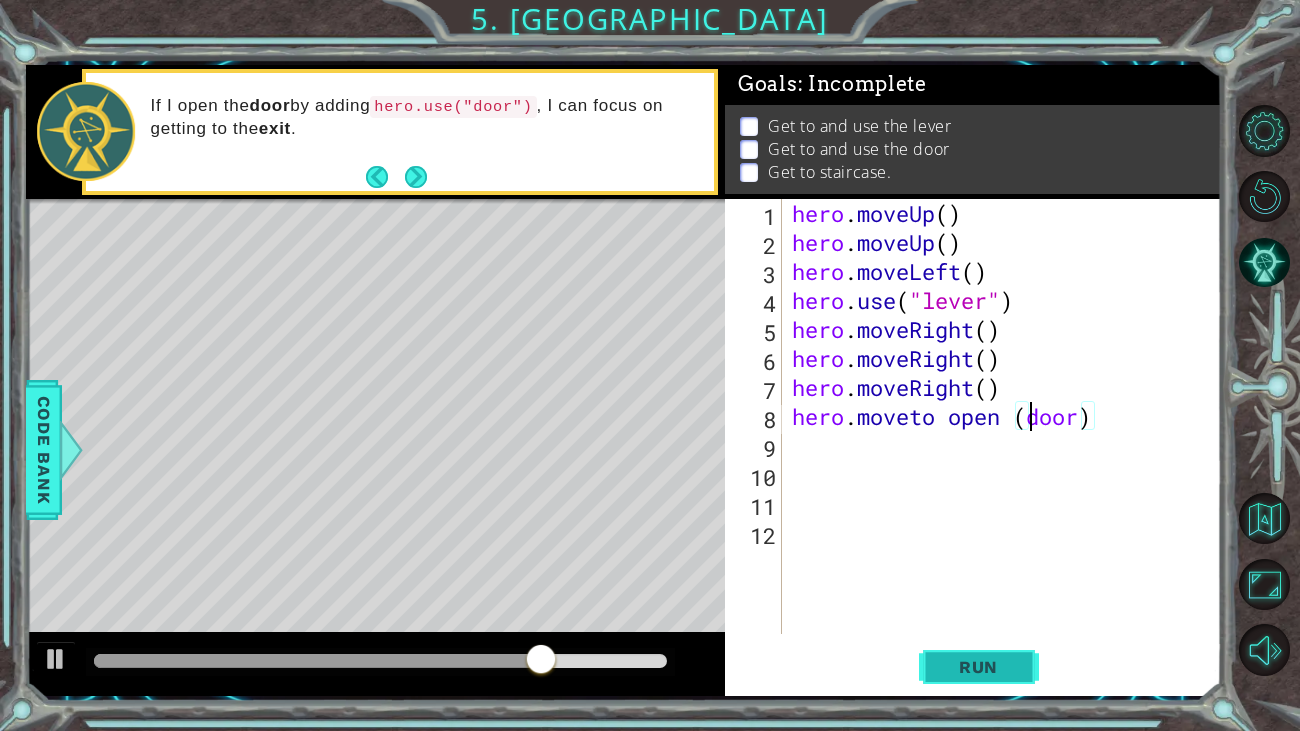 click on "Run" at bounding box center [979, 667] 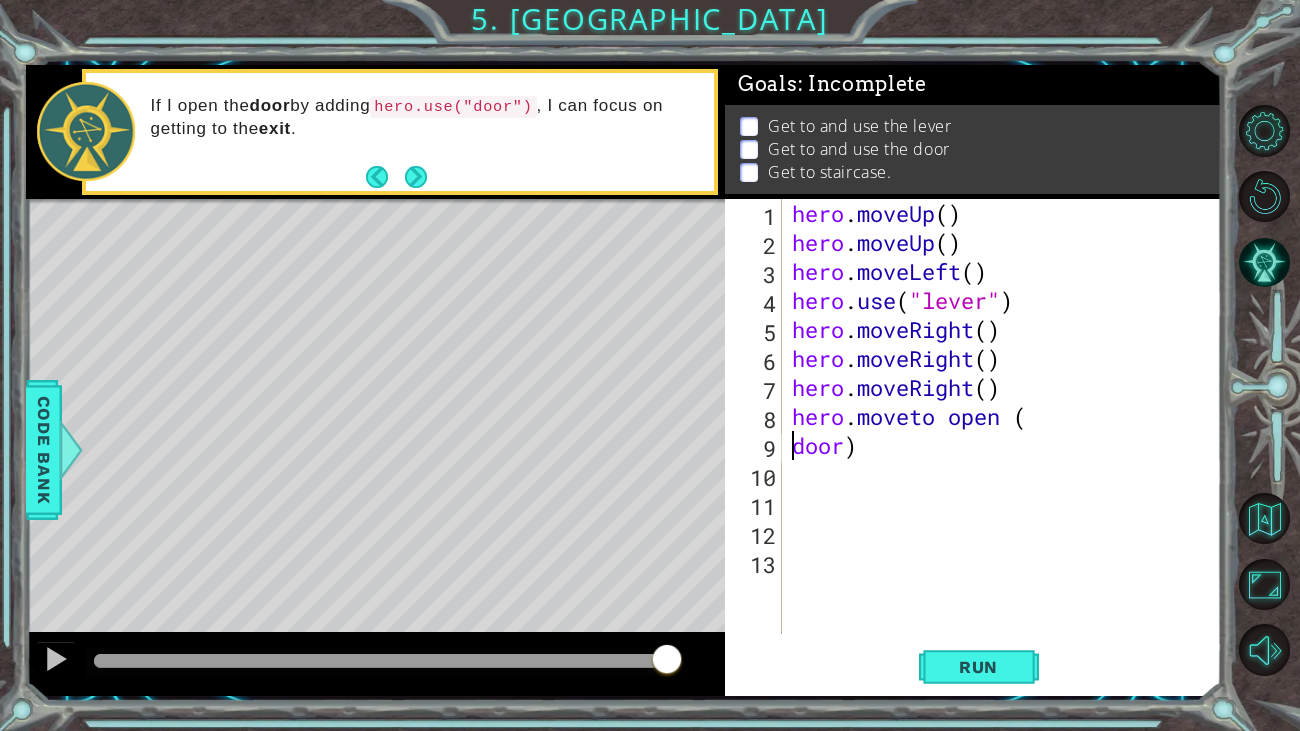 scroll, scrollTop: 0, scrollLeft: 2, axis: horizontal 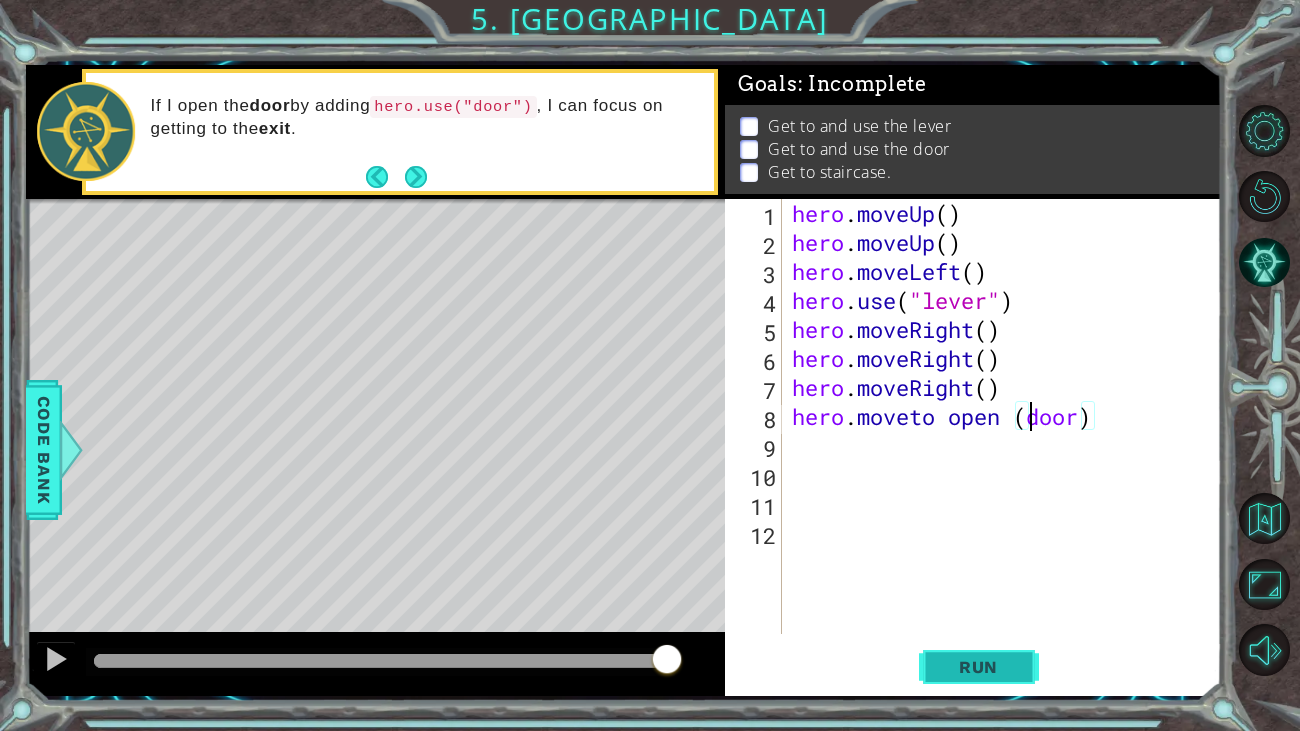 click on "Run" at bounding box center [979, 667] 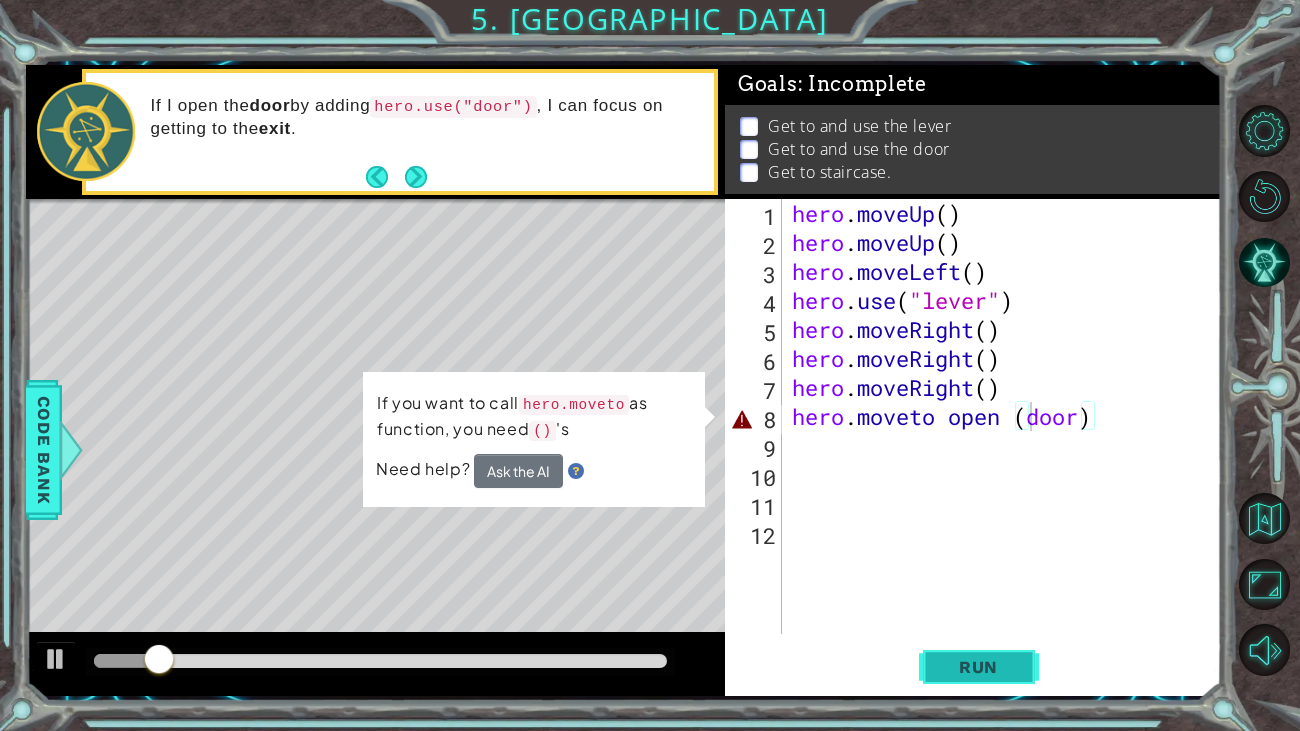 click on "Run" at bounding box center [978, 667] 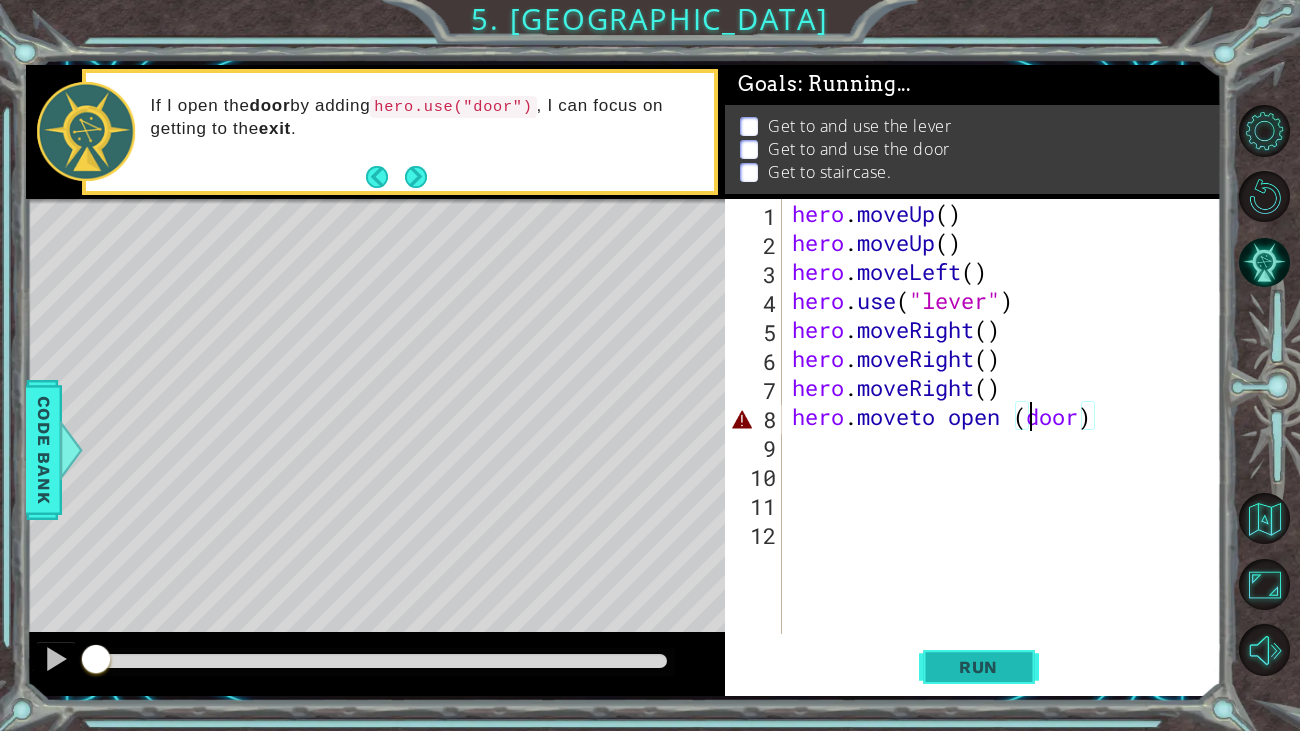click on "Run" at bounding box center (978, 667) 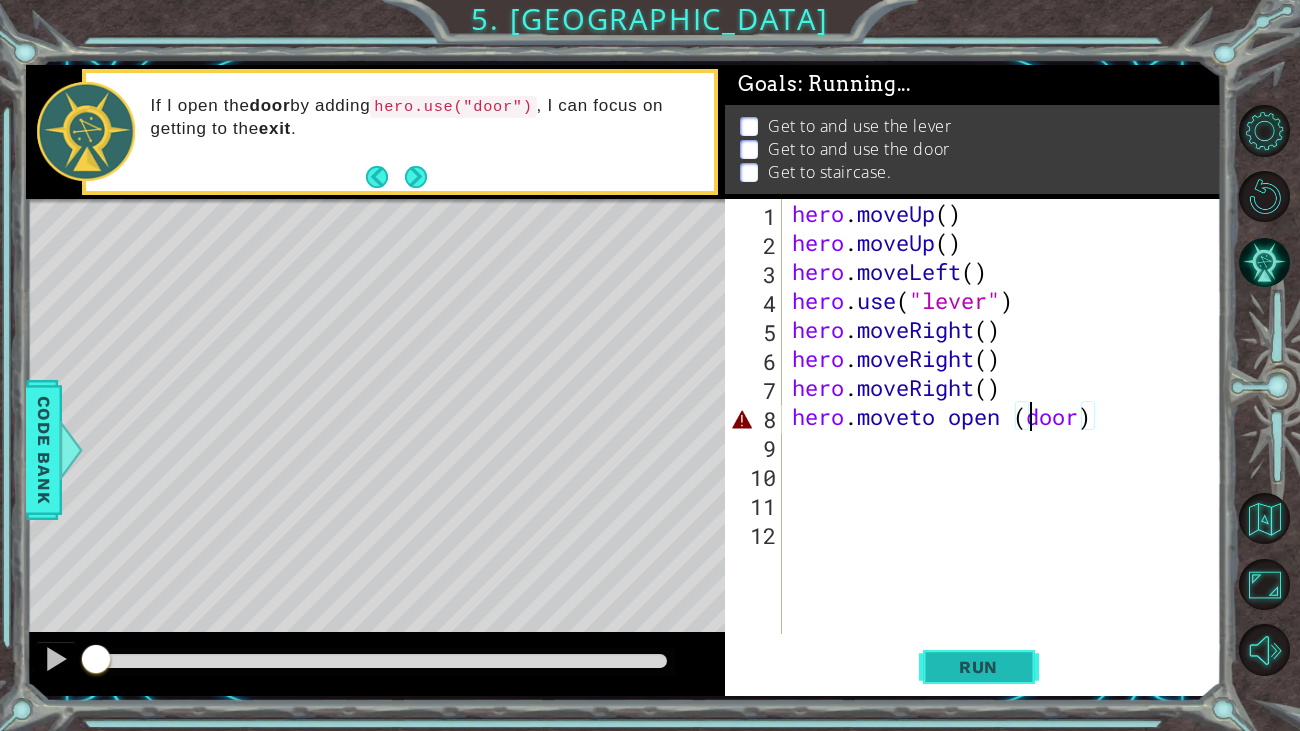 click on "Run" at bounding box center [978, 667] 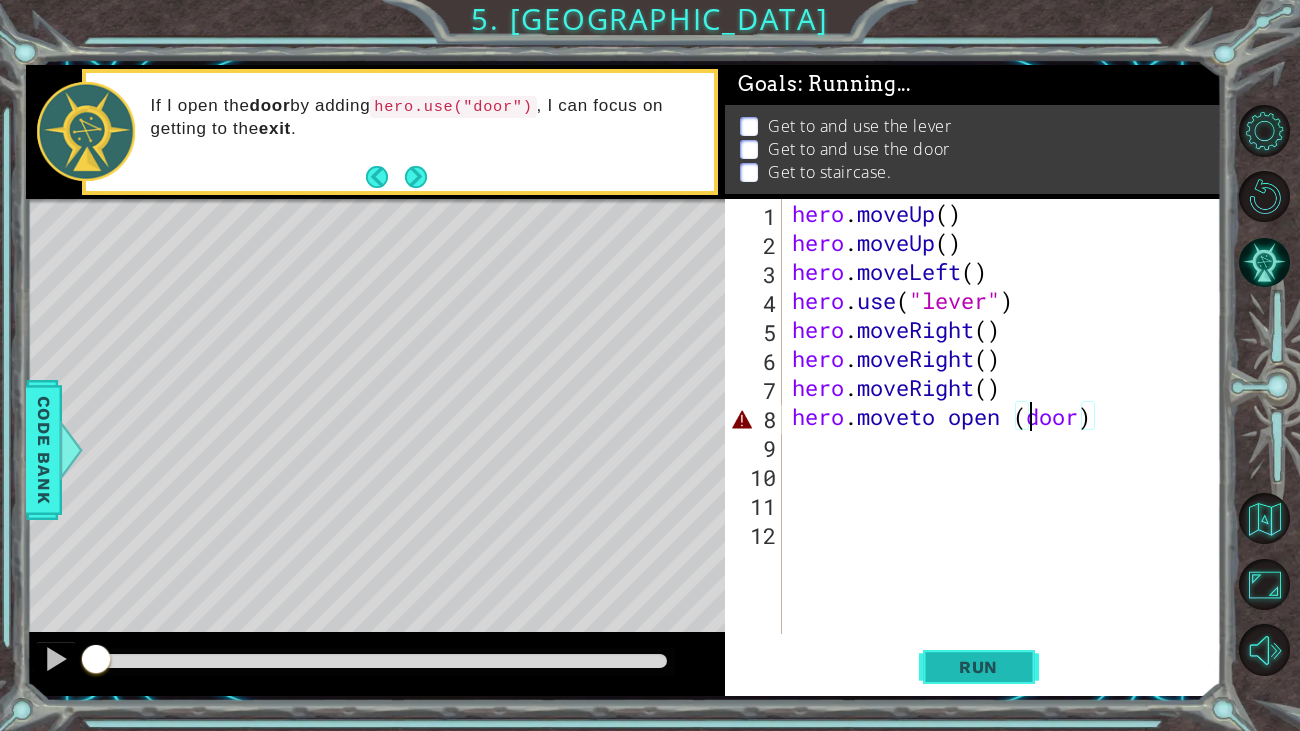 click on "Run" at bounding box center [978, 667] 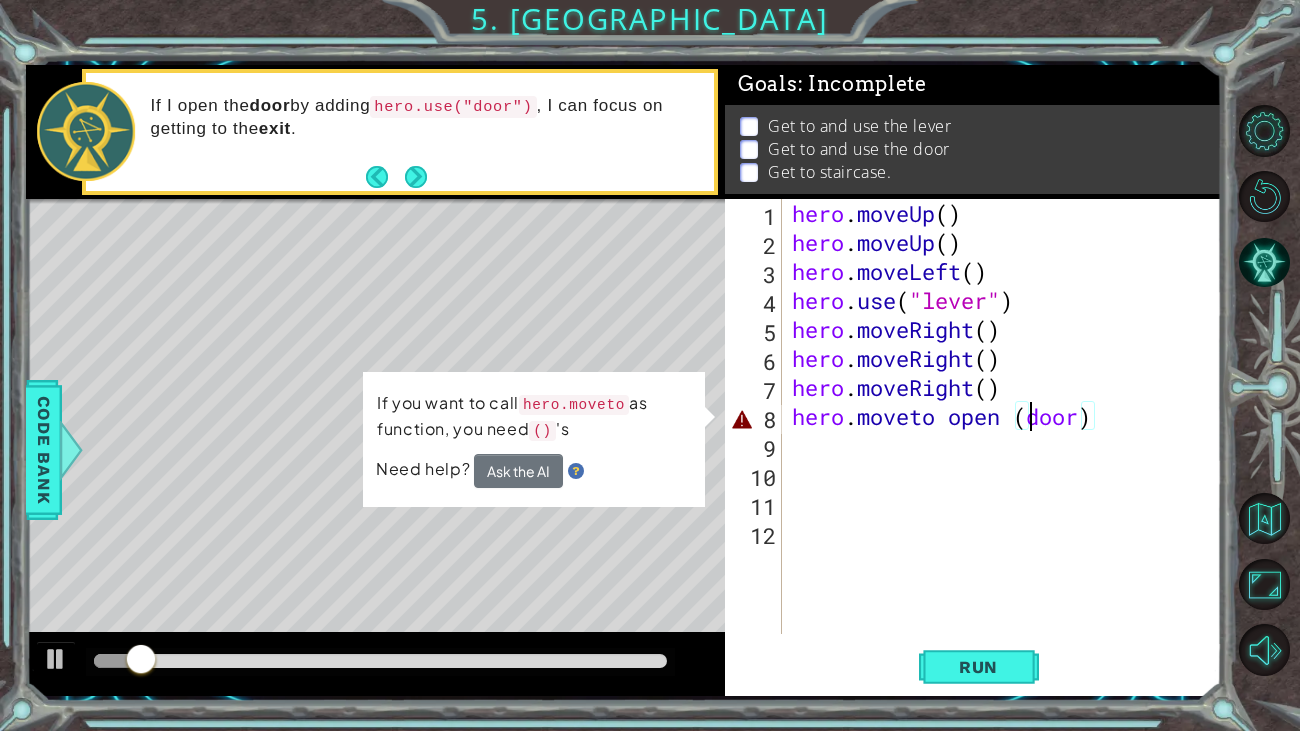 click on "hero . moveUp ( ) hero . moveUp ( ) hero . moveLeft ( ) hero . use ( "lever" ) hero . moveRight ( ) hero . moveRight ( ) hero . moveRight ( ) hero . moveto   open   ( door )" at bounding box center [1007, 445] 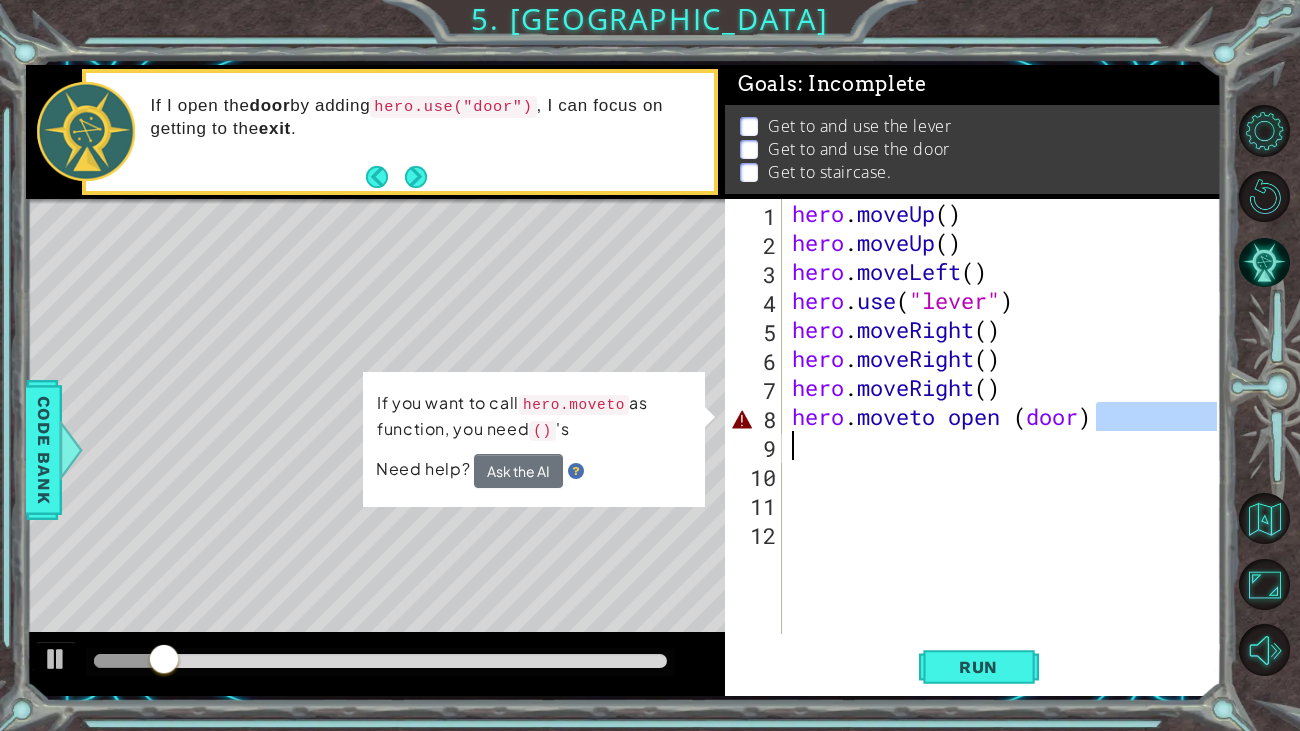 drag, startPoint x: 1099, startPoint y: 408, endPoint x: 676, endPoint y: 431, distance: 423.62485 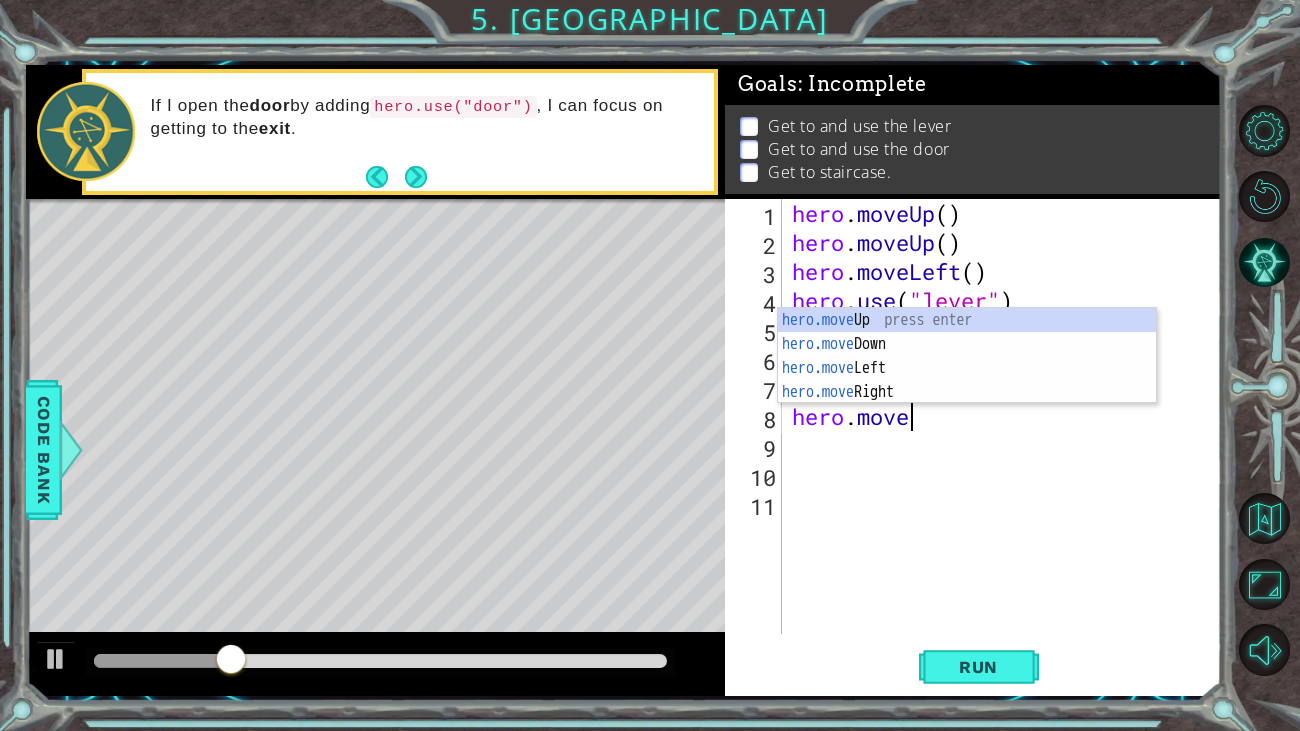 type on "hero.mov" 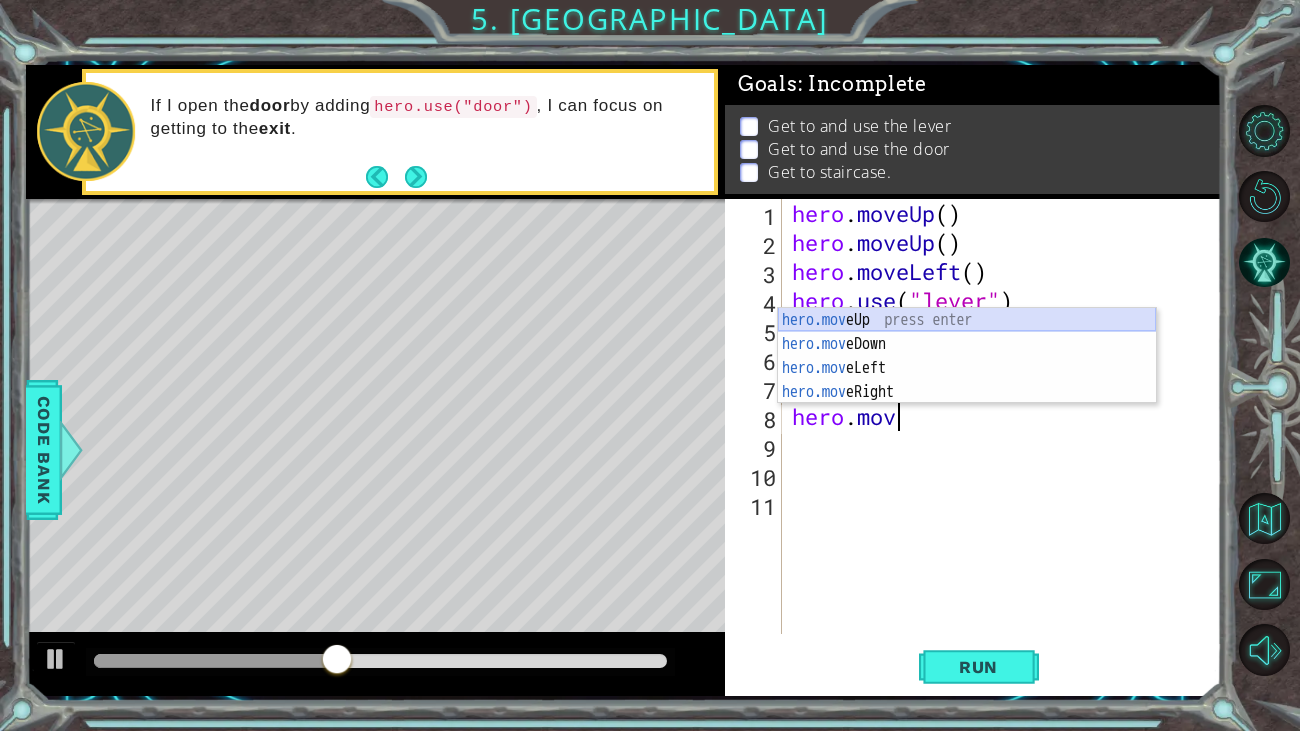 click on "hero.mov eUp press enter hero.mov eDown press enter hero.mov eLeft press enter hero.mov eRight press enter" at bounding box center [967, 380] 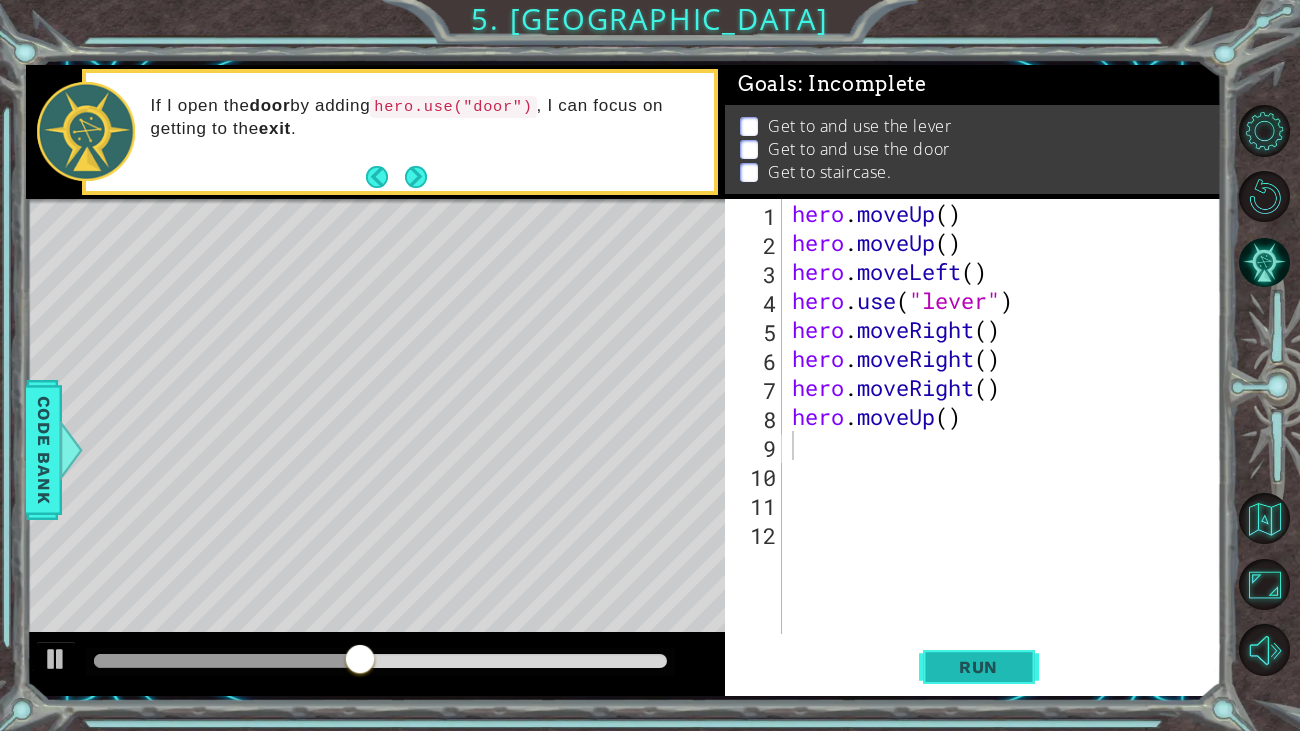 click on "Run" at bounding box center (978, 667) 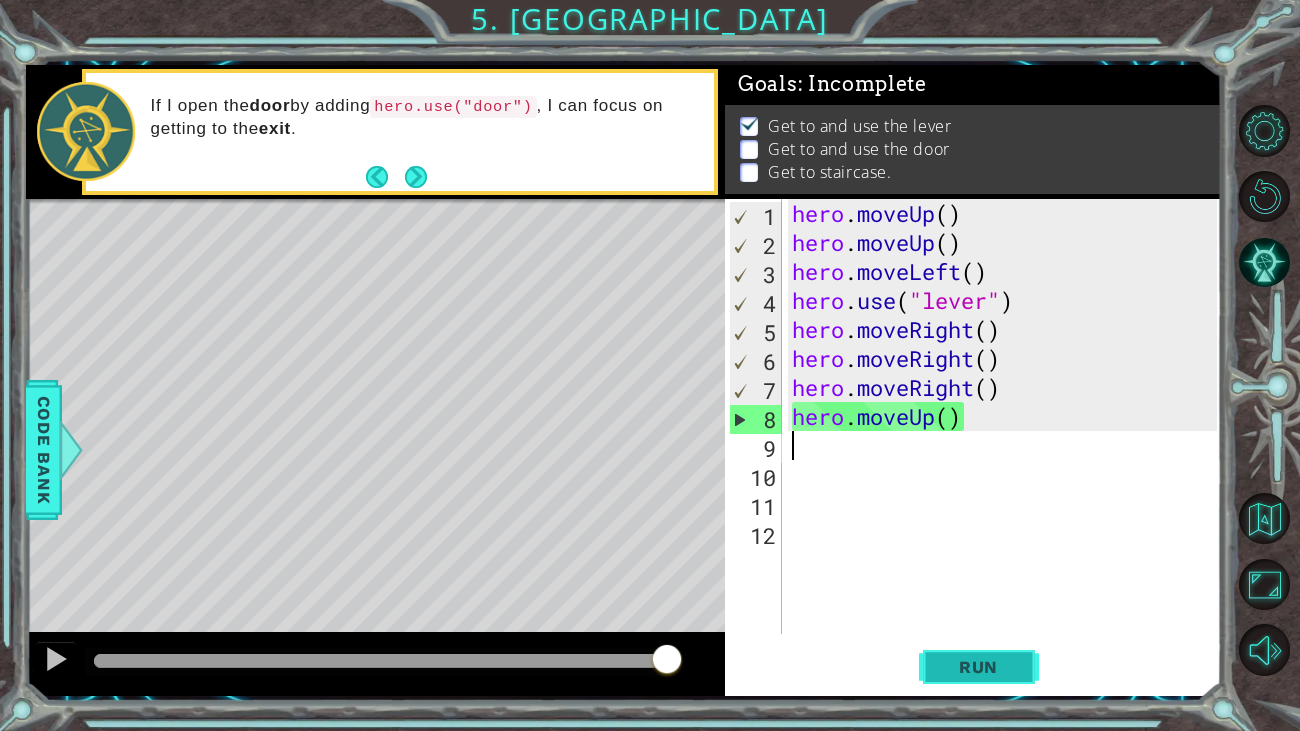 click on "Run" at bounding box center [978, 667] 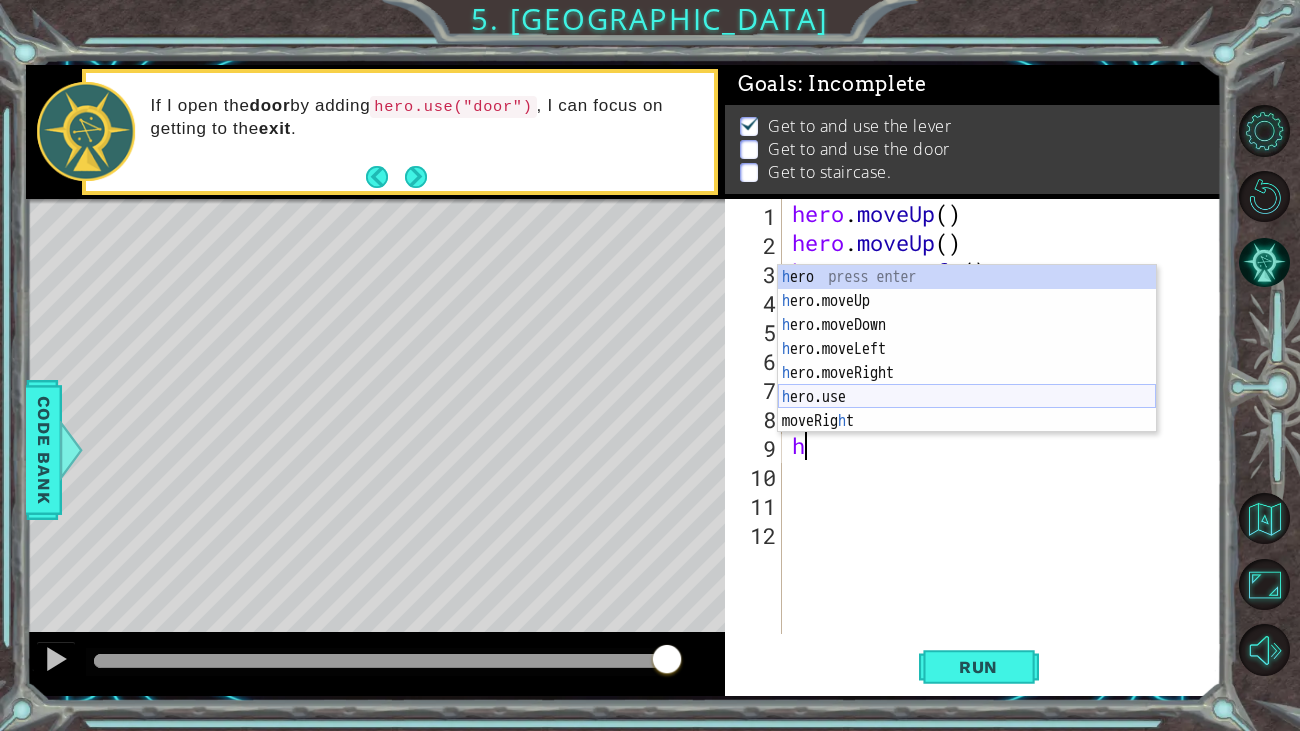 click on "h ero press enter h ero.moveUp press enter h ero.moveDown press enter h ero.moveLeft press enter h ero.moveRight press enter h ero.use press enter moveRig h t press enter" at bounding box center (967, 373) 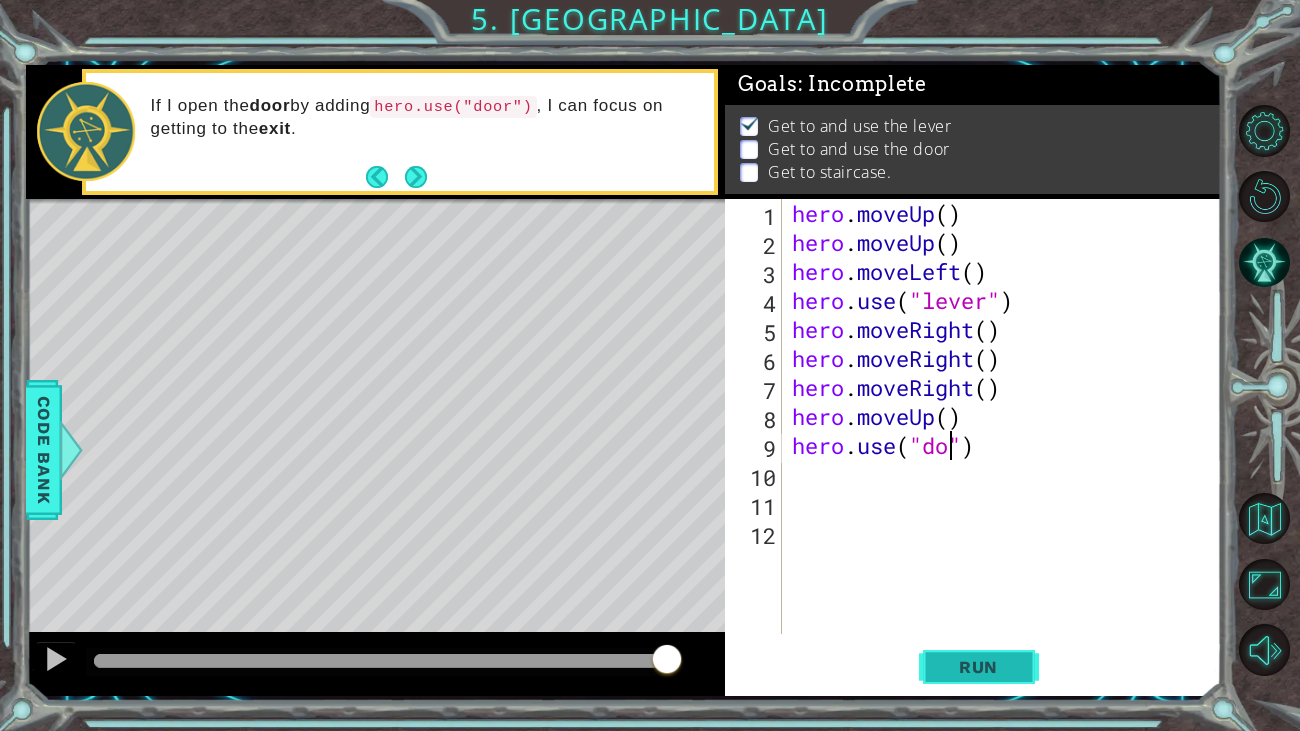 scroll, scrollTop: 0, scrollLeft: 7, axis: horizontal 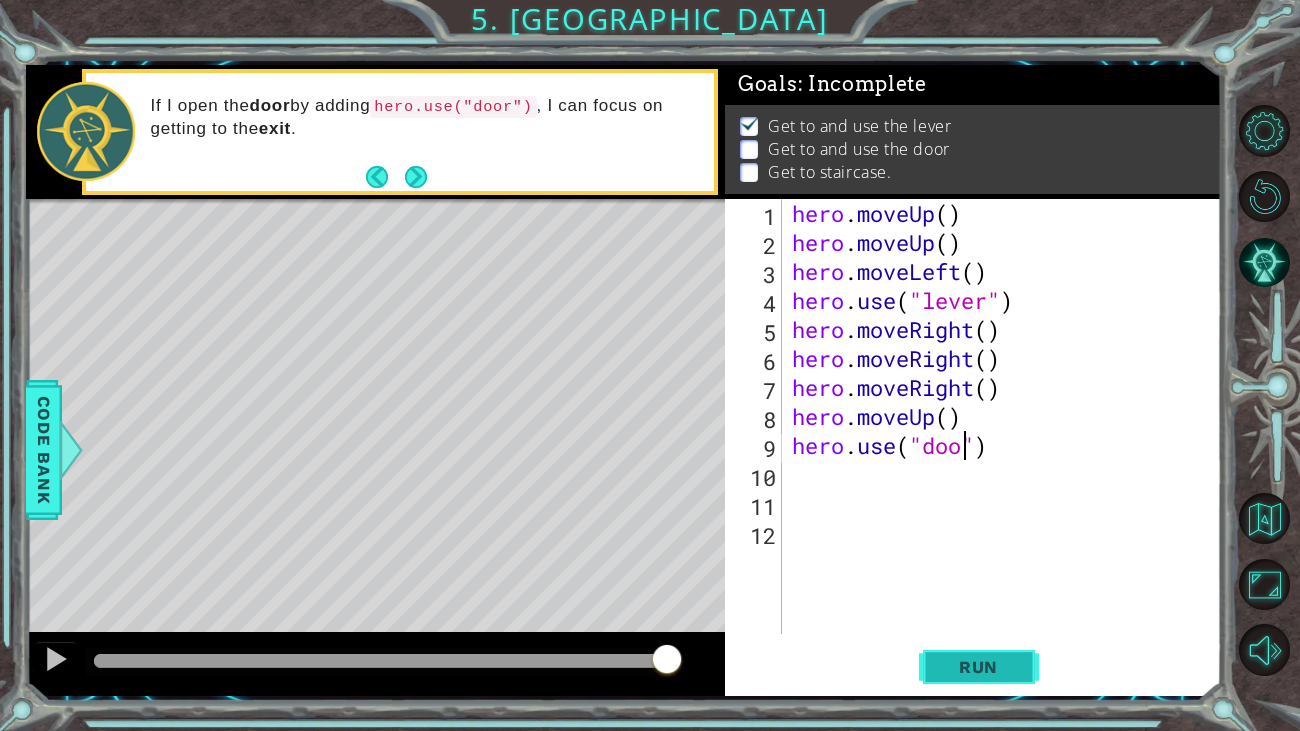 type on "hero.use("door")" 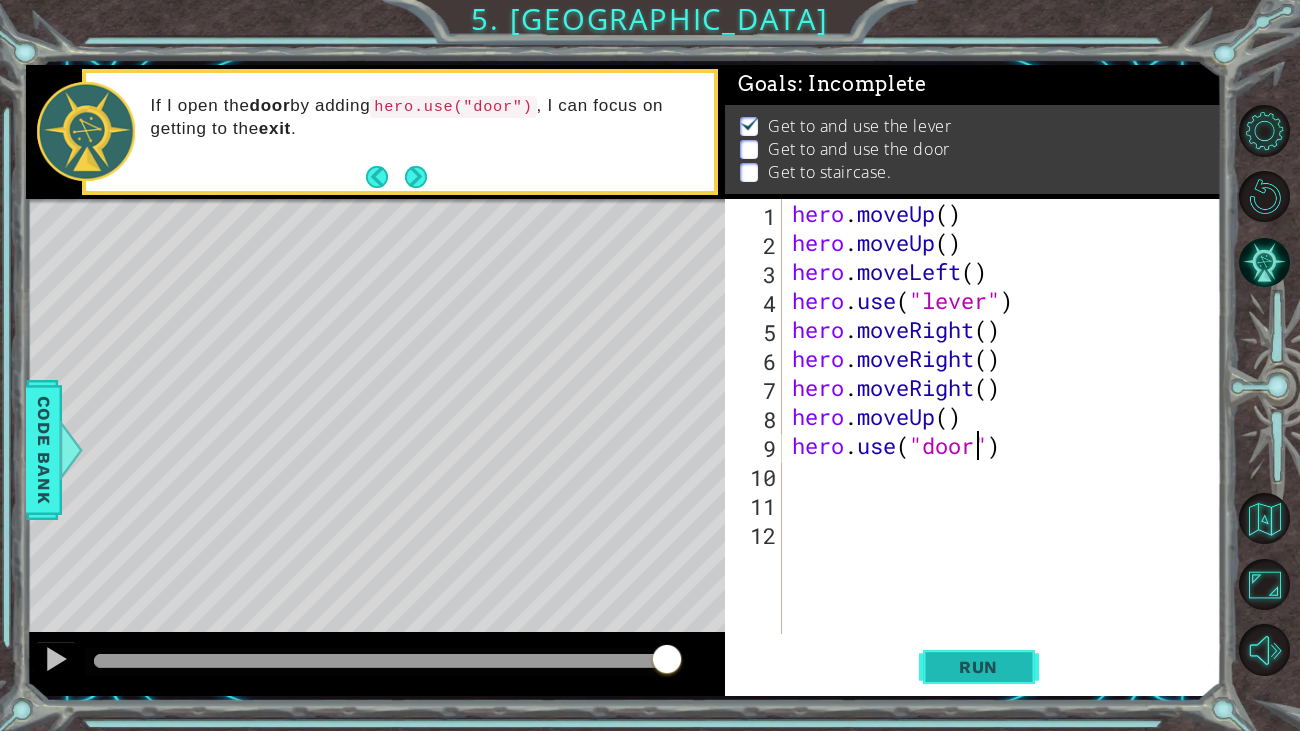 scroll, scrollTop: 0, scrollLeft: 0, axis: both 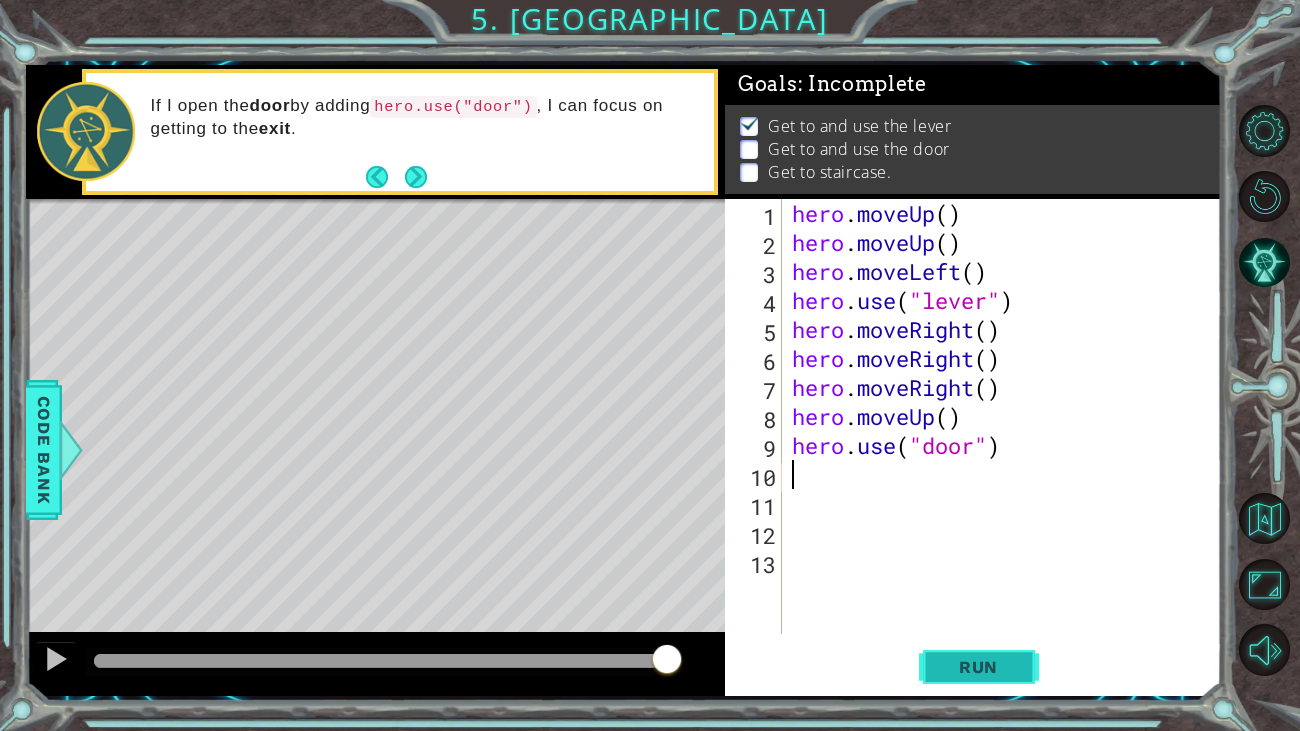 click on "Run" at bounding box center (978, 667) 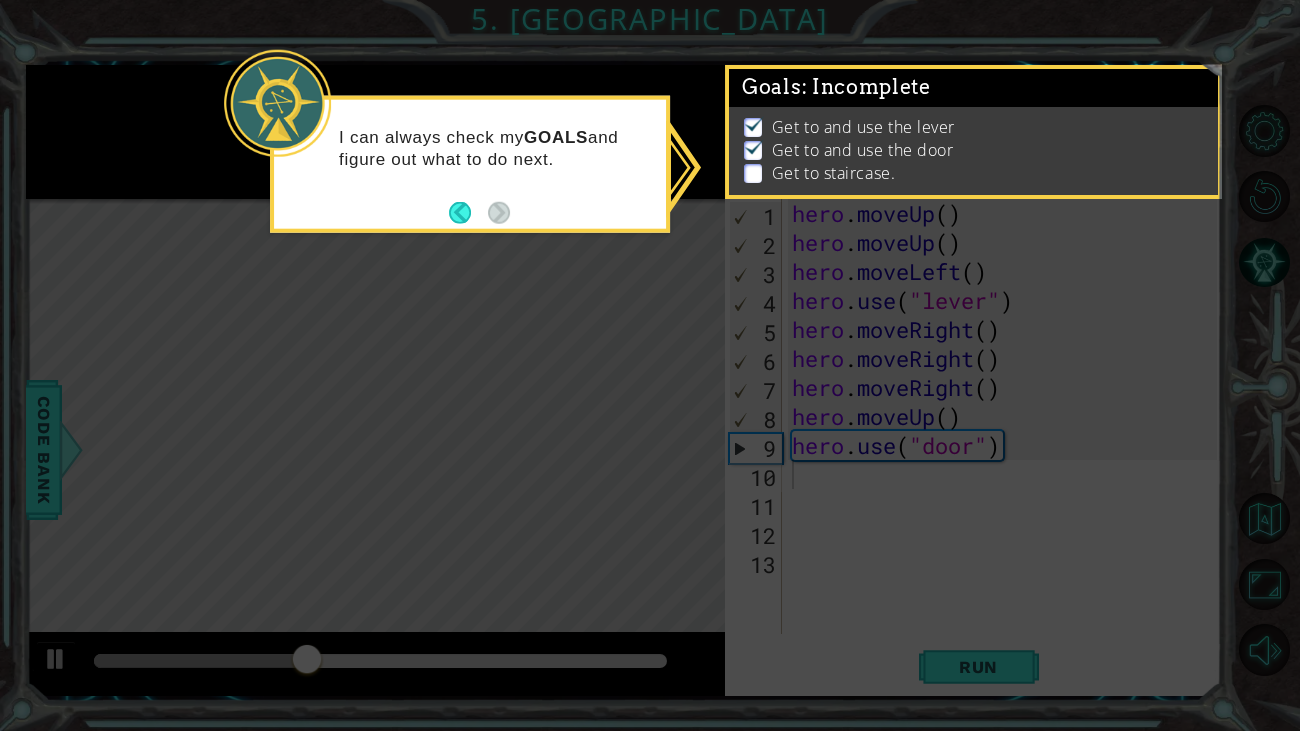 click 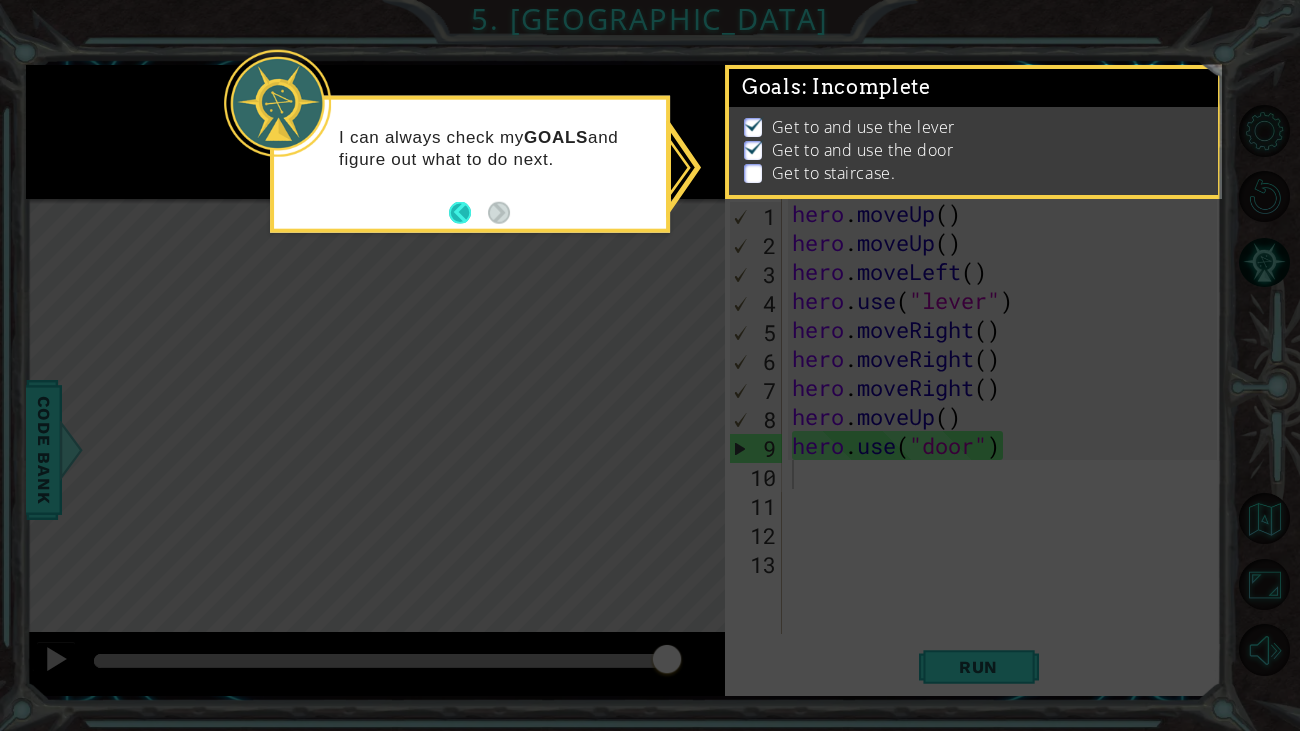 click at bounding box center [468, 212] 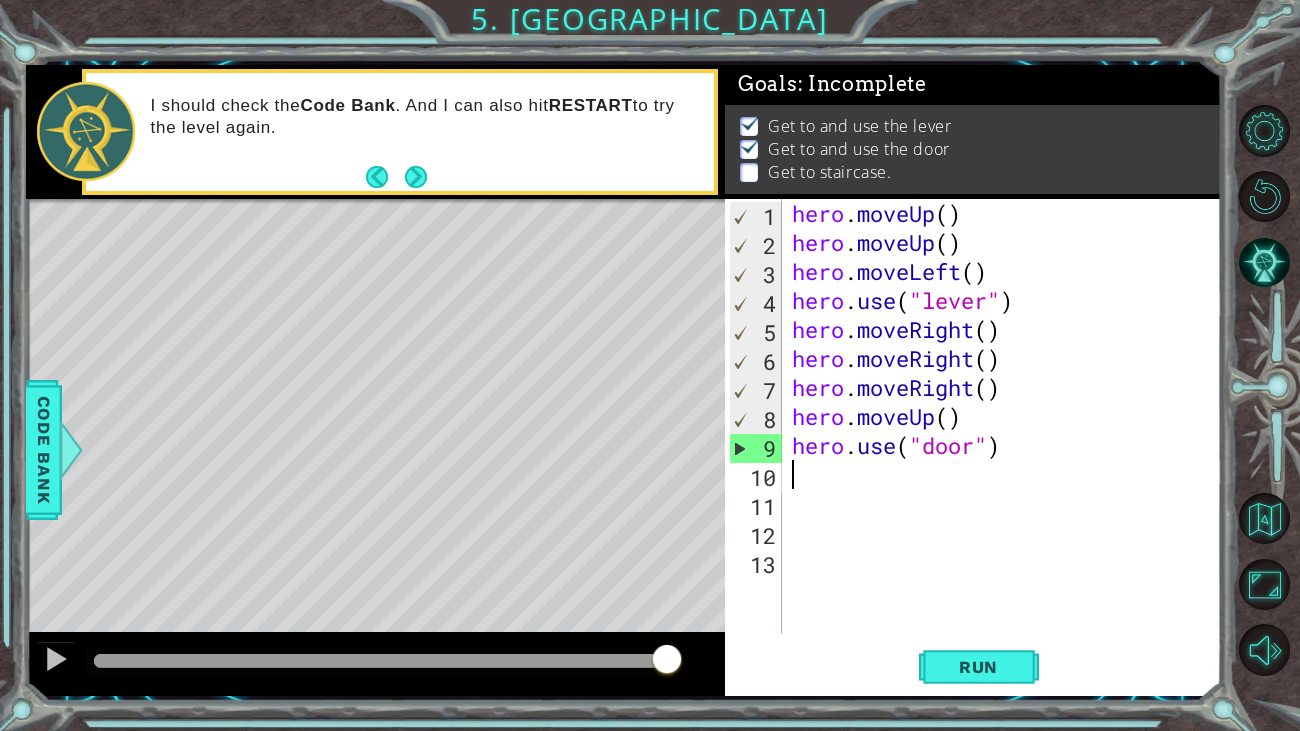 type on "m" 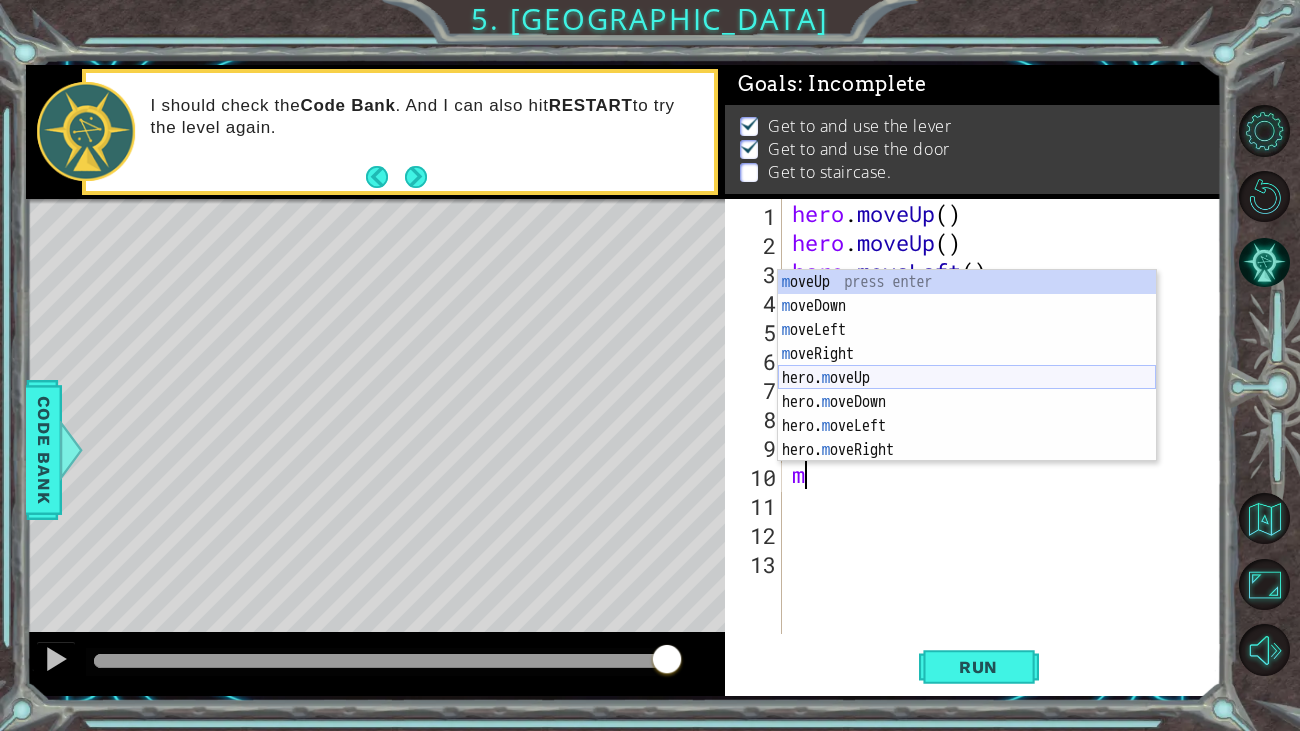 click on "m oveUp press enter m oveDown press enter m oveLeft press enter m oveRight press enter hero. m oveUp press enter hero. m oveDown press enter hero. m oveLeft press enter hero. m oveRight press enter" at bounding box center (967, 390) 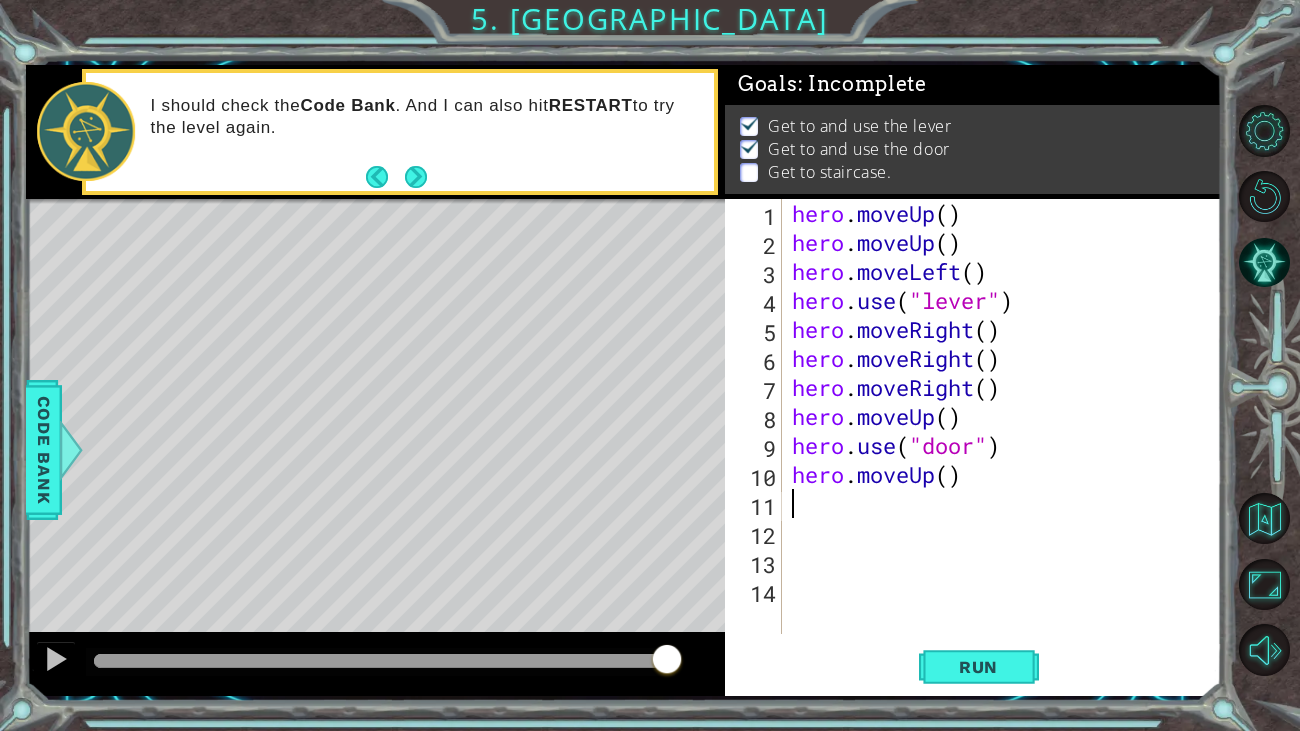 type on "h" 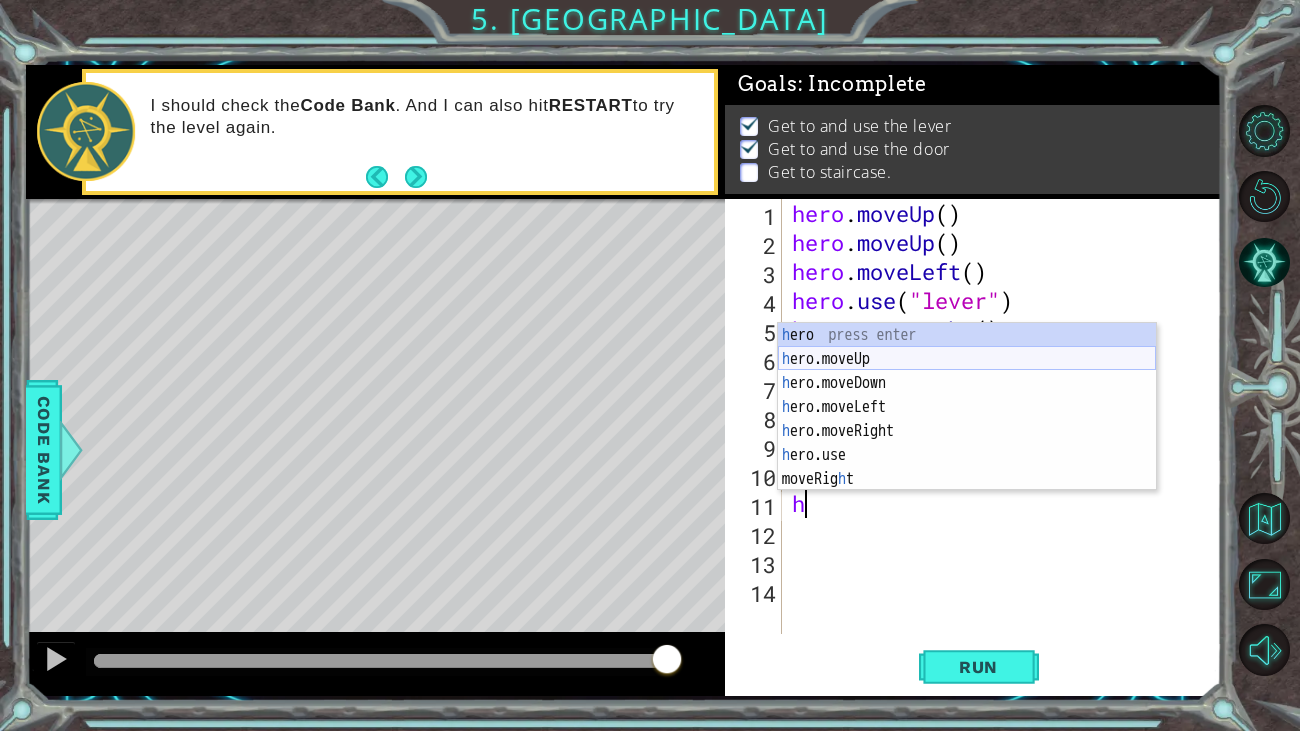 click on "h ero press enter h ero.moveUp press enter h ero.moveDown press enter h ero.moveLeft press enter h ero.moveRight press enter h ero.use press enter moveRig h t press enter" at bounding box center [967, 431] 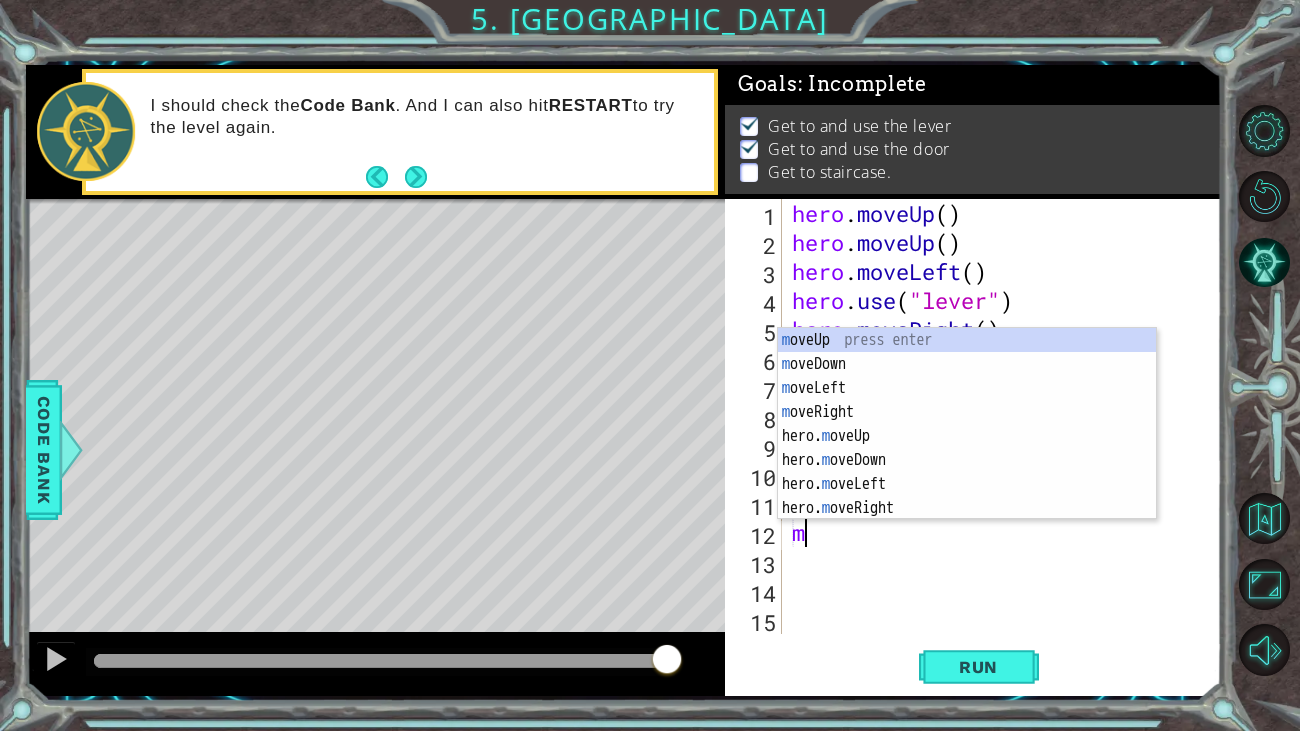 type on "mo" 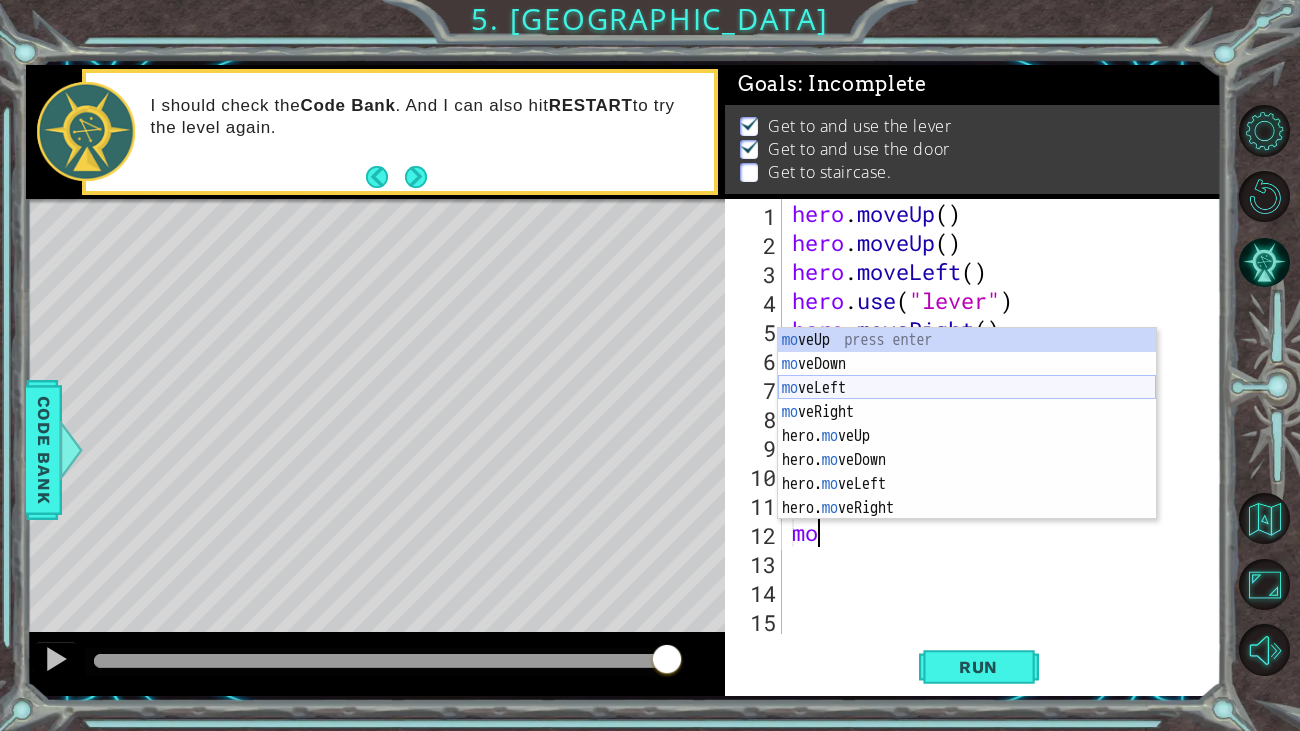 click on "mo veUp press enter mo veDown press enter mo veLeft press enter mo veRight press enter hero. mo veUp press enter hero. mo veDown press enter hero. mo veLeft press enter hero. mo veRight press enter" at bounding box center [967, 448] 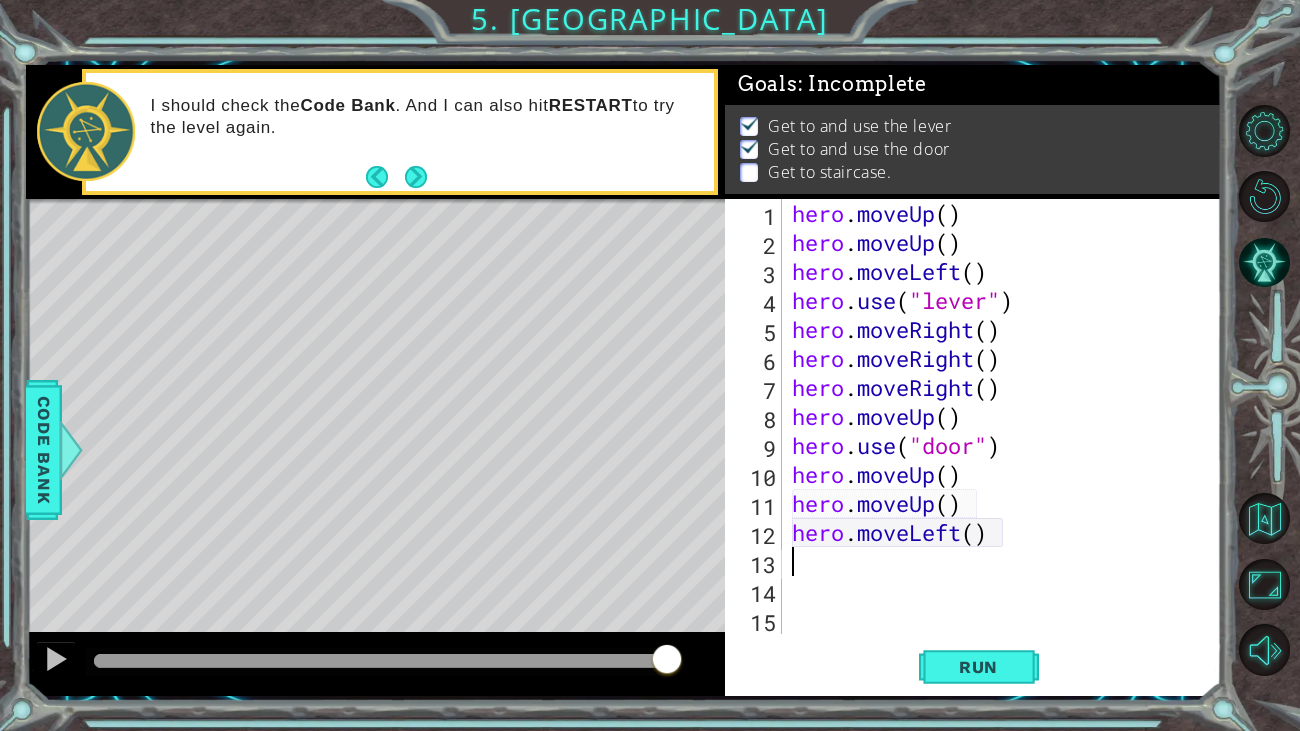 type on "h" 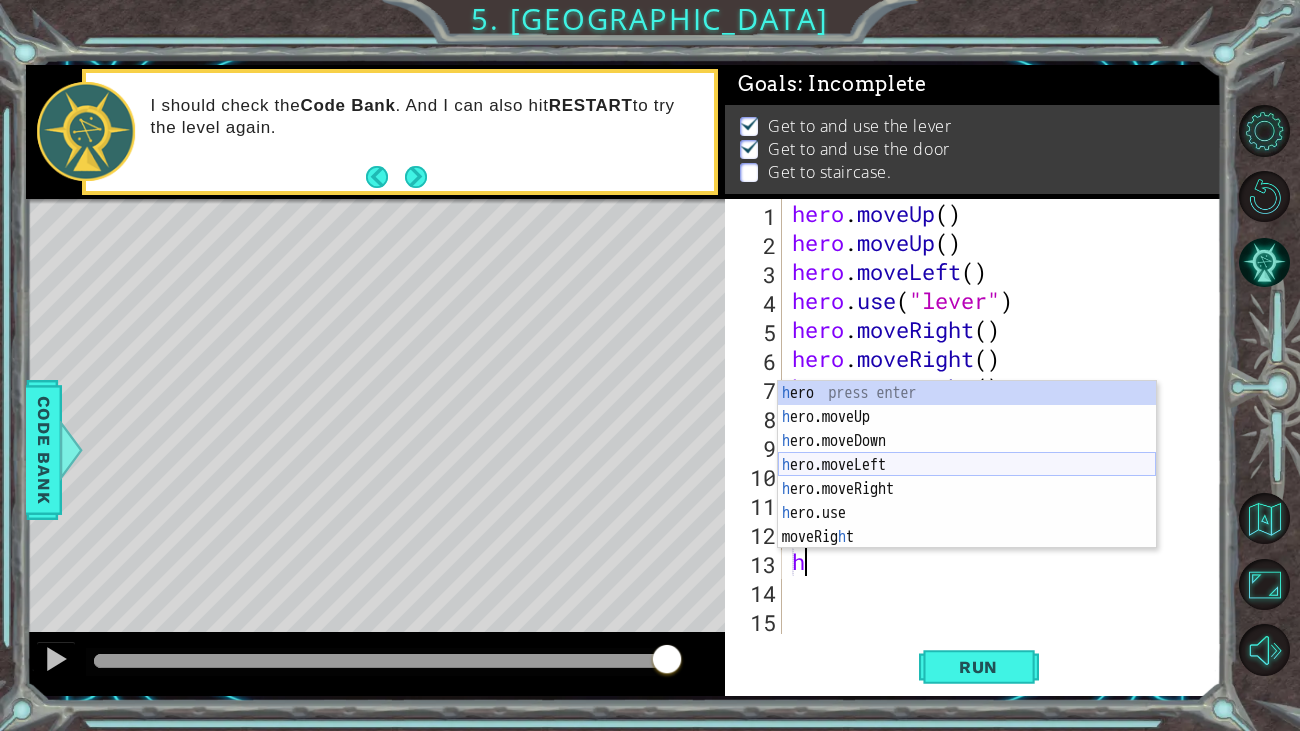 click on "h ero press enter h ero.moveUp press enter h ero.moveDown press enter h ero.moveLeft press enter h ero.moveRight press enter h ero.use press enter moveRig h t press enter" at bounding box center [967, 489] 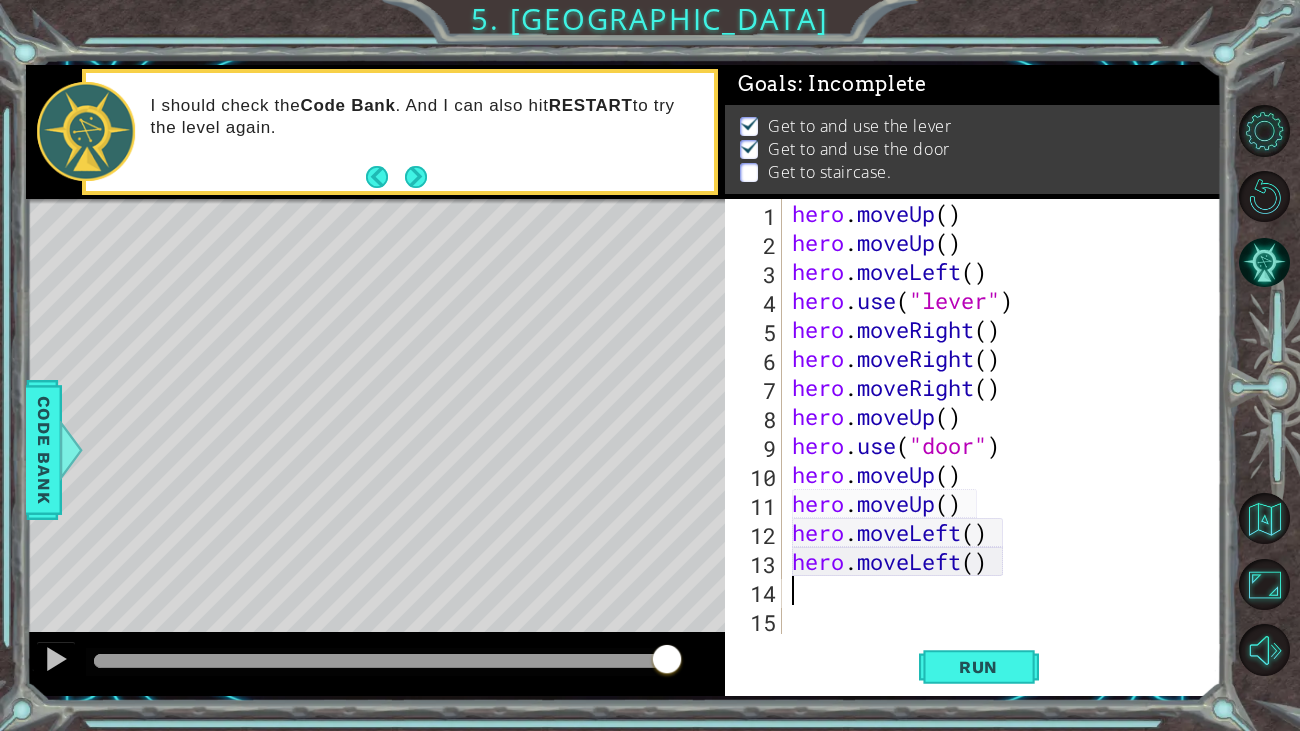 type on "h" 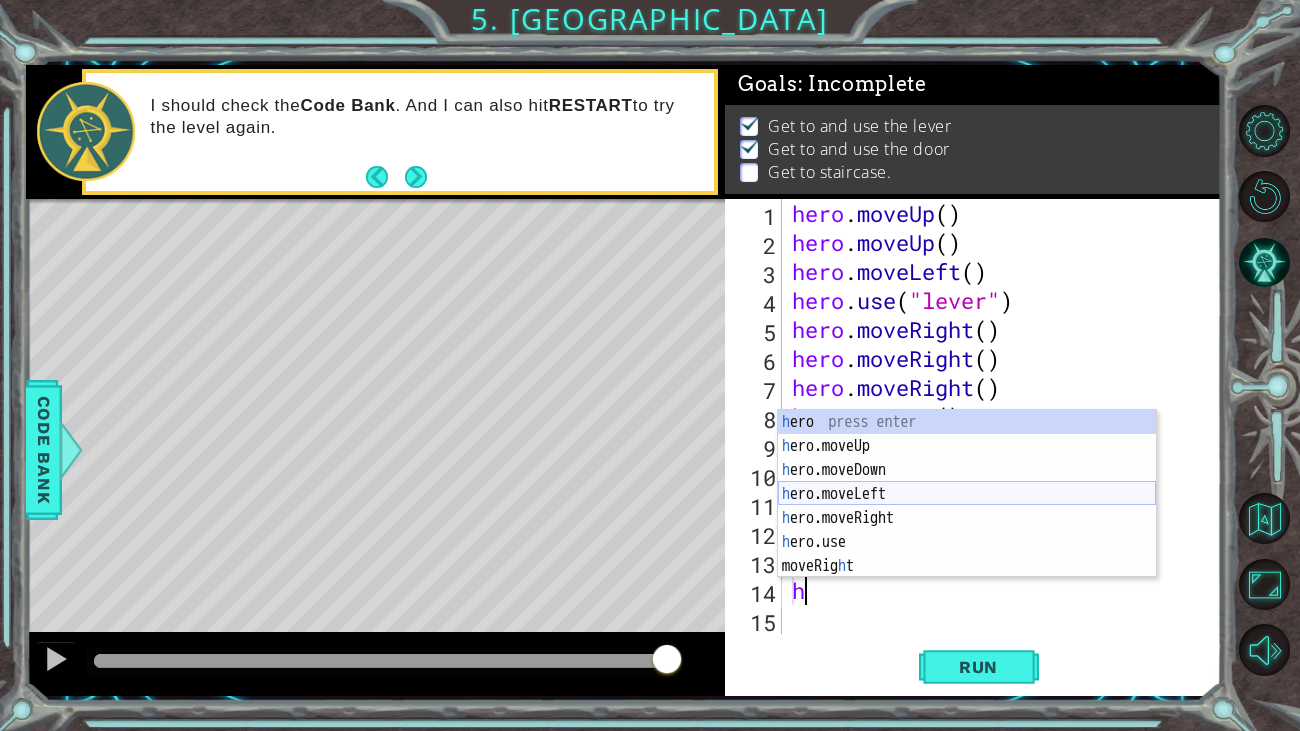 click on "h ero press enter h ero.moveUp press enter h ero.moveDown press enter h ero.moveLeft press enter h ero.moveRight press enter h ero.use press enter moveRig h t press enter" at bounding box center [967, 518] 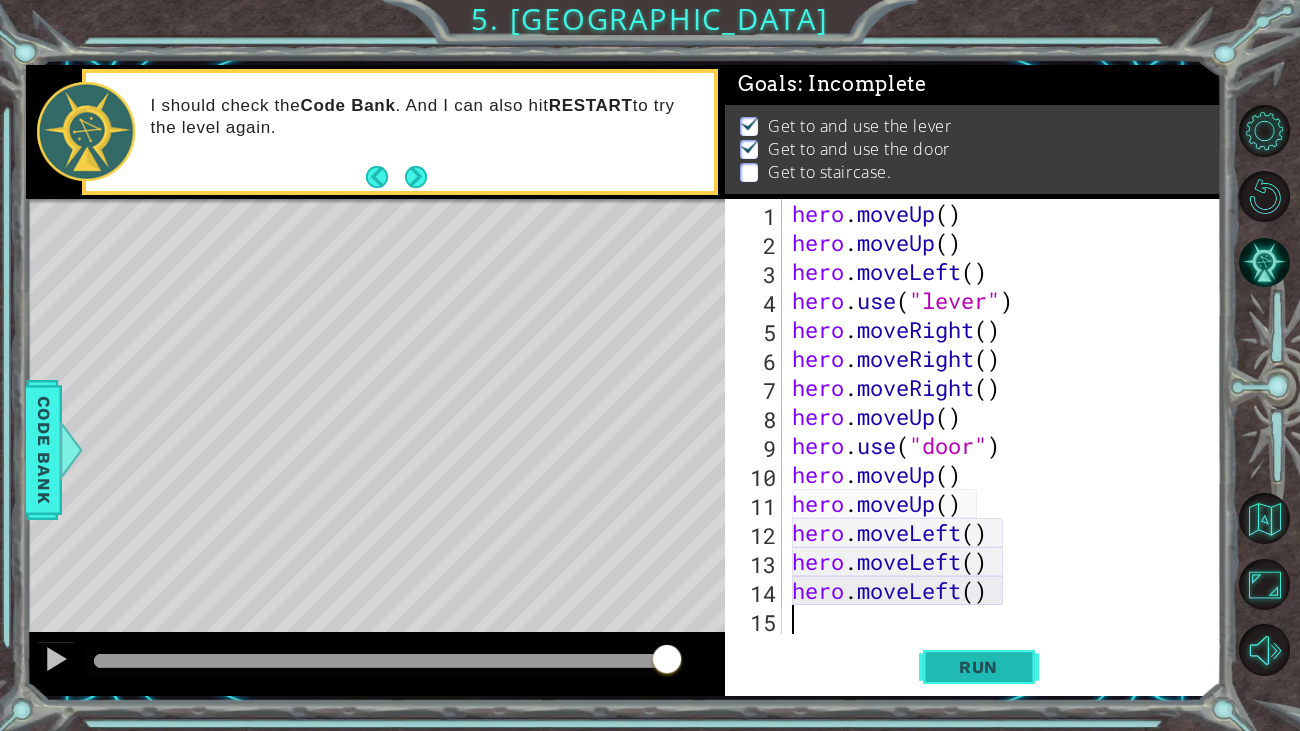 click on "Run" at bounding box center [979, 667] 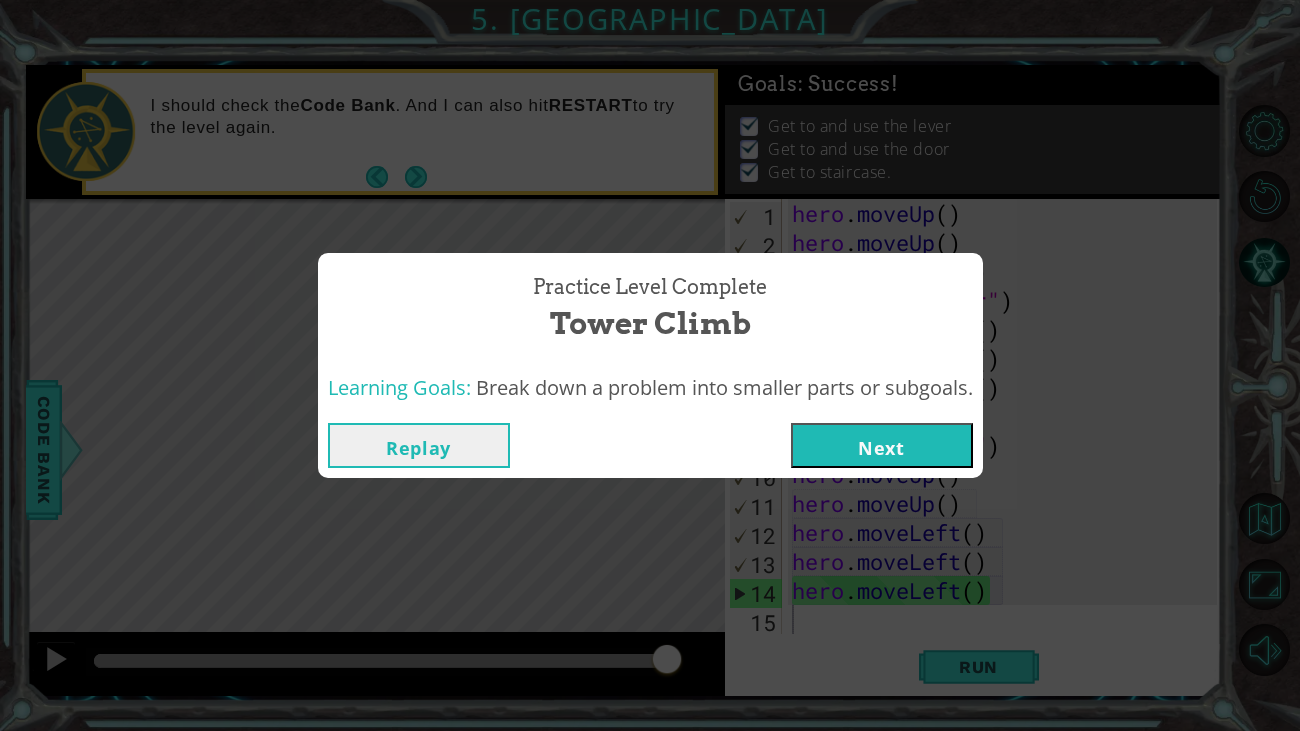click on "Next" at bounding box center [882, 445] 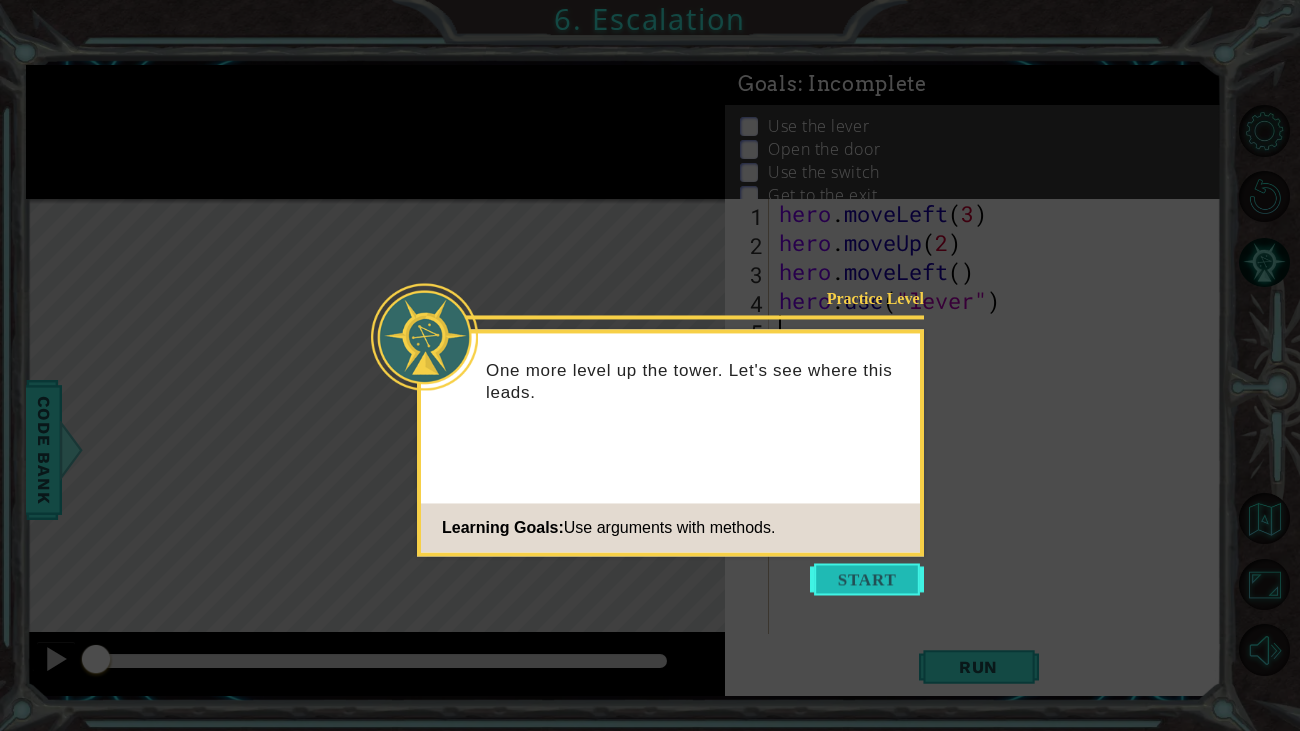 click at bounding box center [867, 579] 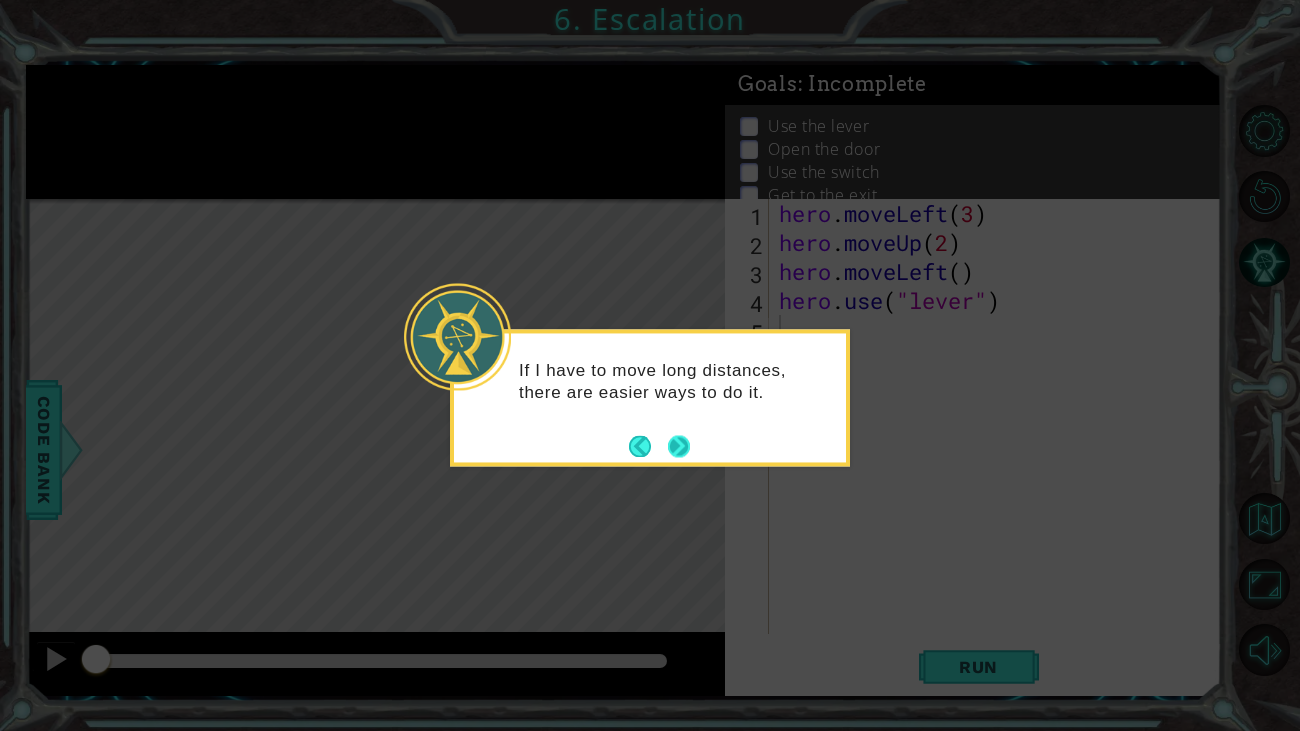 click at bounding box center (679, 446) 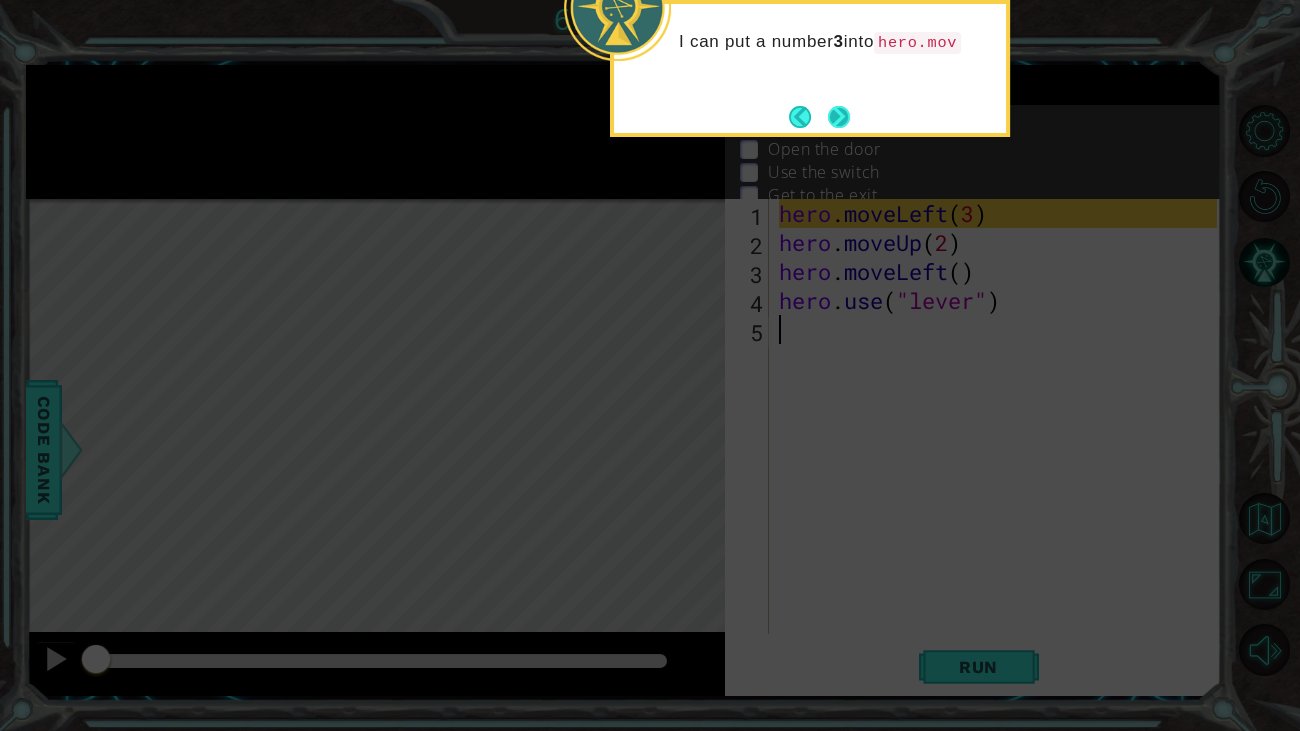 click at bounding box center [839, 117] 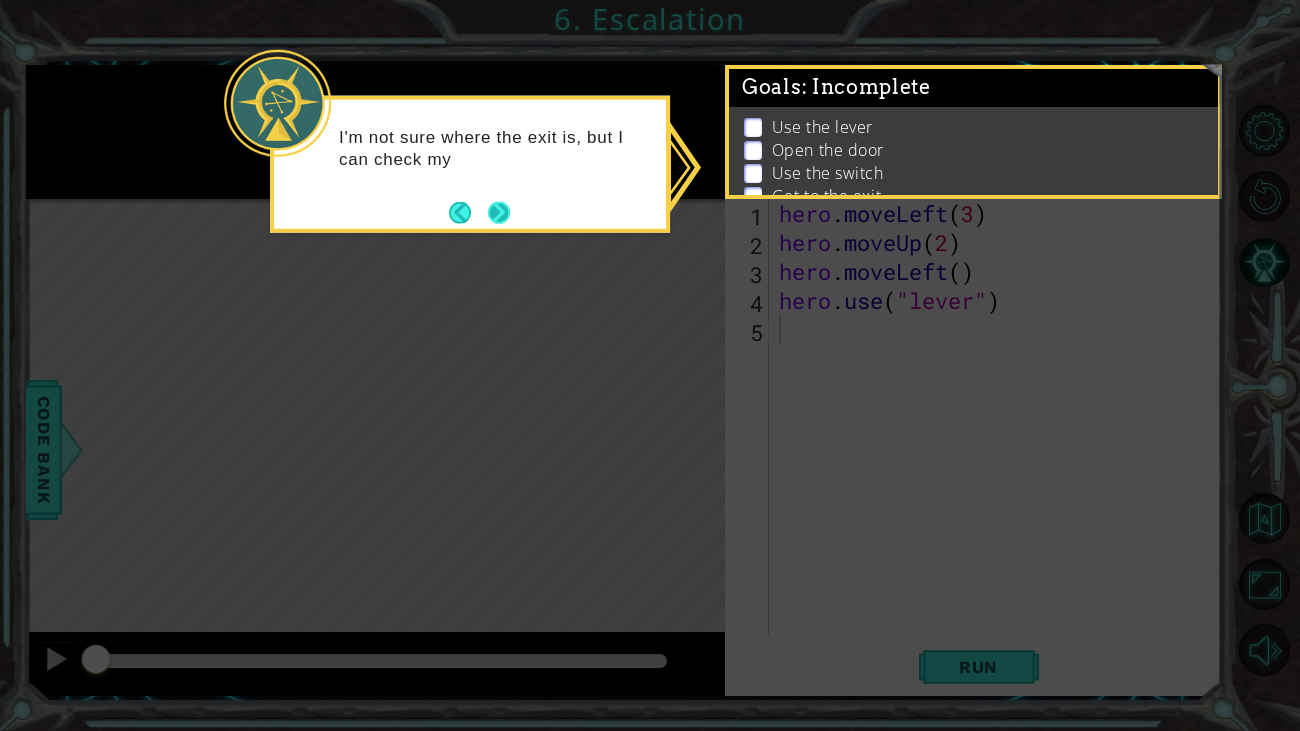 click at bounding box center [468, 212] 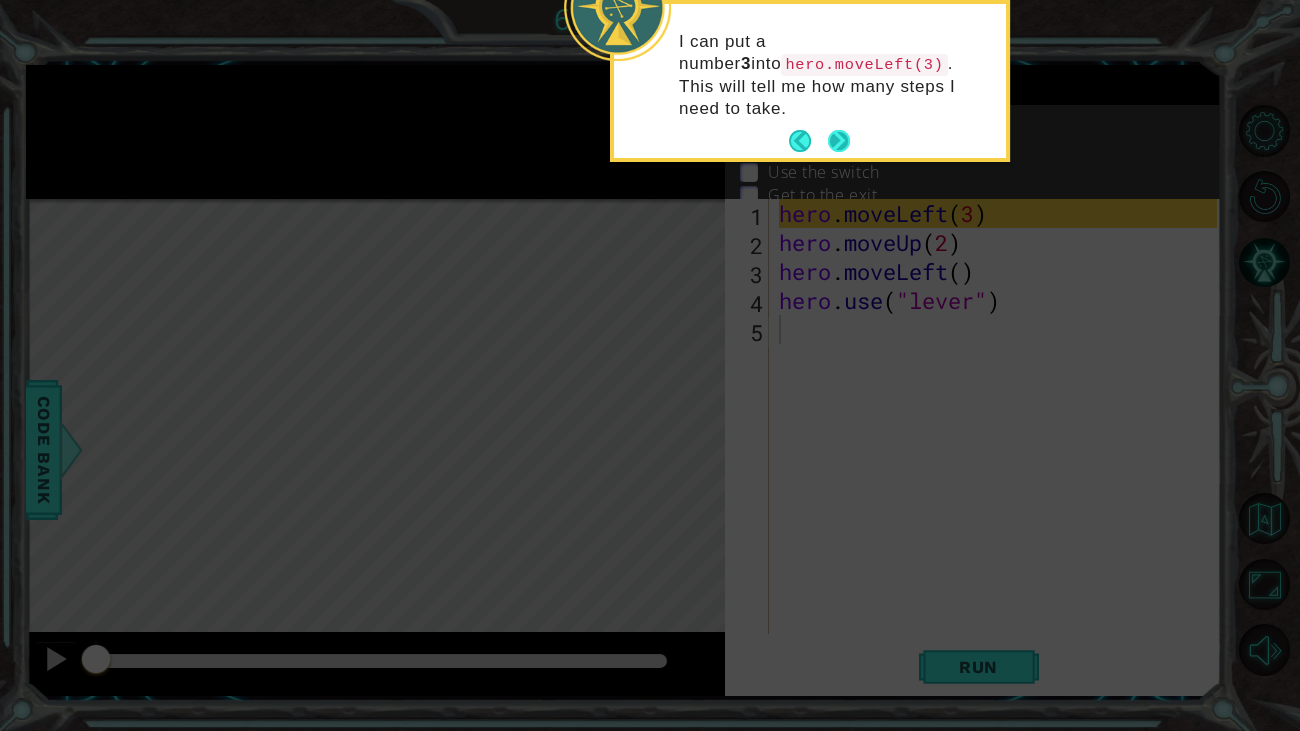 click at bounding box center (839, 141) 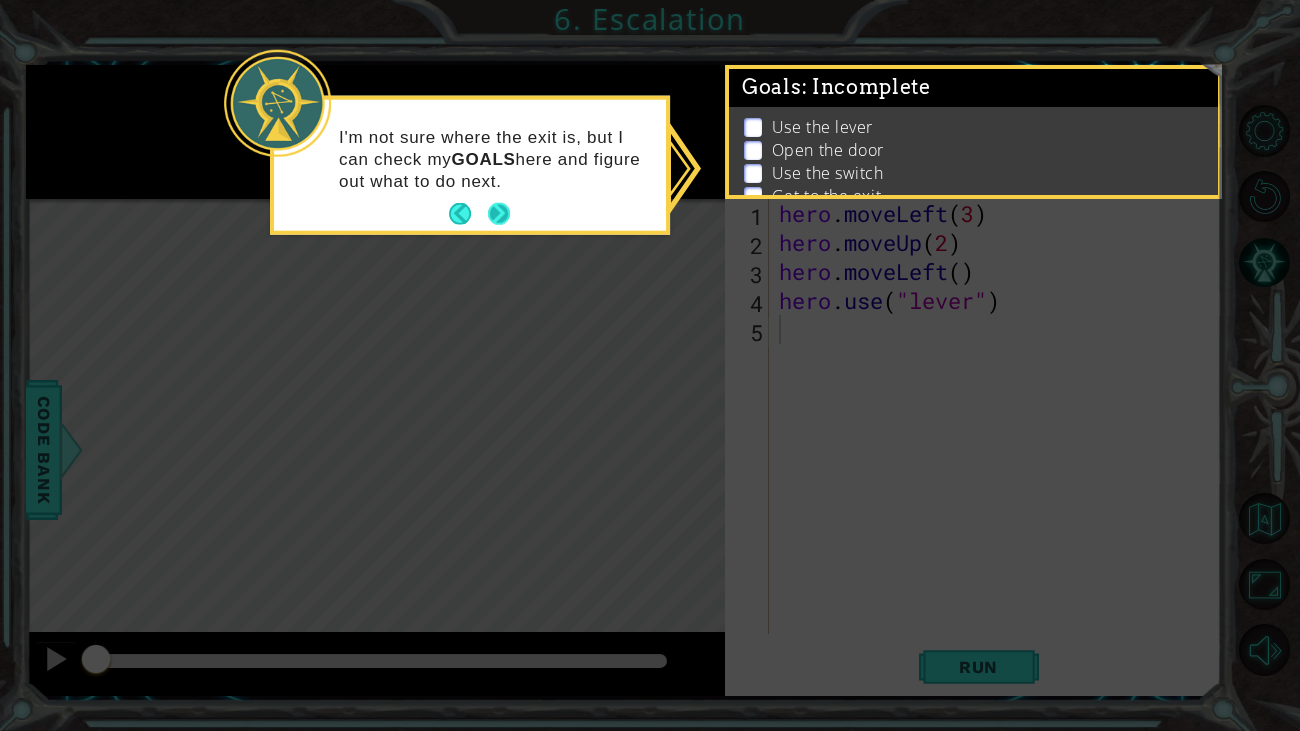 click at bounding box center (499, 214) 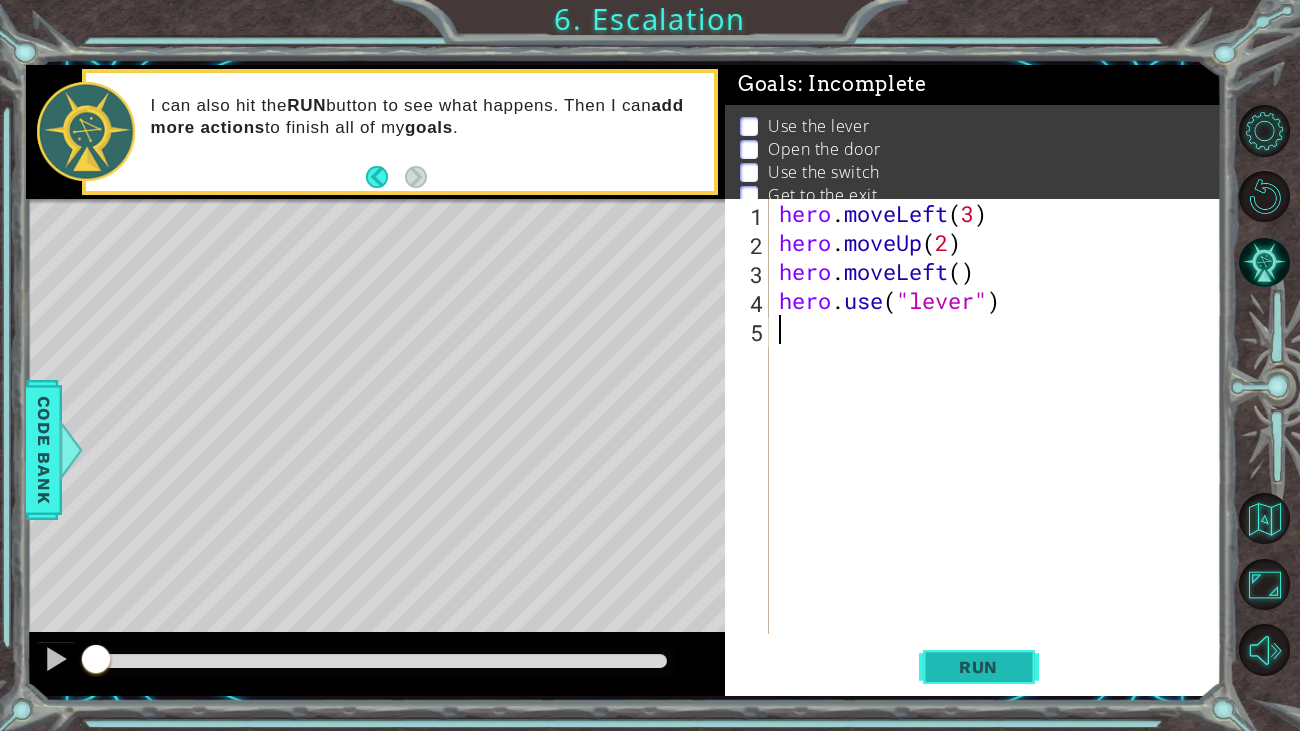 click on "Run" at bounding box center (978, 667) 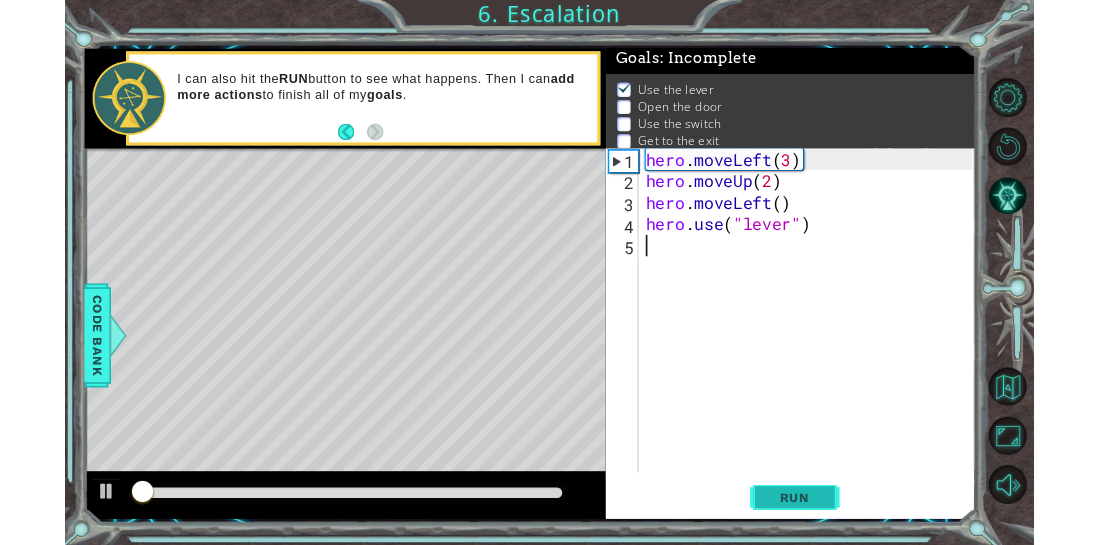 scroll, scrollTop: 8, scrollLeft: 0, axis: vertical 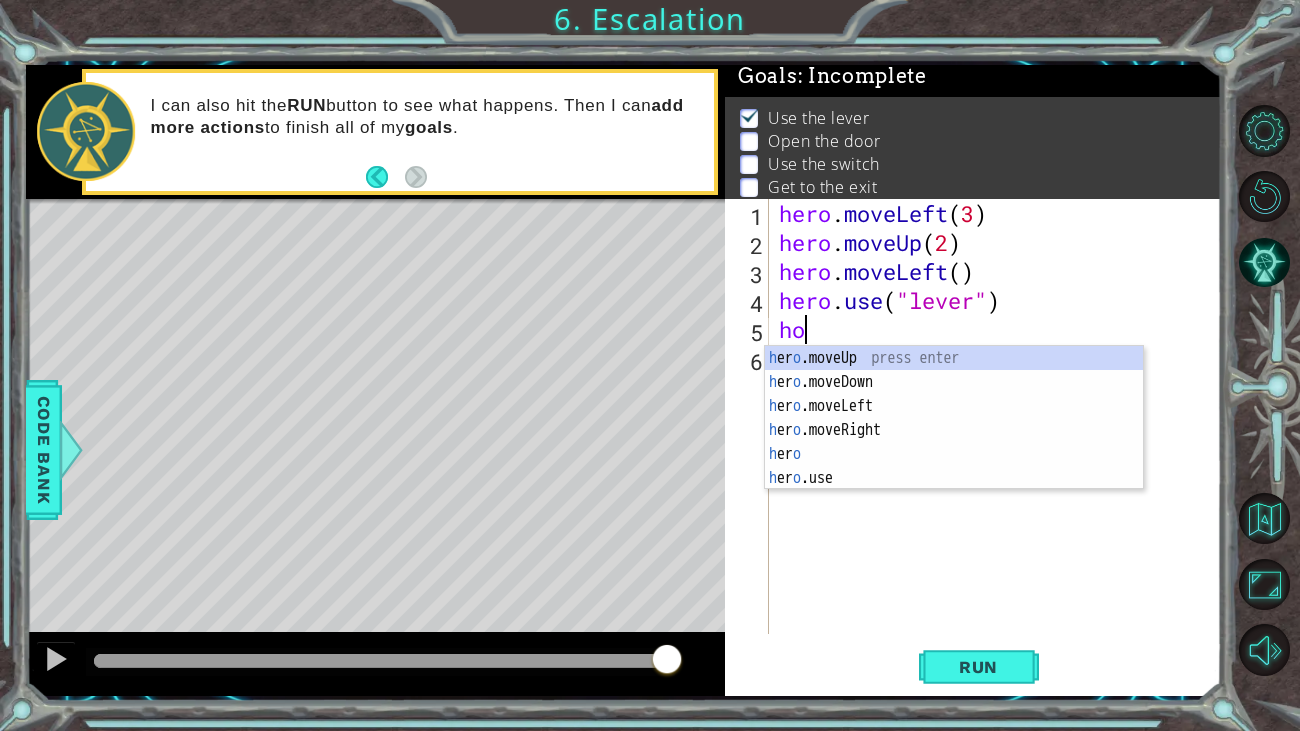 type on "ho" 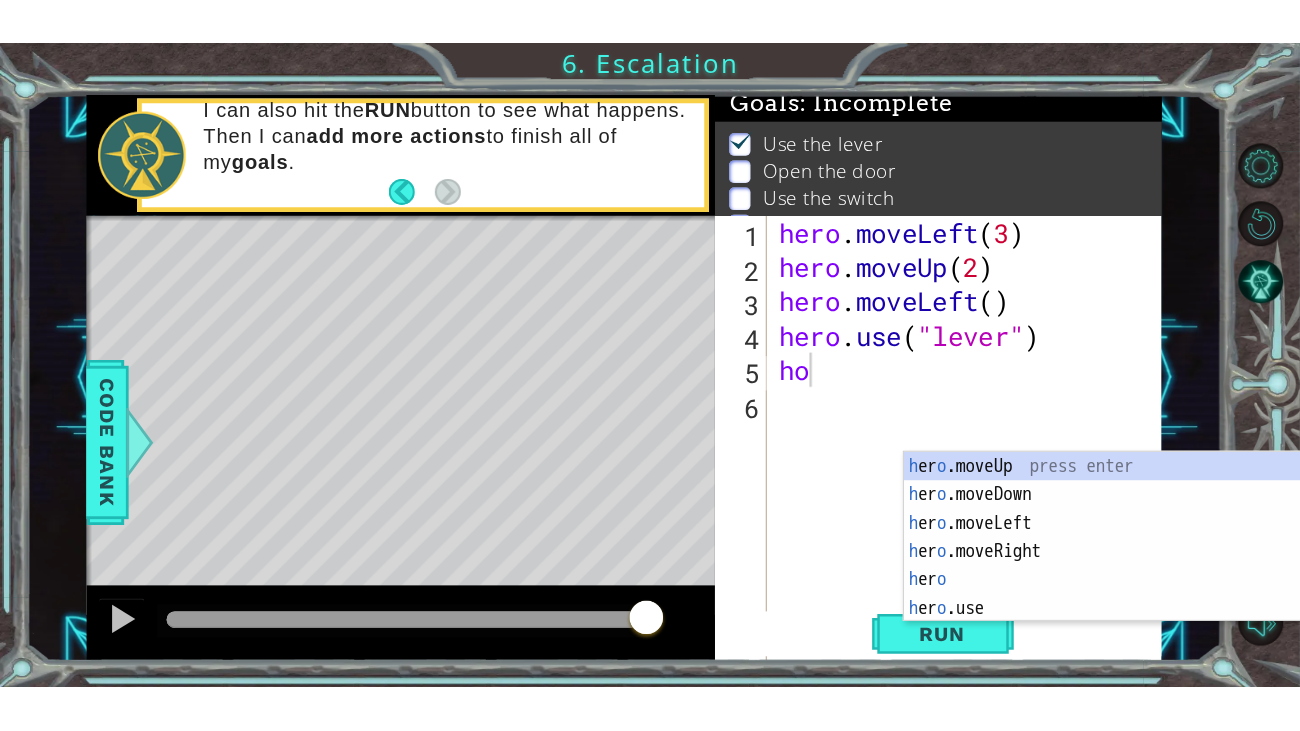 scroll, scrollTop: 3, scrollLeft: 0, axis: vertical 